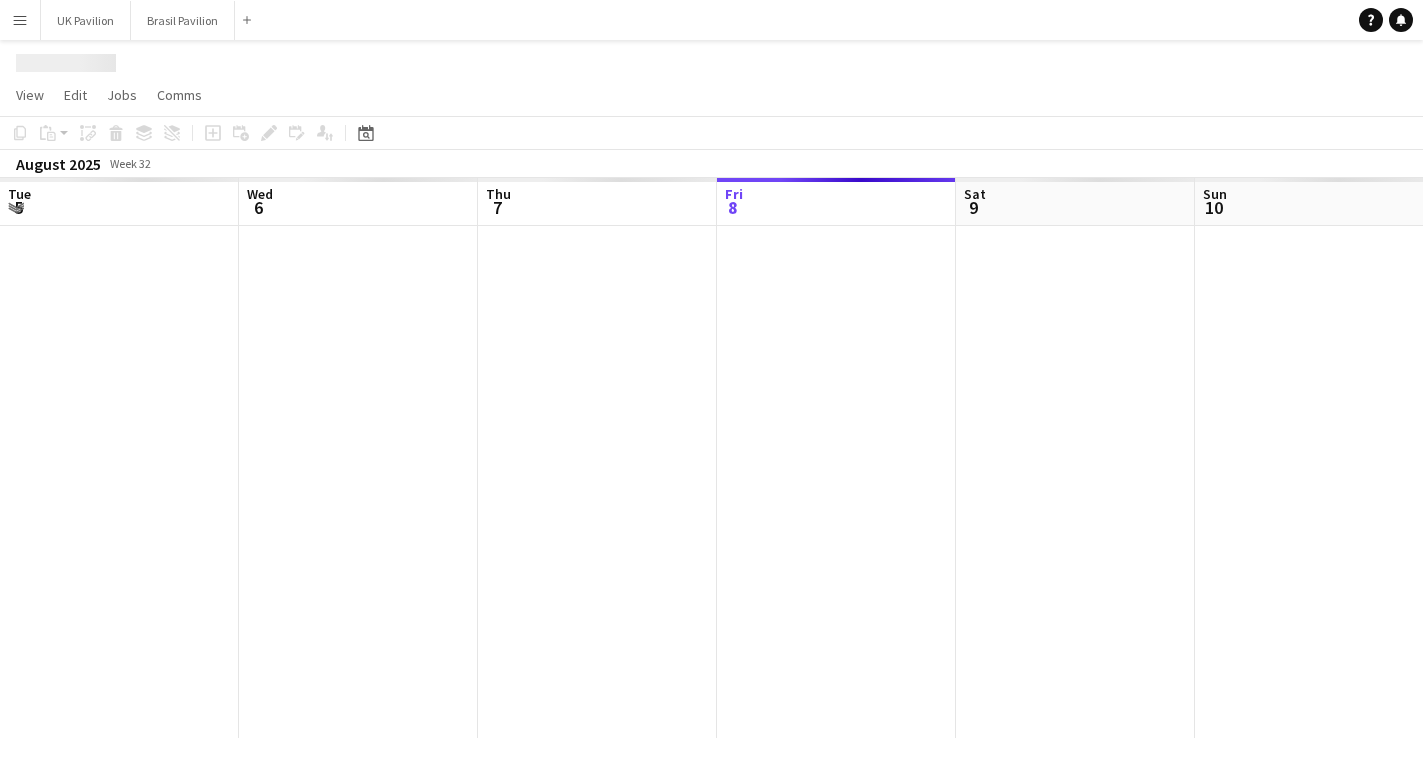 scroll, scrollTop: 0, scrollLeft: 0, axis: both 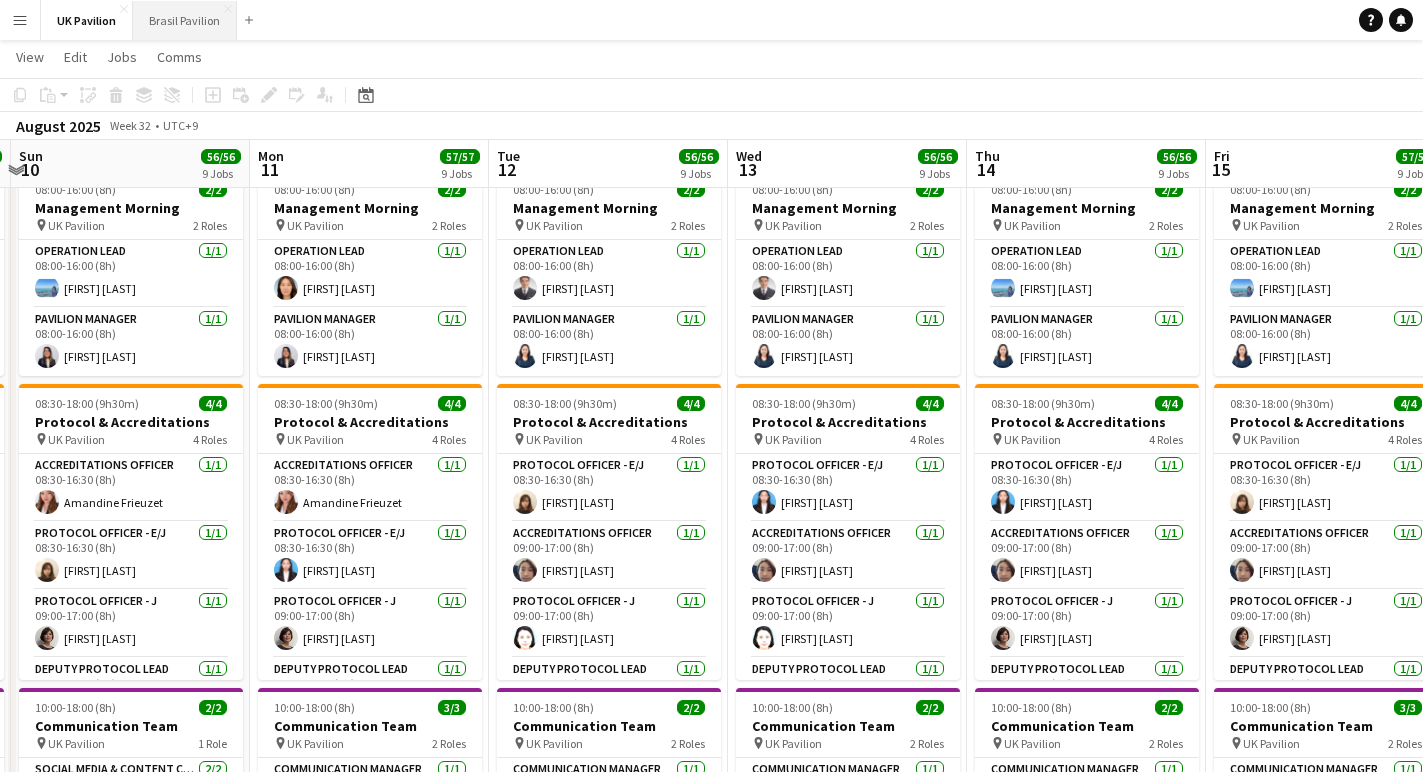 click on "Brasil Pavilion
Close" at bounding box center (185, 20) 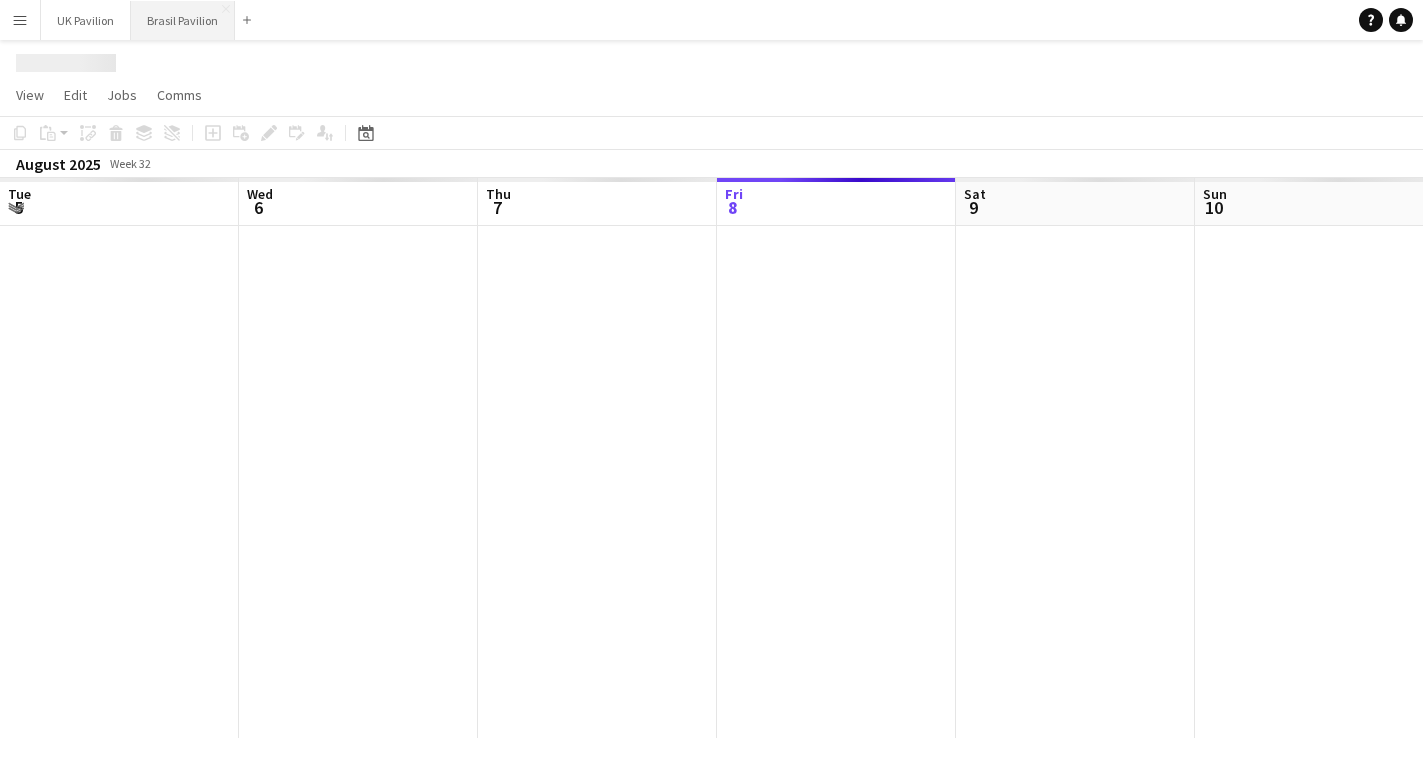 scroll, scrollTop: 0, scrollLeft: 0, axis: both 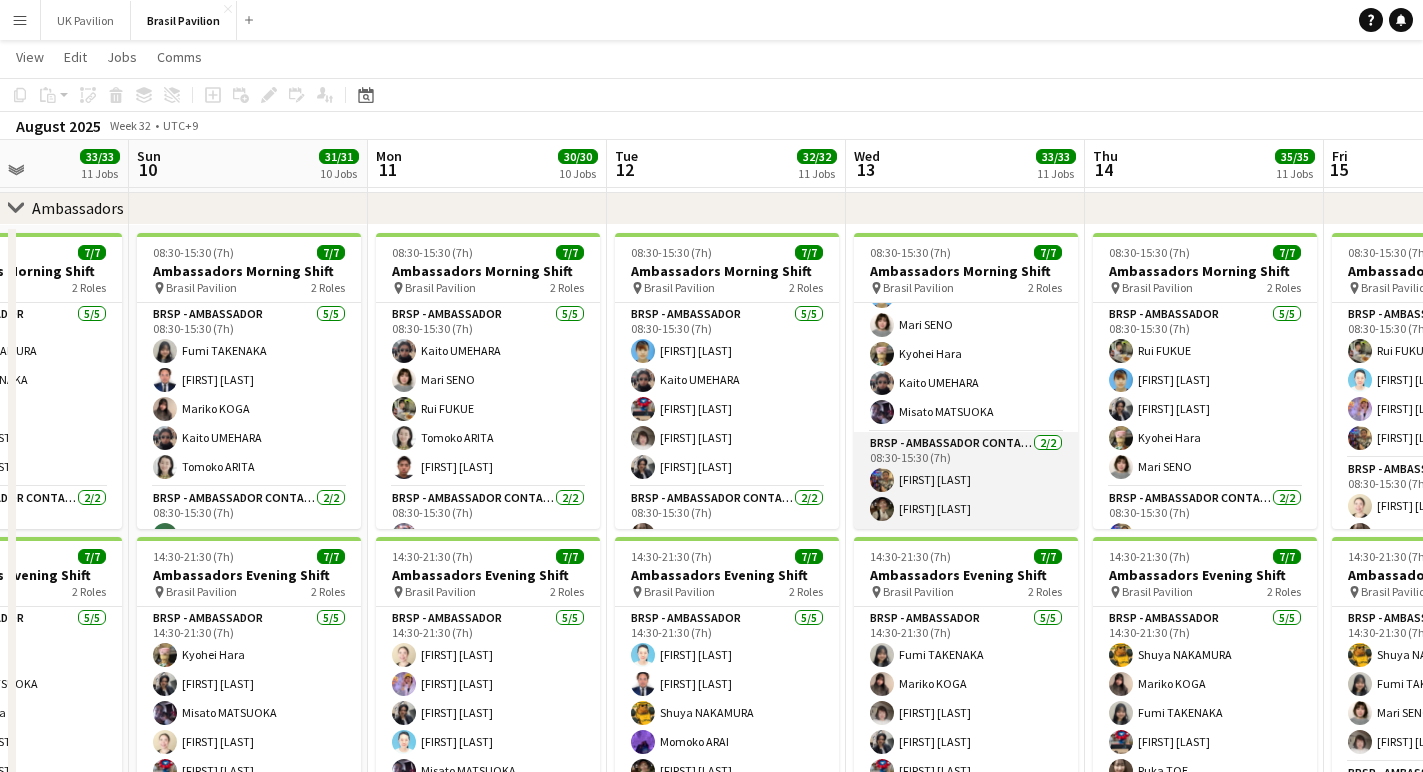click on "BRSP - Ambassador Contact Point   2/2   [TIME]-[TIME] ([DURATION])
[FIRST] [LAST] [FIRST] [LAST]" at bounding box center (966, 480) 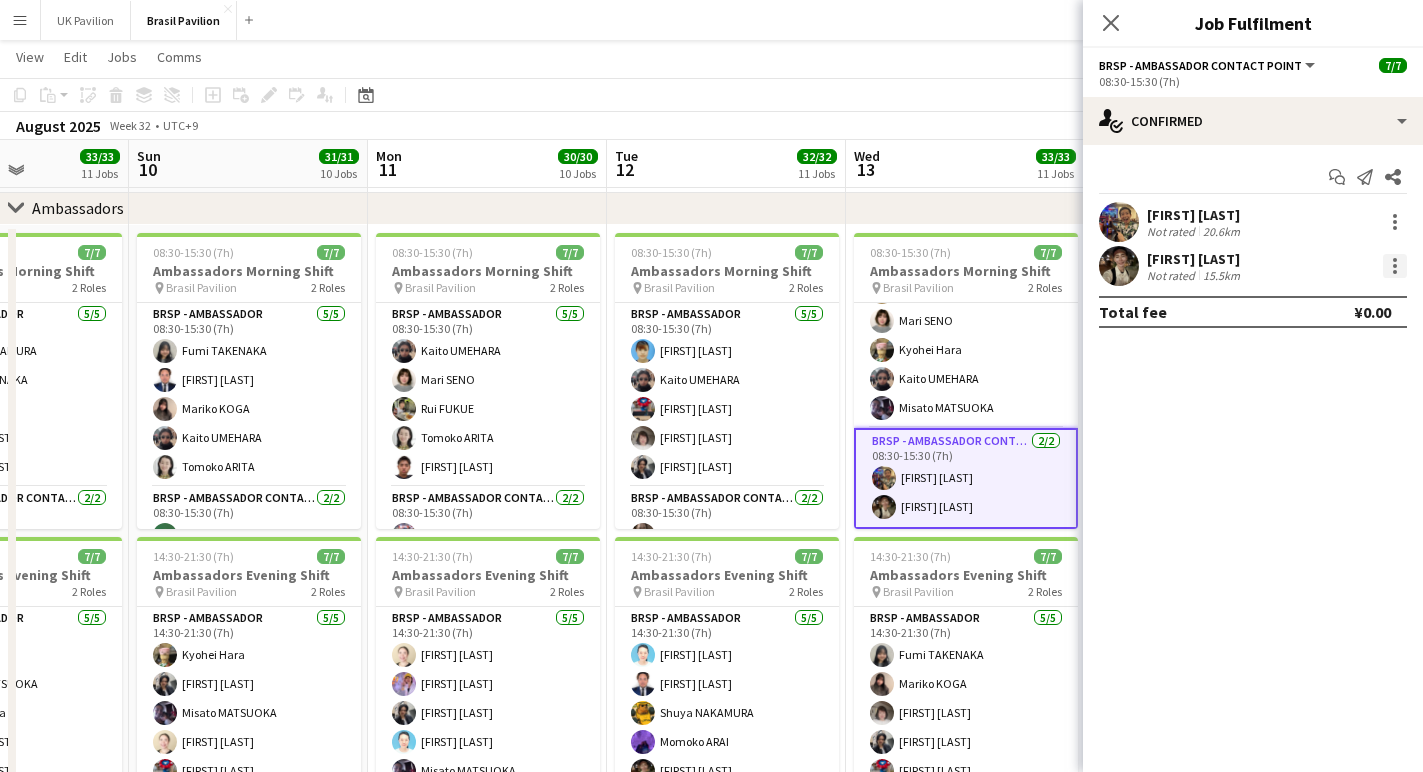 click at bounding box center (1395, 272) 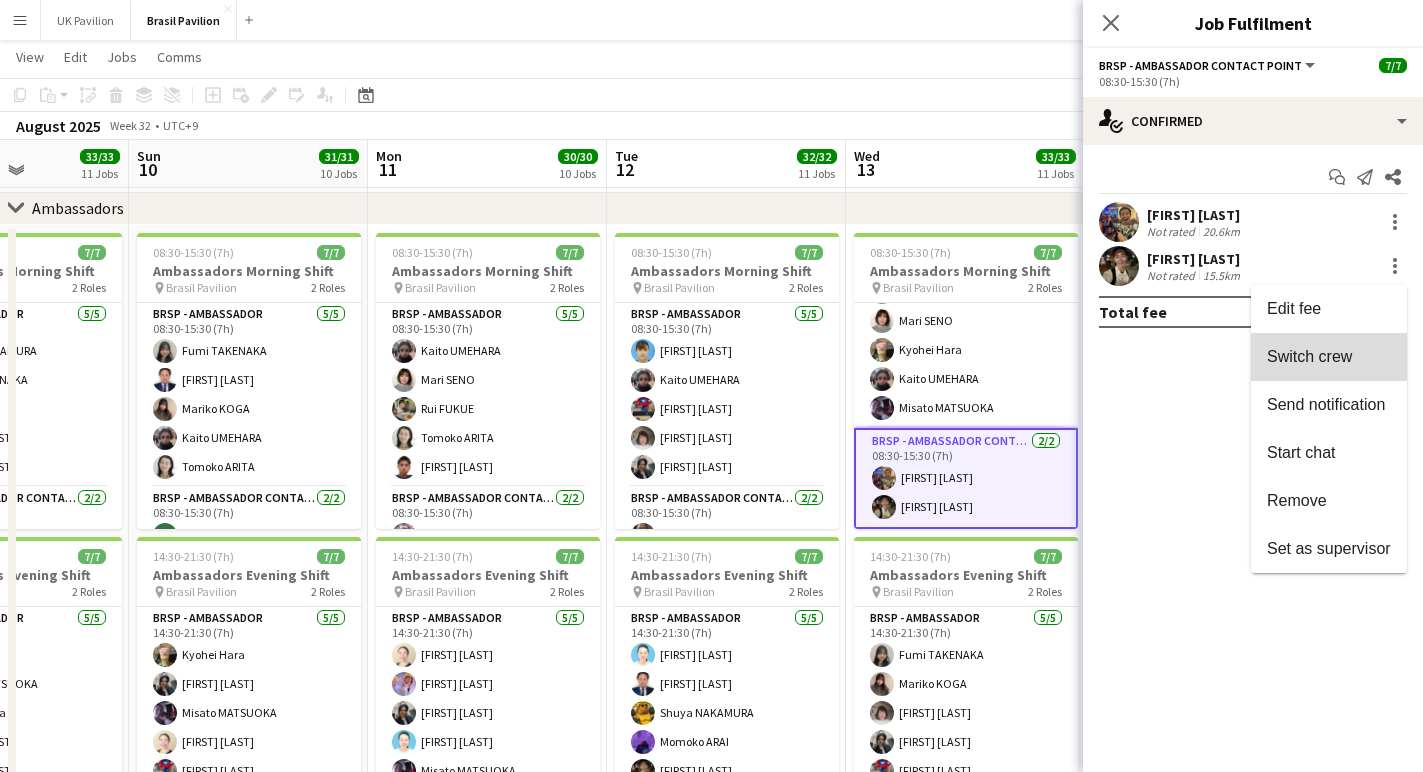 click on "Switch crew" at bounding box center (1309, 356) 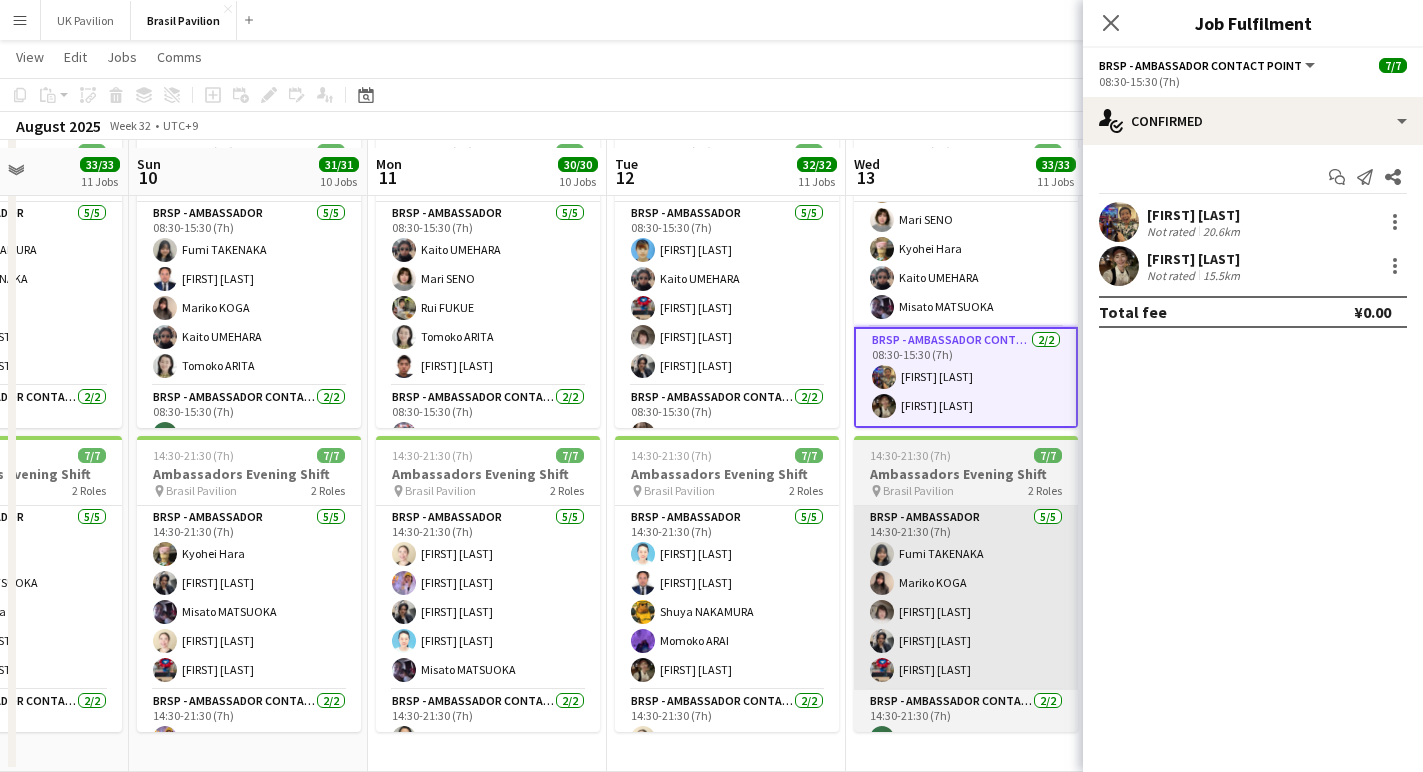scroll, scrollTop: 2561, scrollLeft: 0, axis: vertical 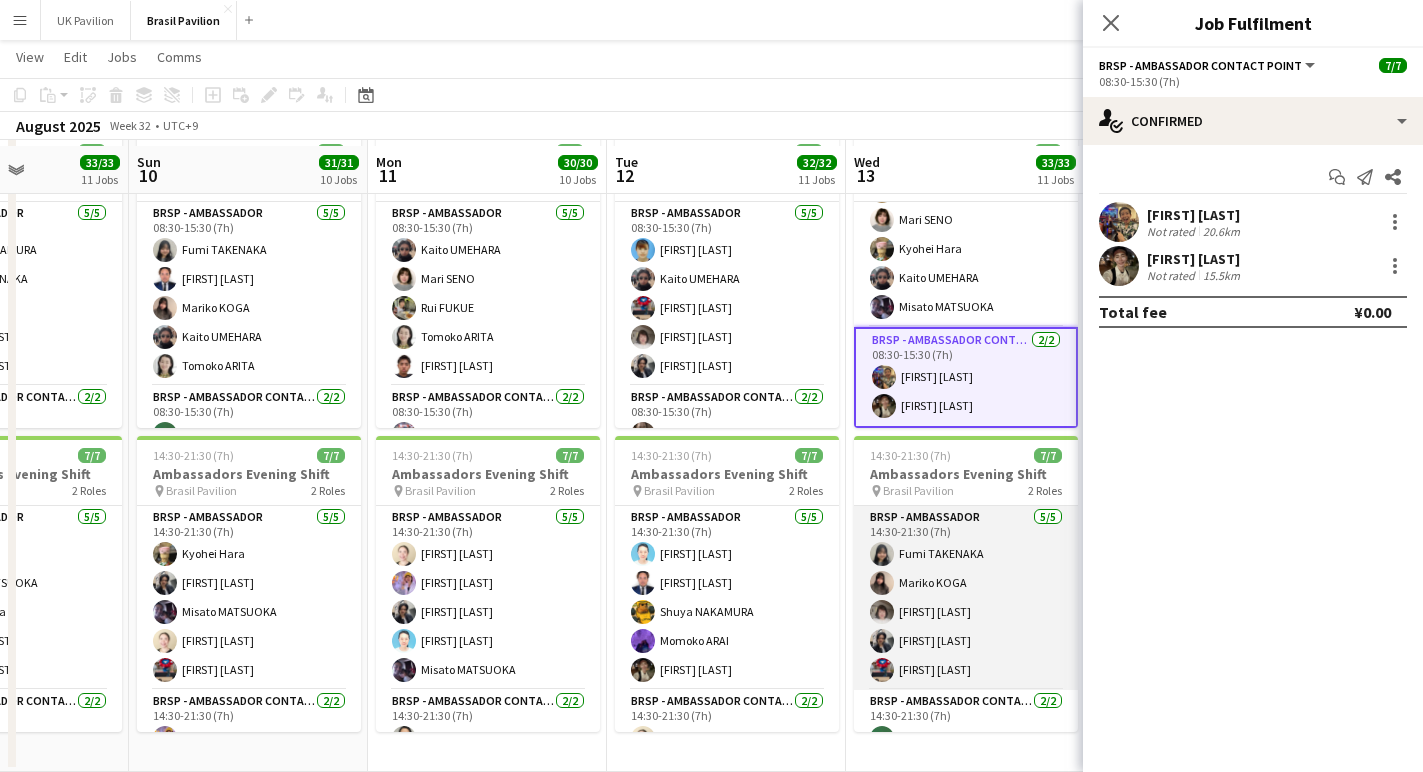 click on "BRSP - Ambassador   5/5   [TIME]-[TIME] ([DURATION])
[FIRST] [LAST] [FIRST] [LAST] [FIRST] [LAST] [FIRST] [LAST] [FIRST] [LAST]" at bounding box center [966, 598] 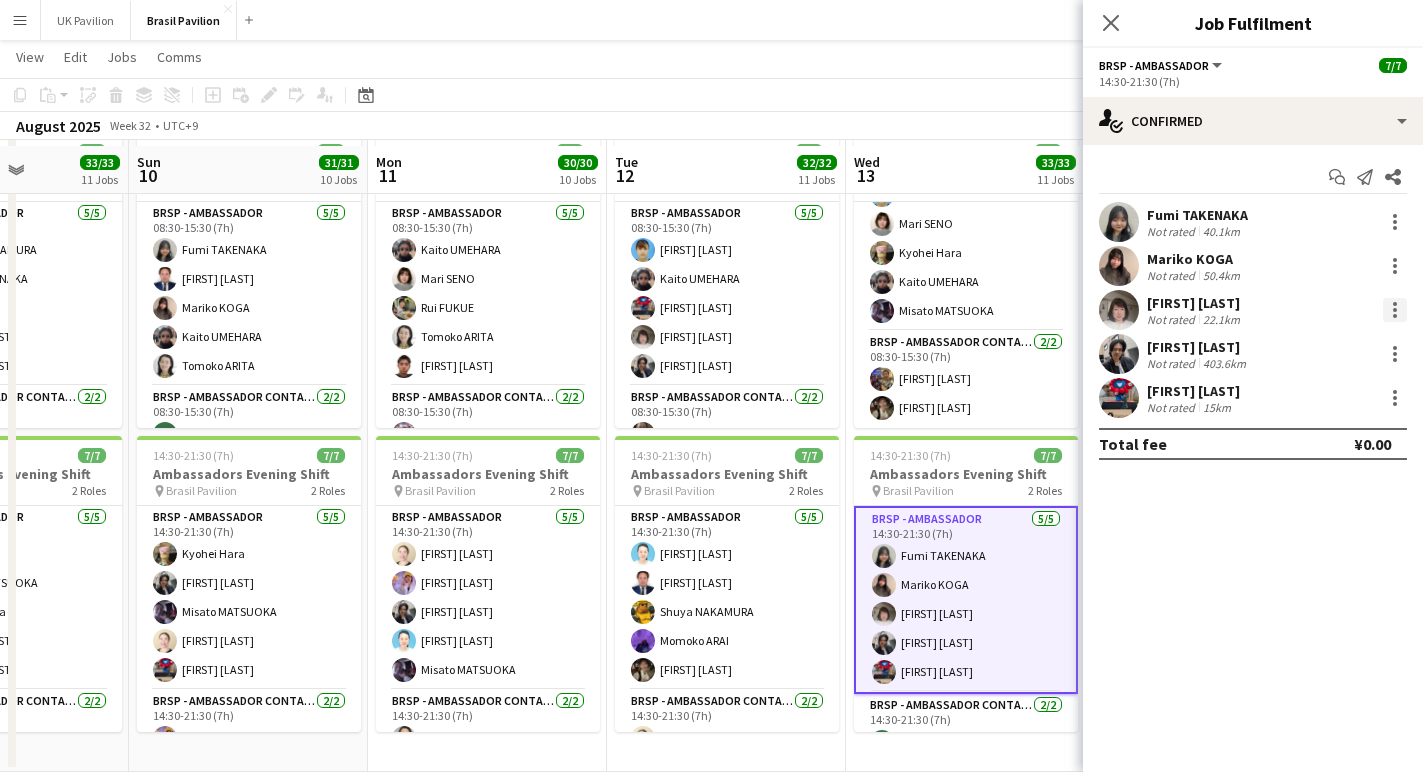 click at bounding box center (1395, 310) 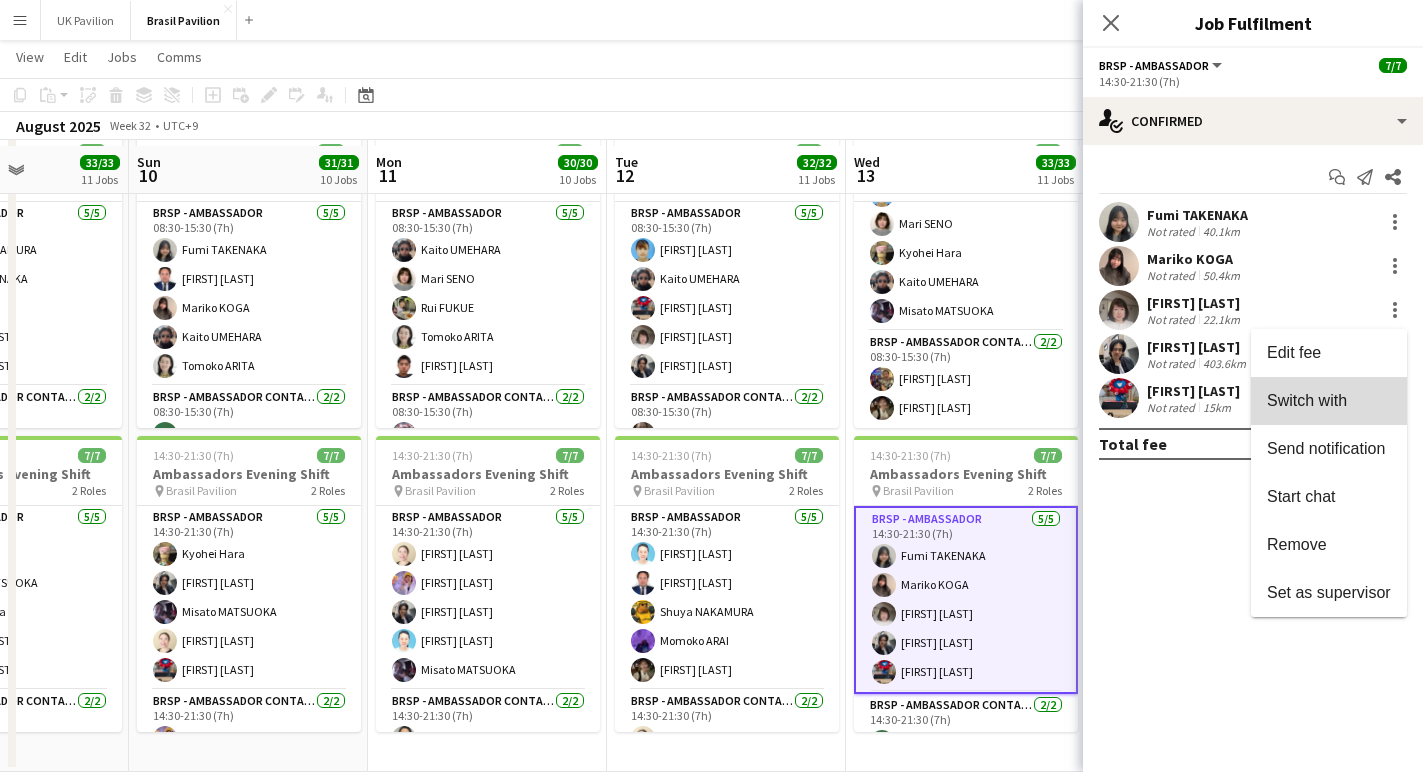 click on "Switch with" at bounding box center (1307, 400) 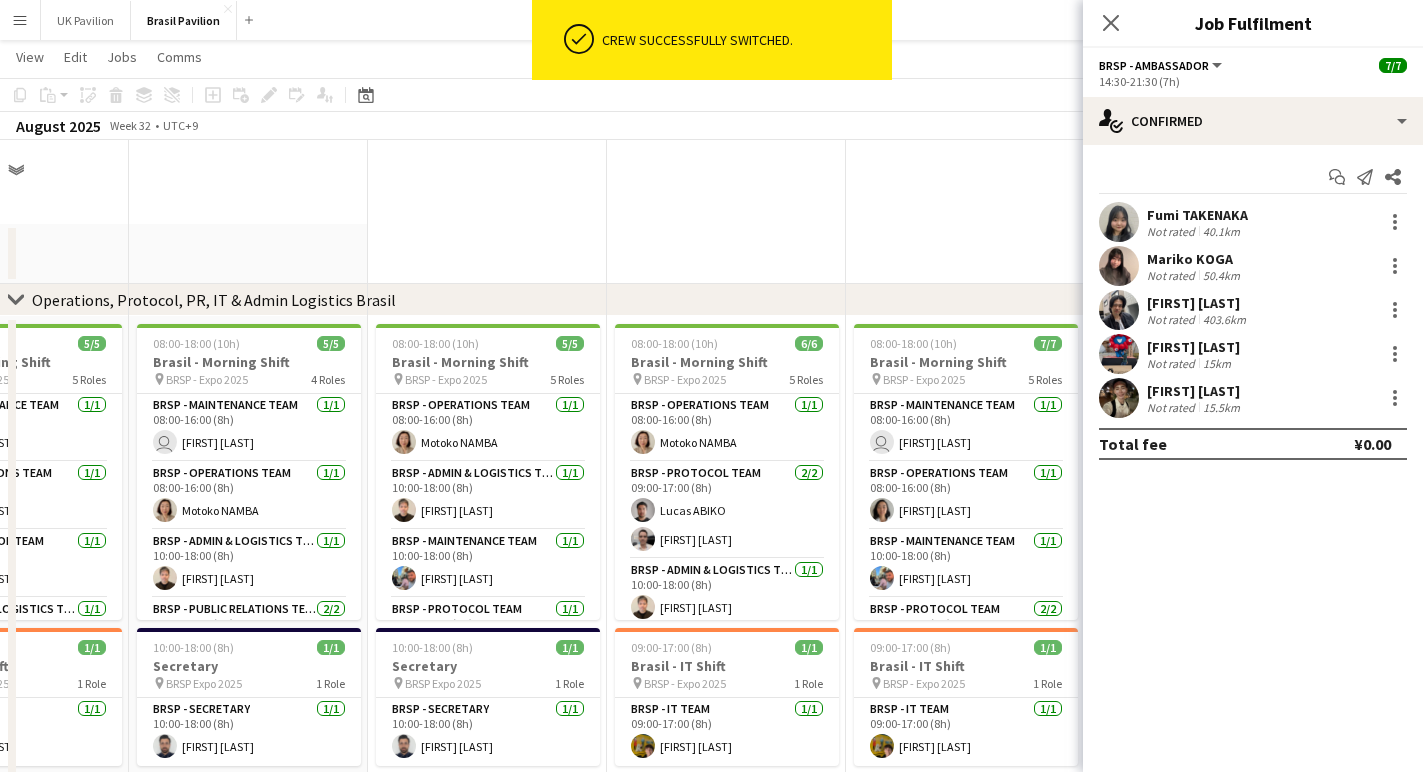 scroll, scrollTop: 2516, scrollLeft: 0, axis: vertical 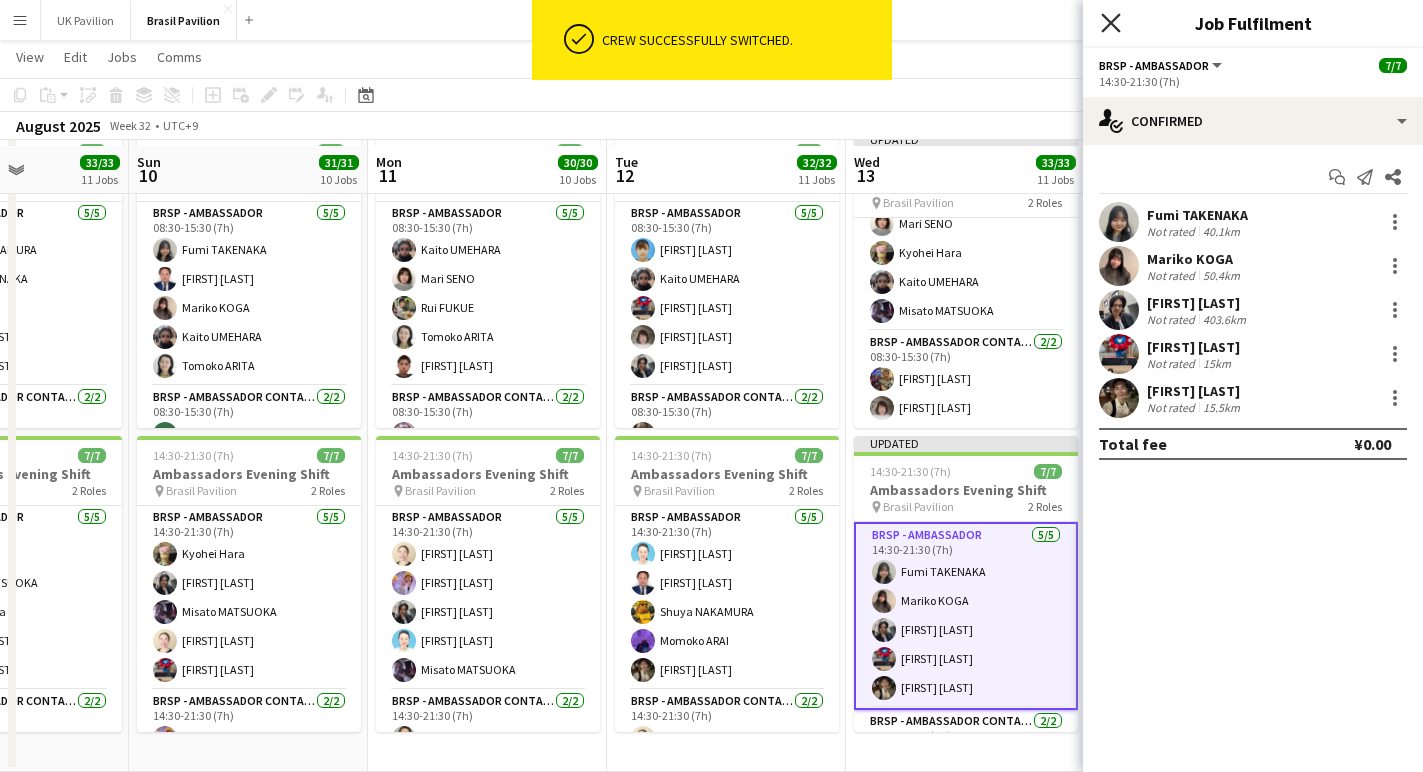 click on "Close pop-in" 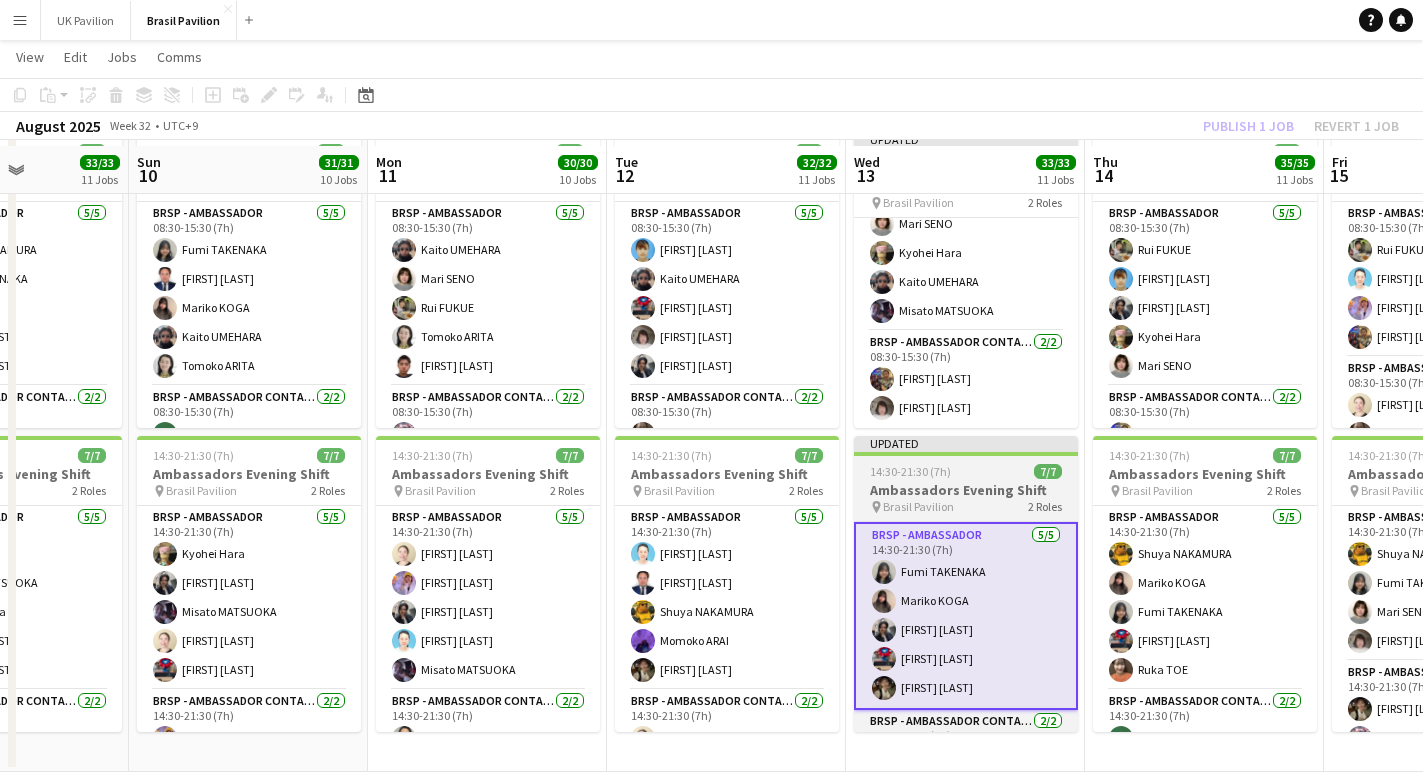 click on "Ambassadors Evening Shift" at bounding box center (966, 490) 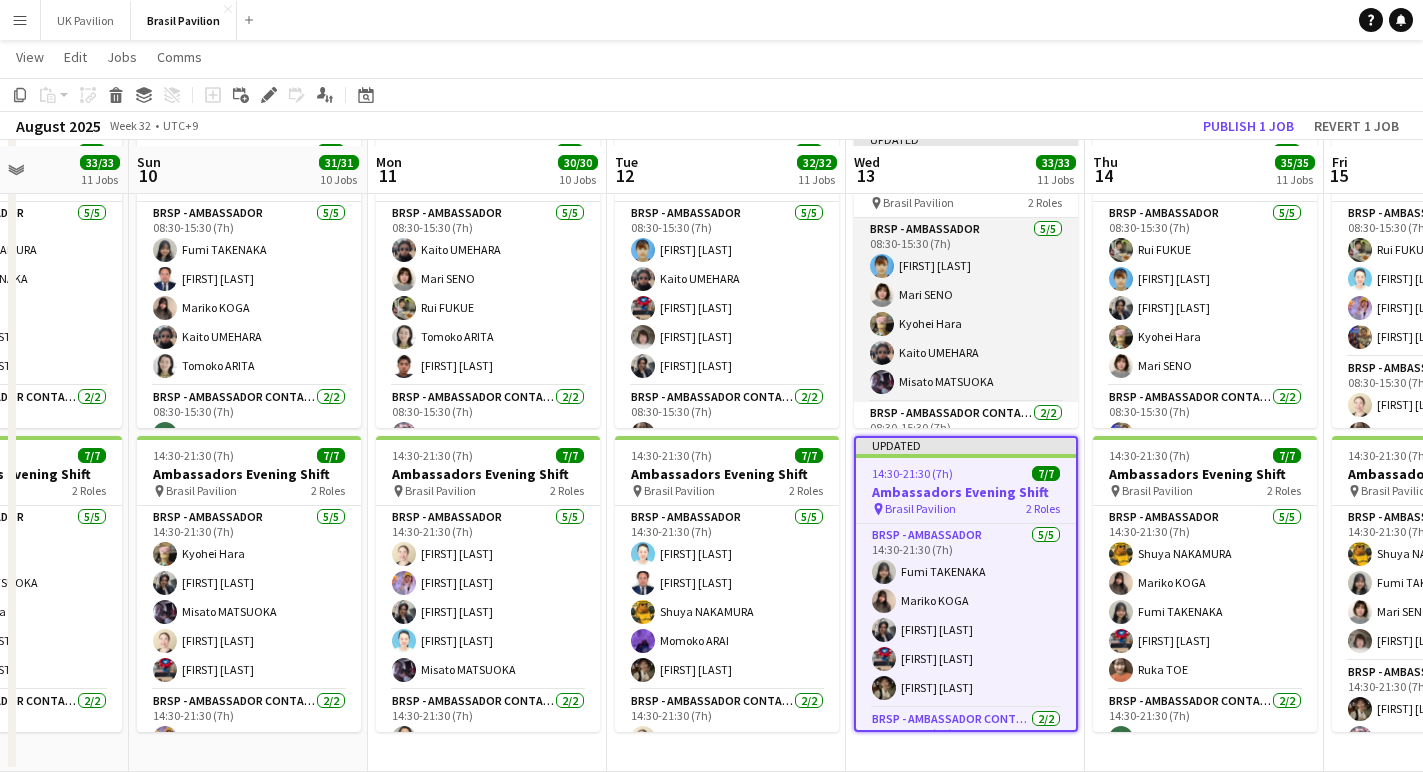 scroll, scrollTop: 0, scrollLeft: 0, axis: both 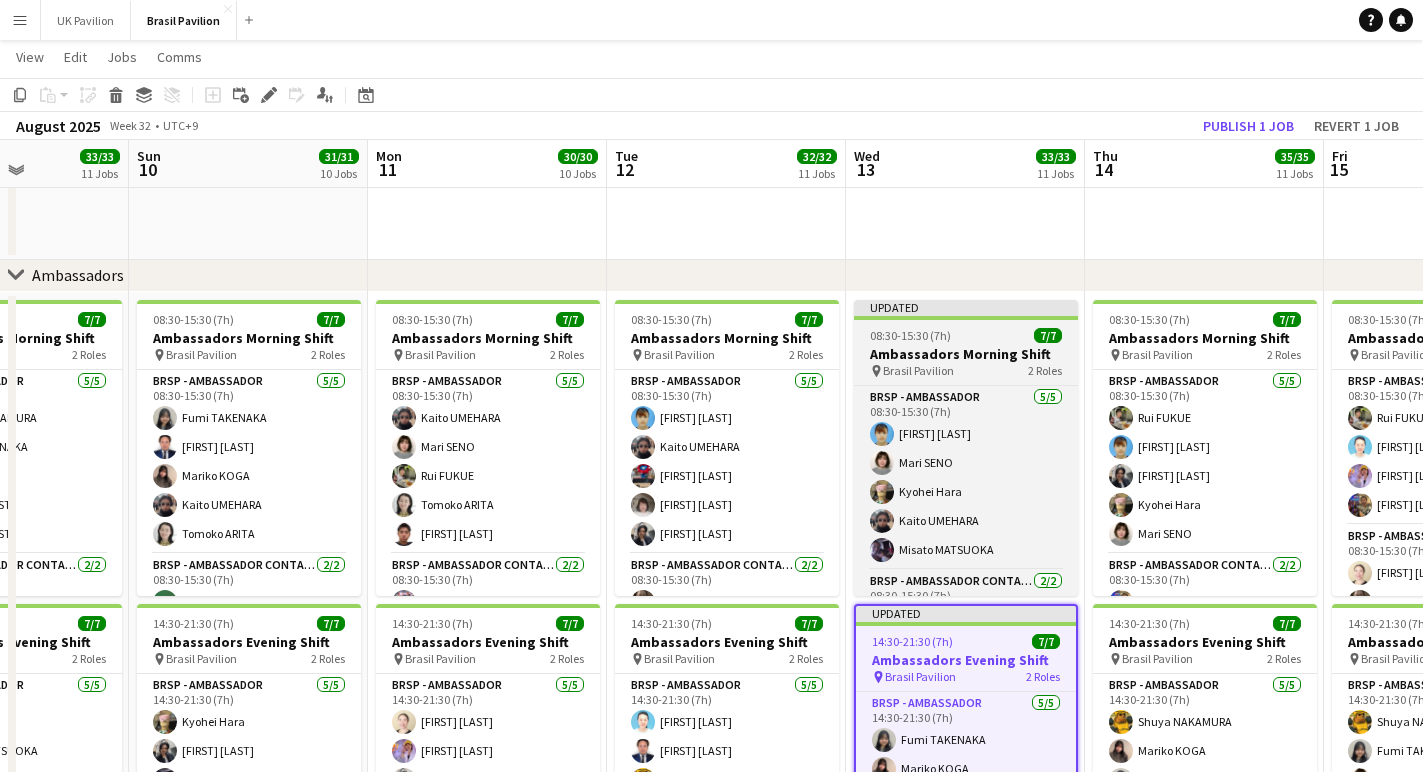 click on "Ambassadors Morning Shift" at bounding box center [966, 354] 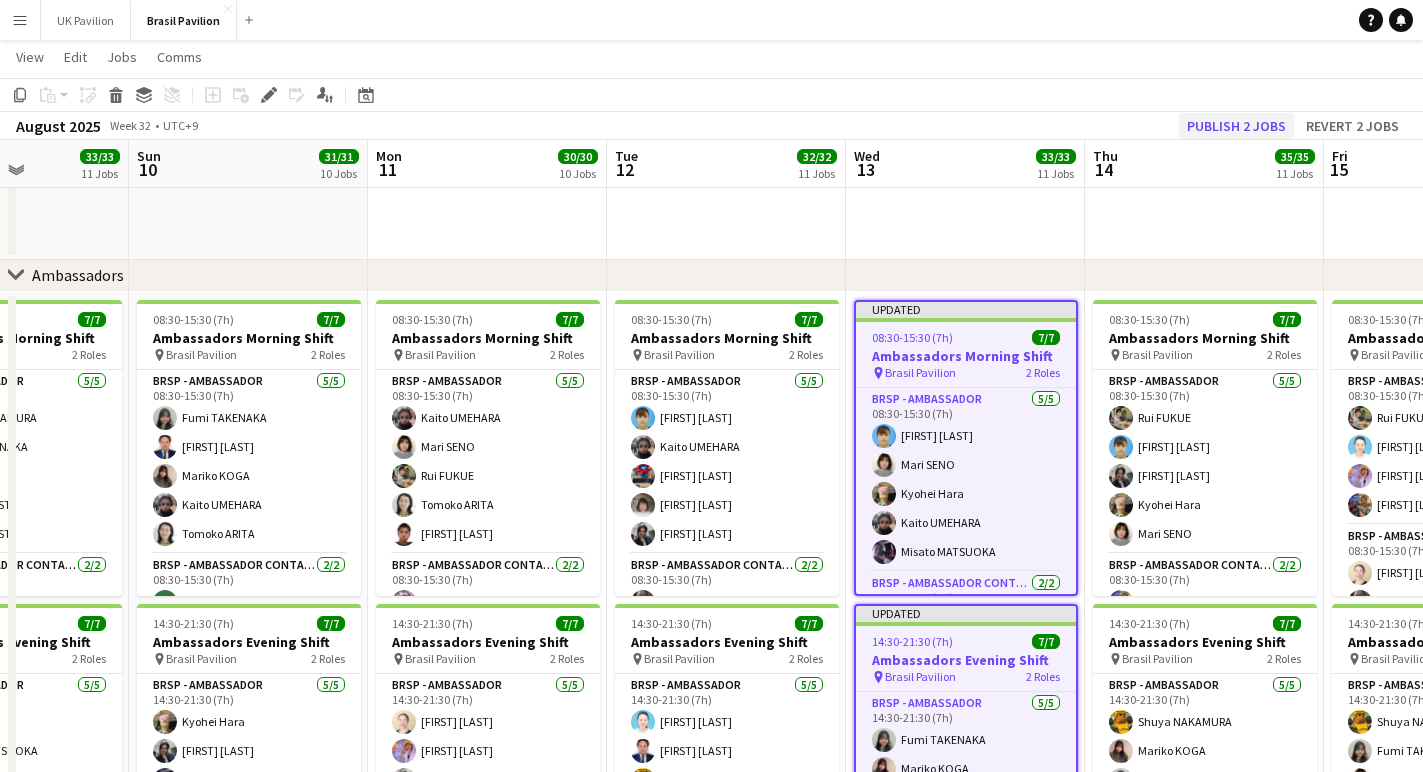click on "Publish 2 jobs" 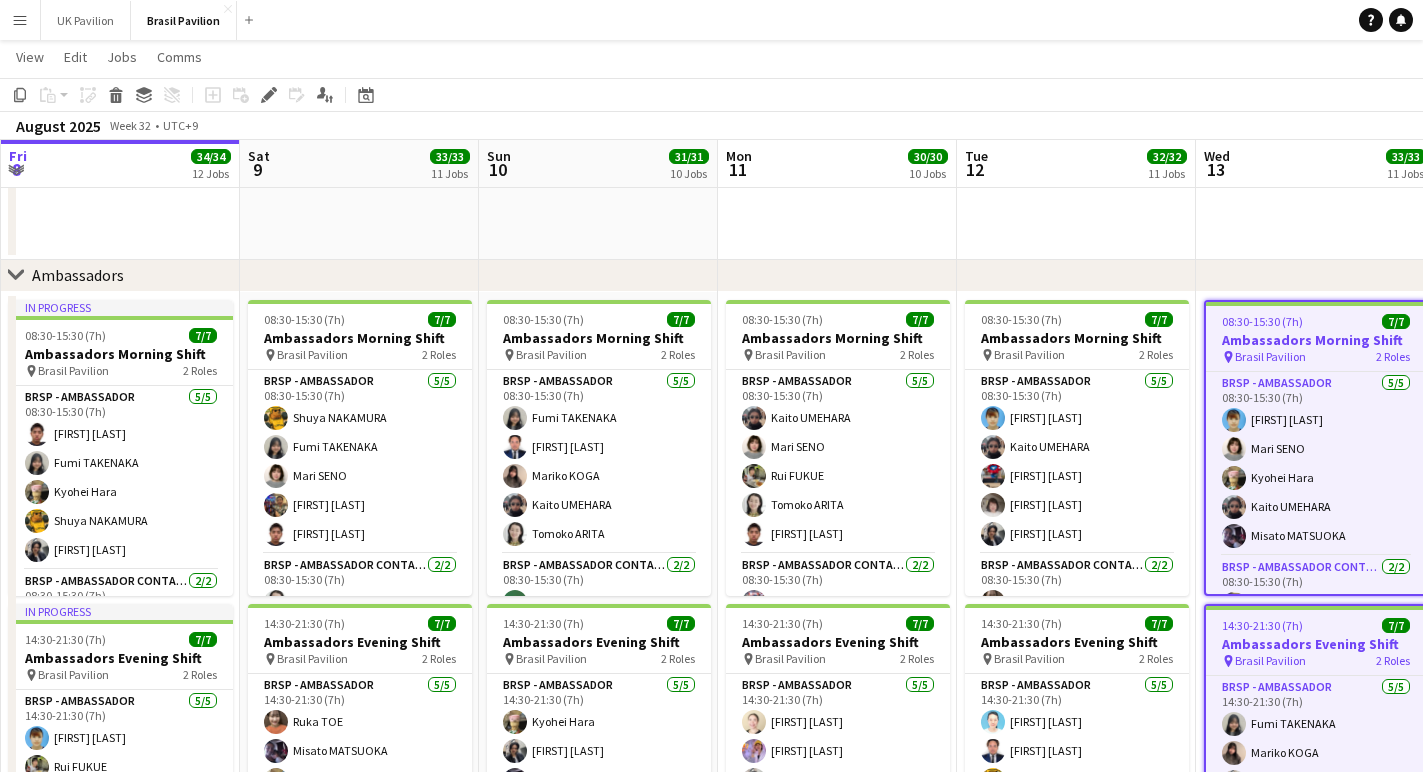 scroll, scrollTop: 0, scrollLeft: 482, axis: horizontal 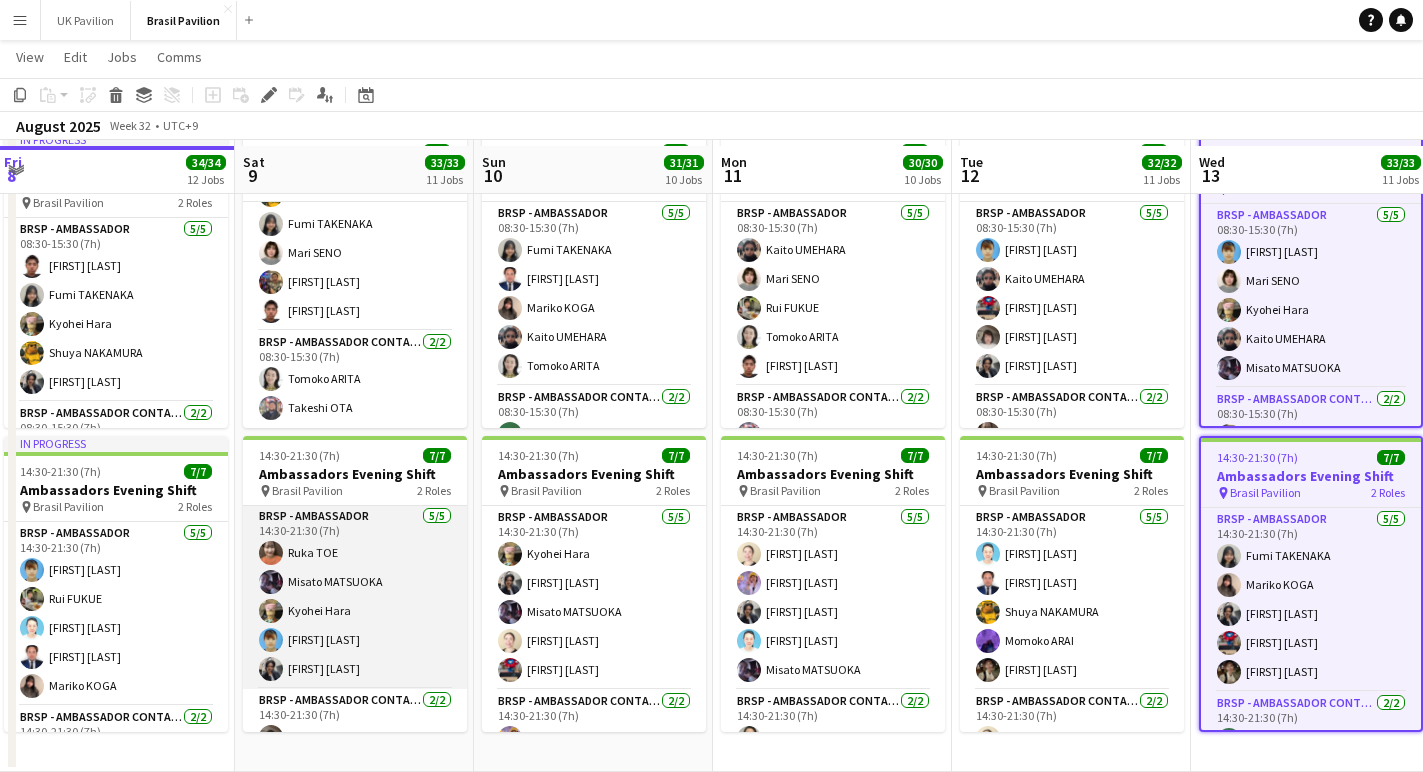 click on "BRSP - Ambassador   5/5   [TIME]-[TIME] ([DURATION])
[FIRST] [LAST] [FIRST] [LAST] [FIRST] [LAST] [FIRST] [LAST] [FIRST] [LAST]" at bounding box center (355, 597) 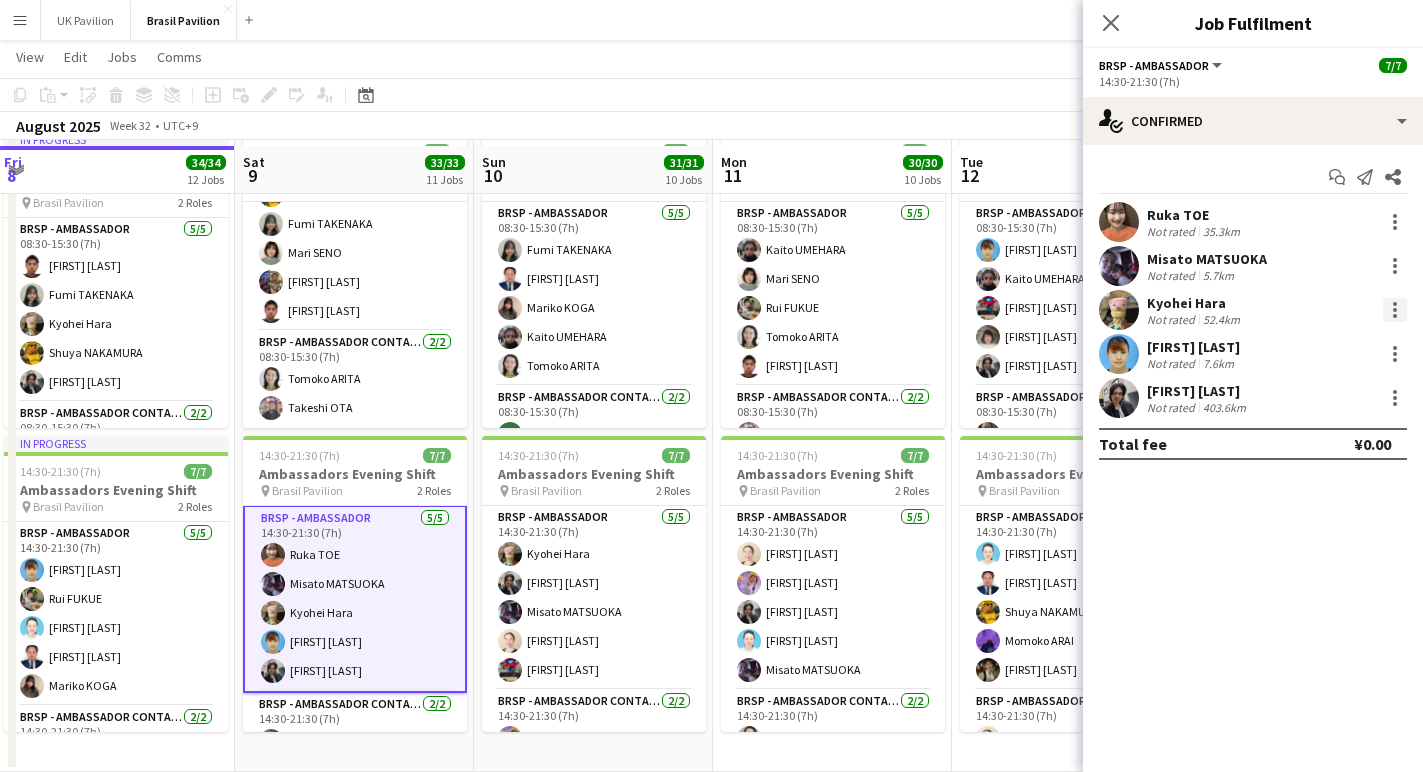 click at bounding box center [1395, 310] 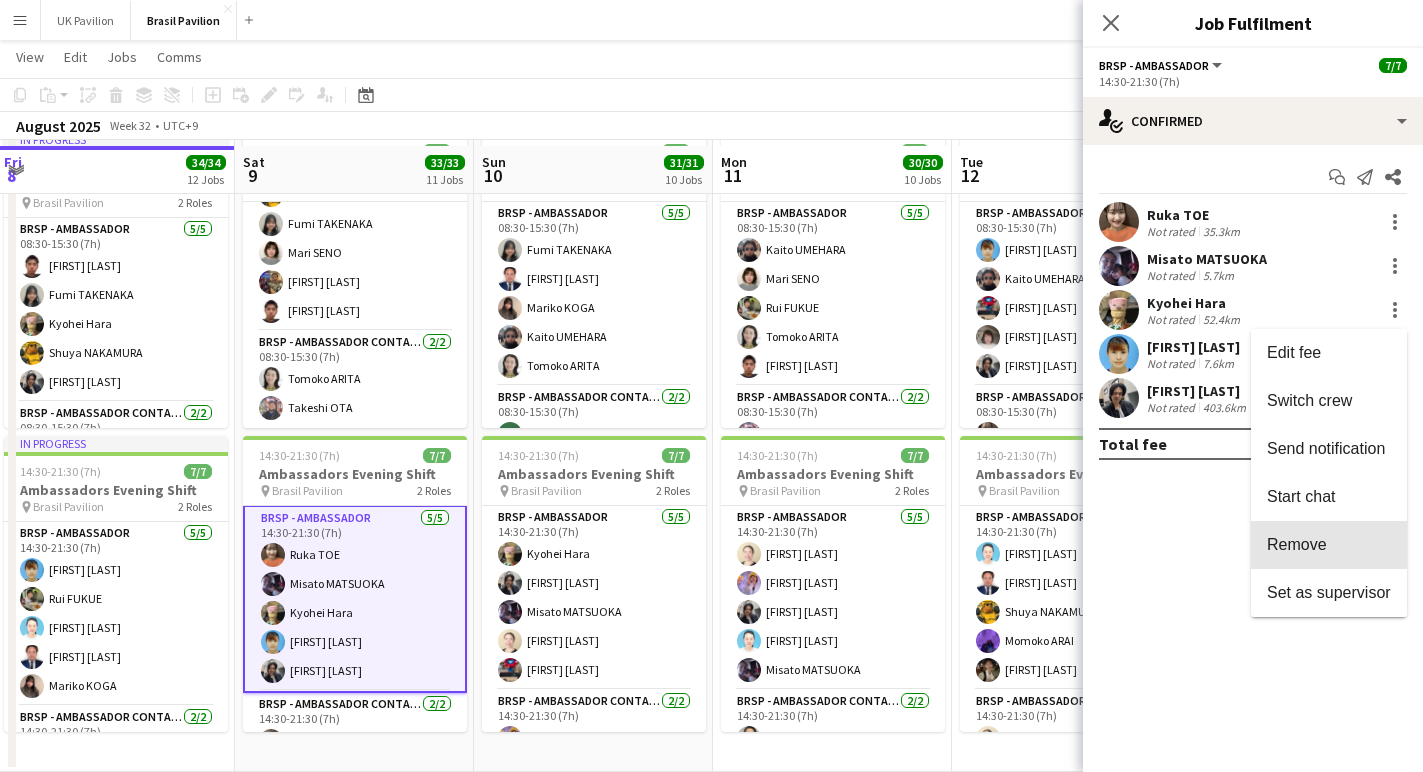 click on "Remove" at bounding box center [1329, 545] 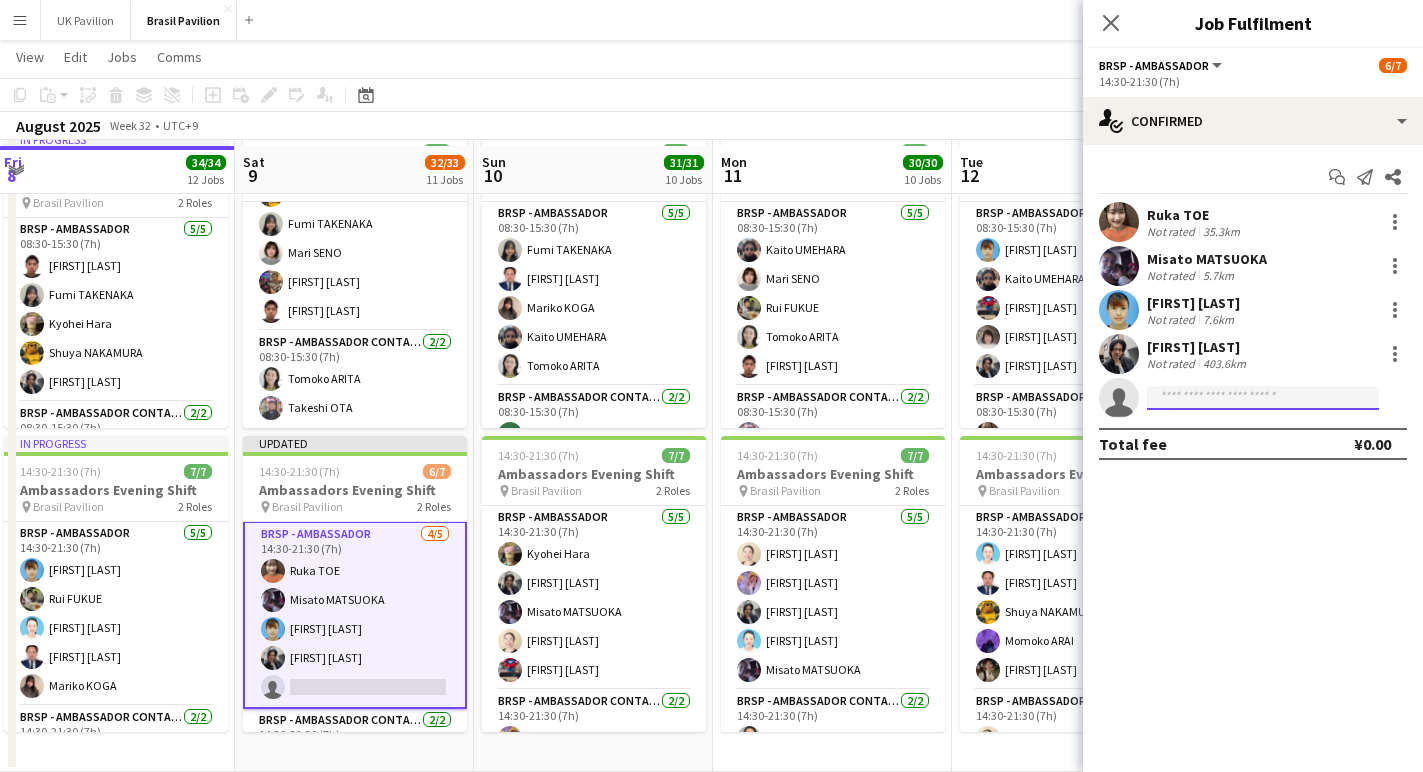 click 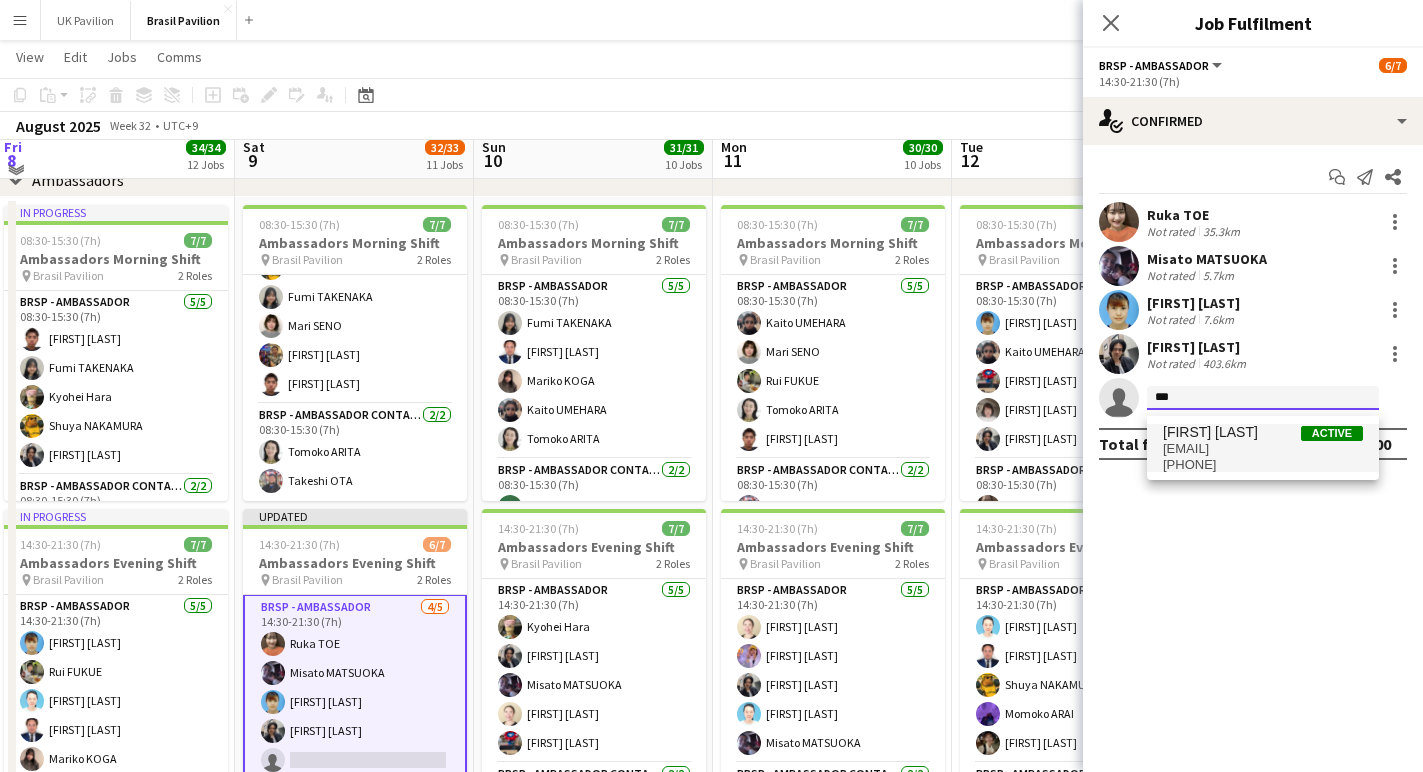 scroll, scrollTop: 2384, scrollLeft: 0, axis: vertical 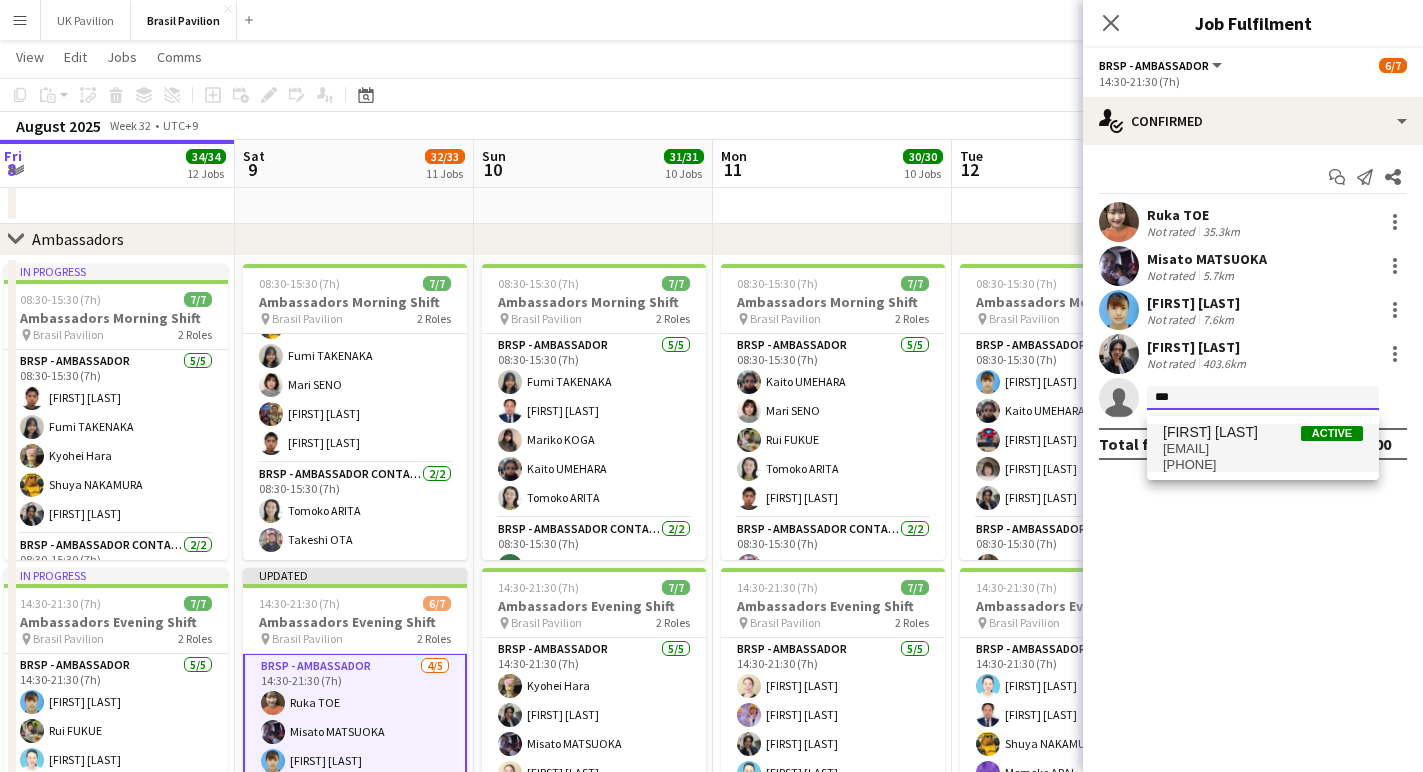 type on "***" 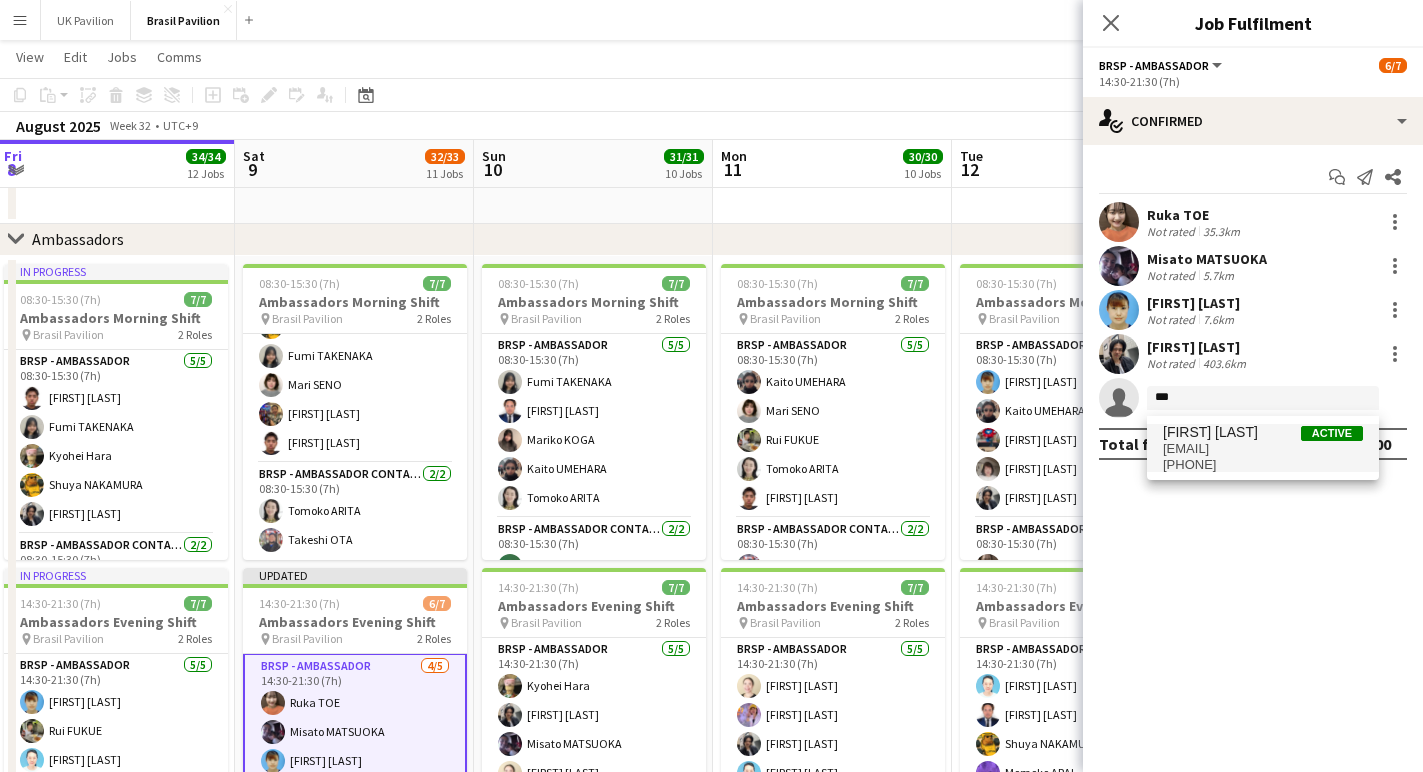 scroll, scrollTop: 2378, scrollLeft: 4, axis: both 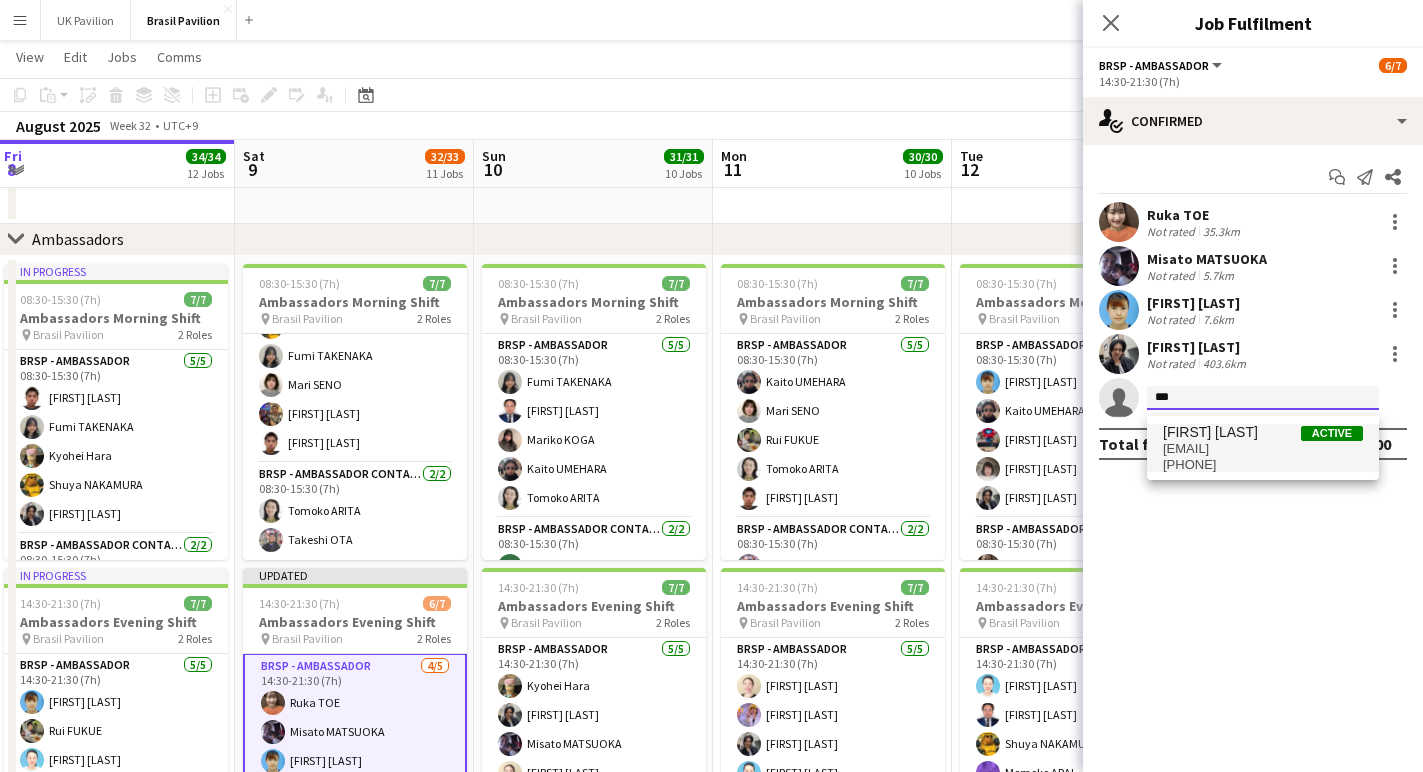 type 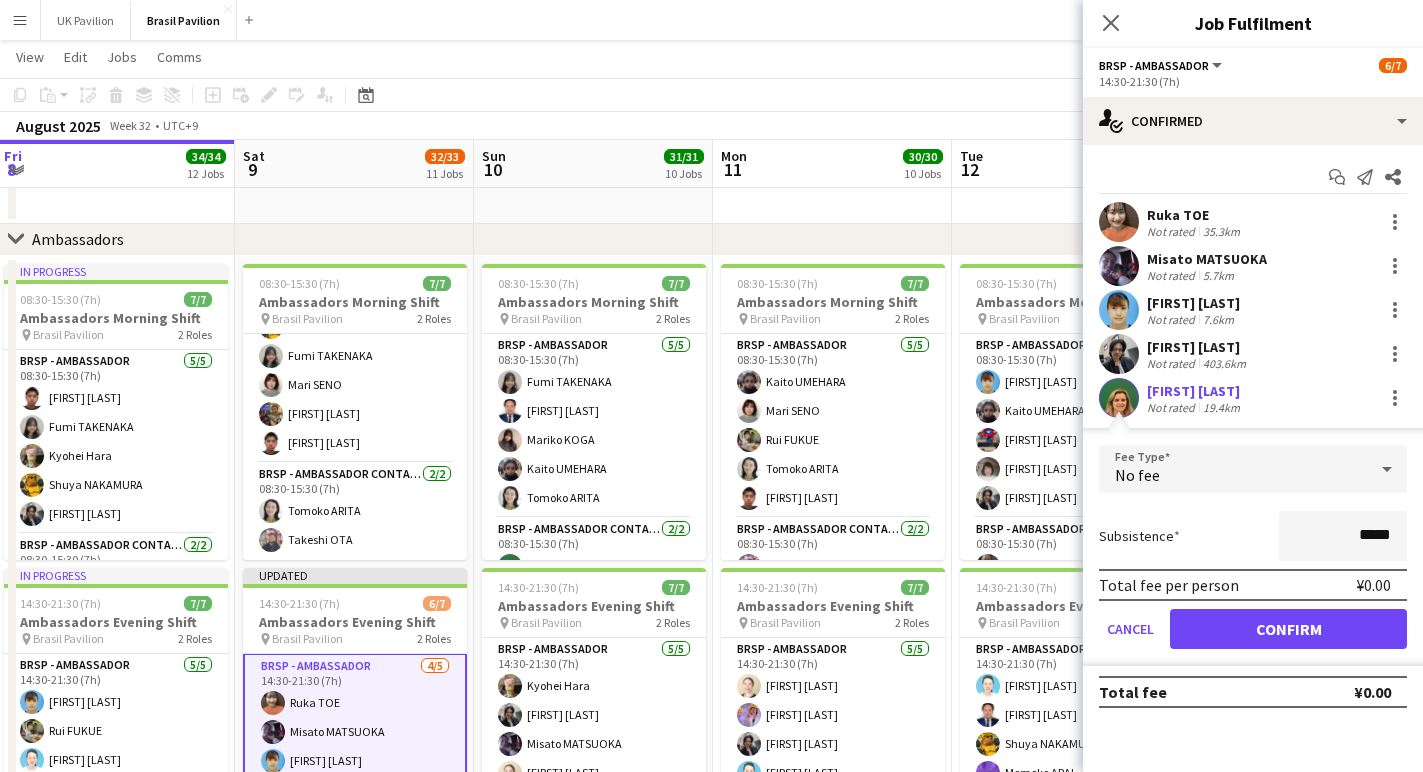 scroll, scrollTop: 2378, scrollLeft: 0, axis: vertical 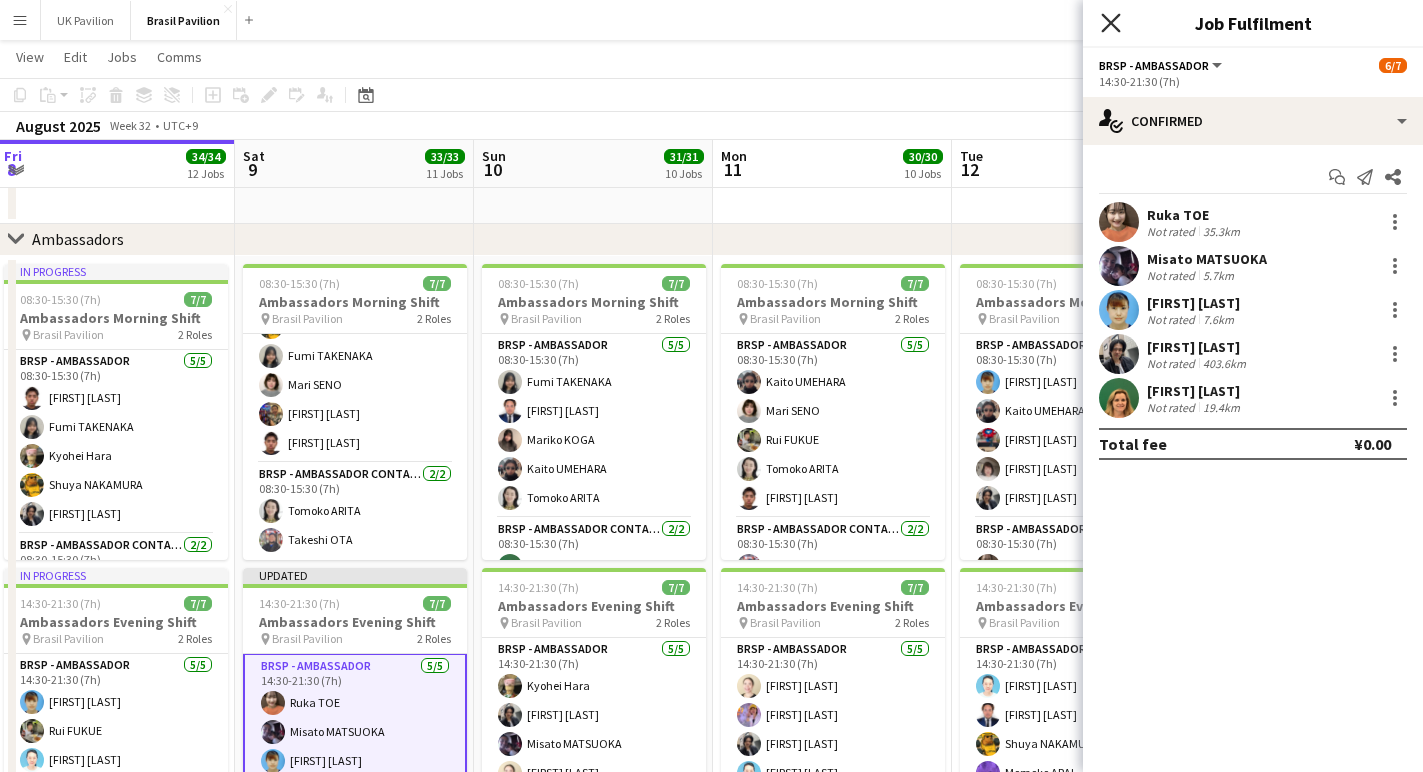 click on "Close pop-in" 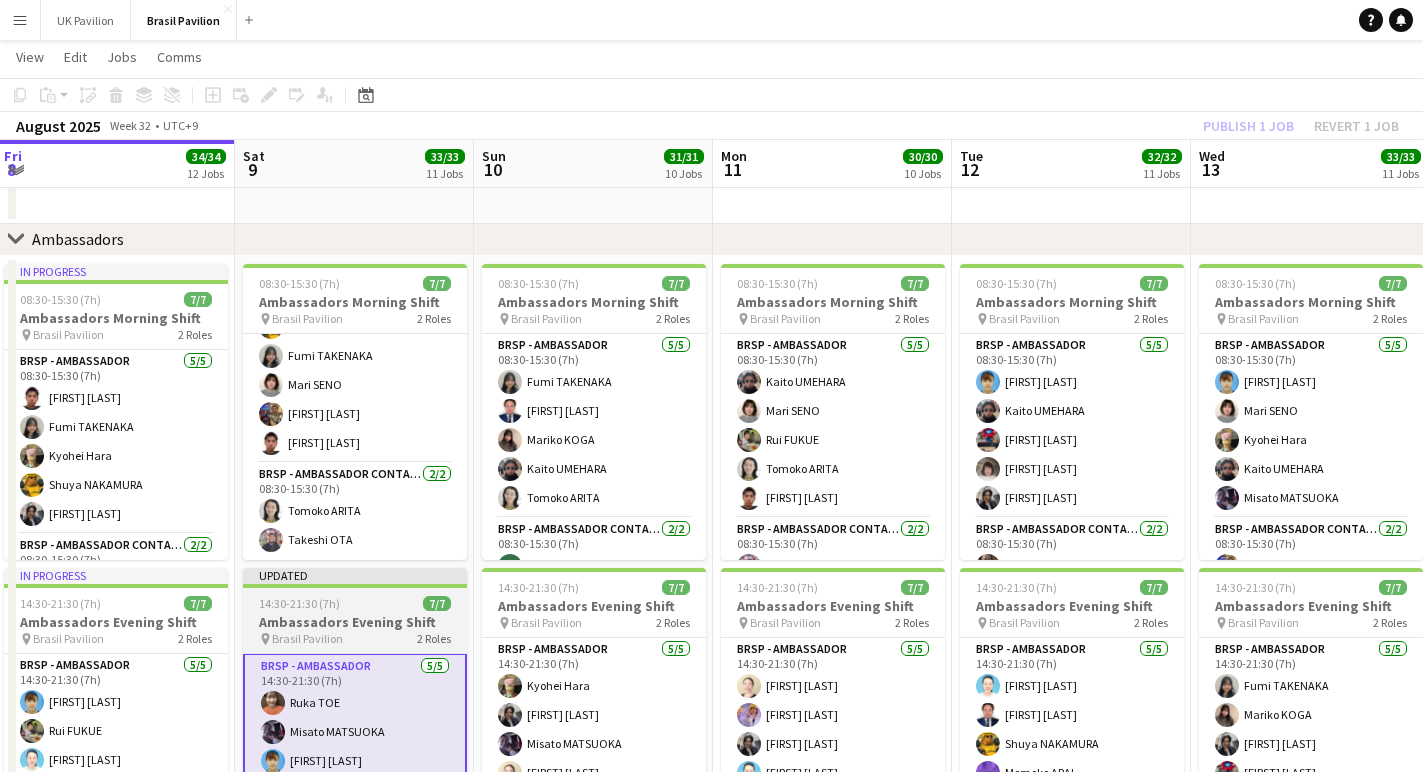 click on "Ambassadors Evening Shift" at bounding box center (355, 622) 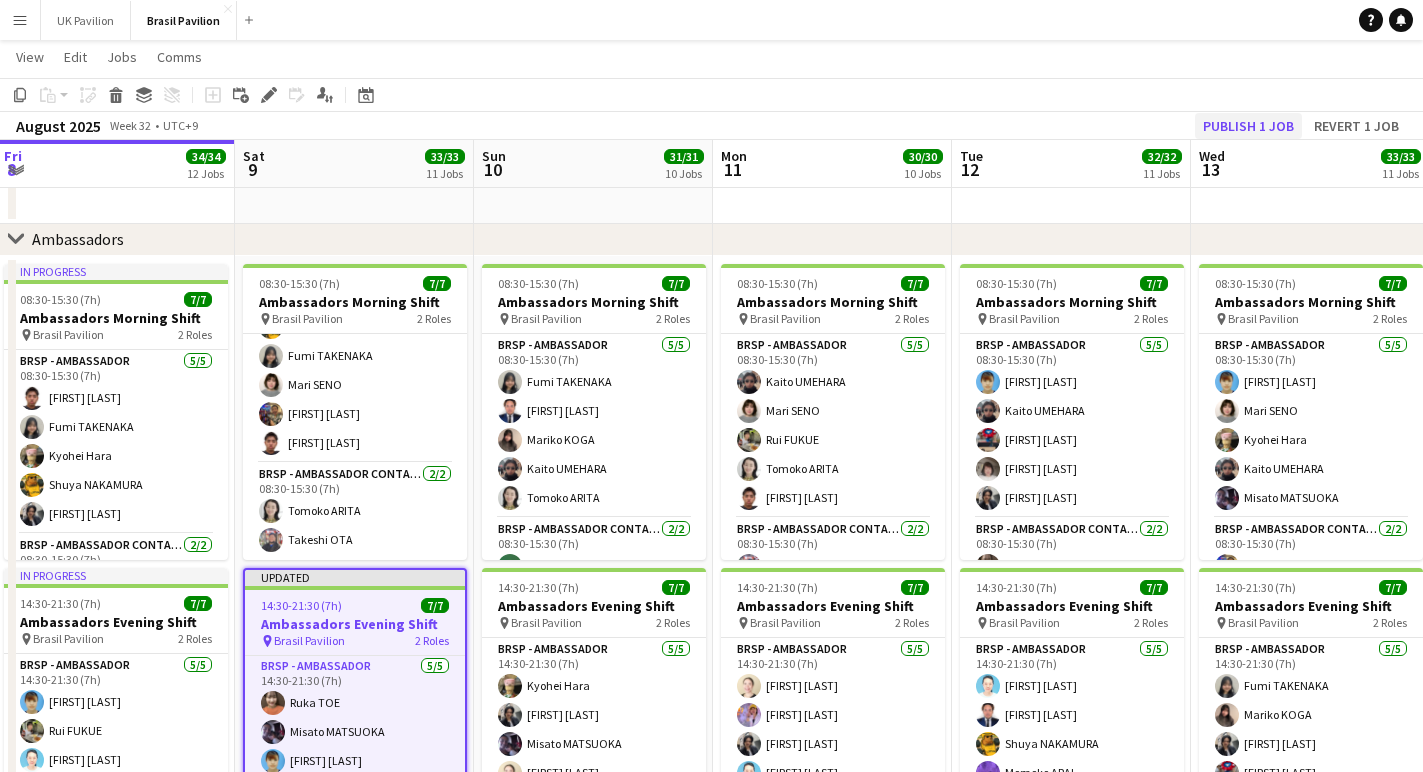 click on "Publish 1 job" 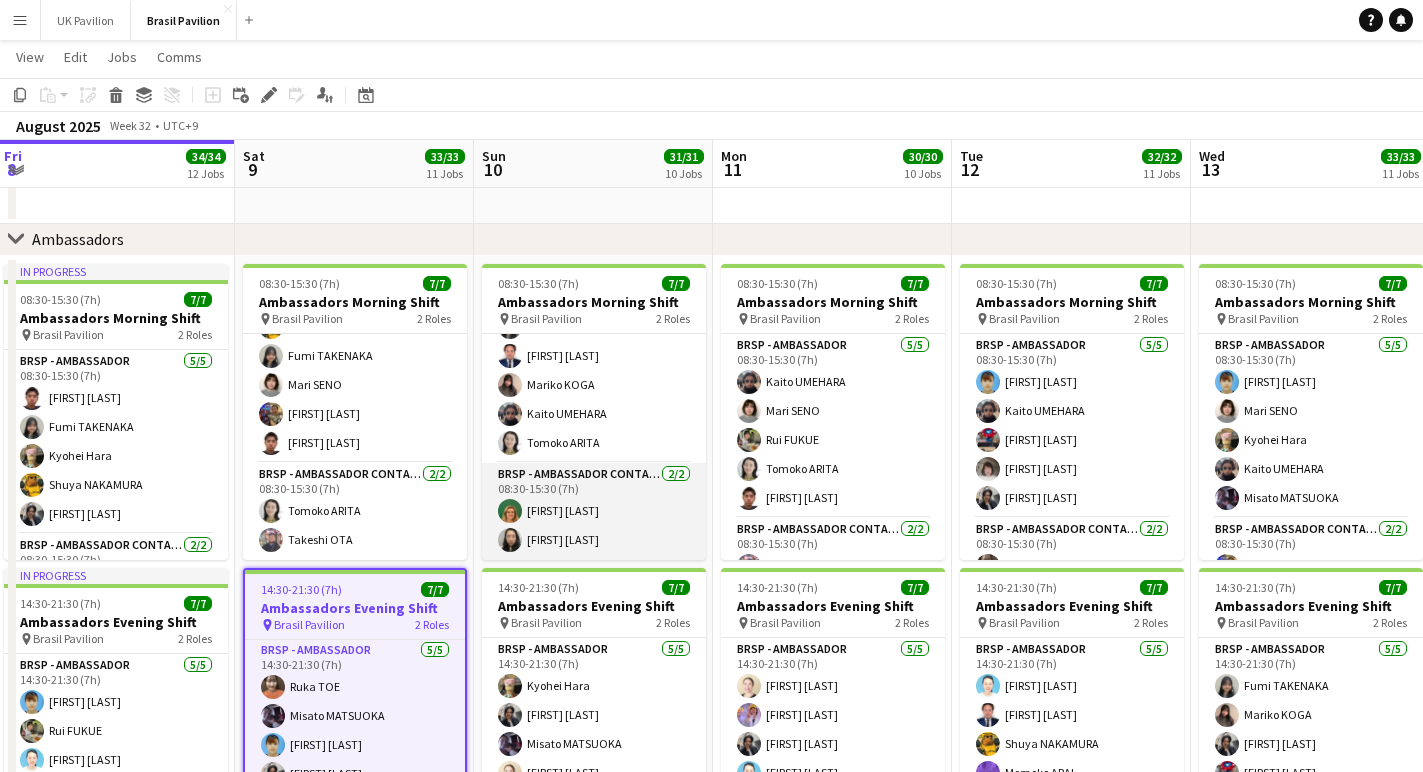 scroll, scrollTop: 85, scrollLeft: 0, axis: vertical 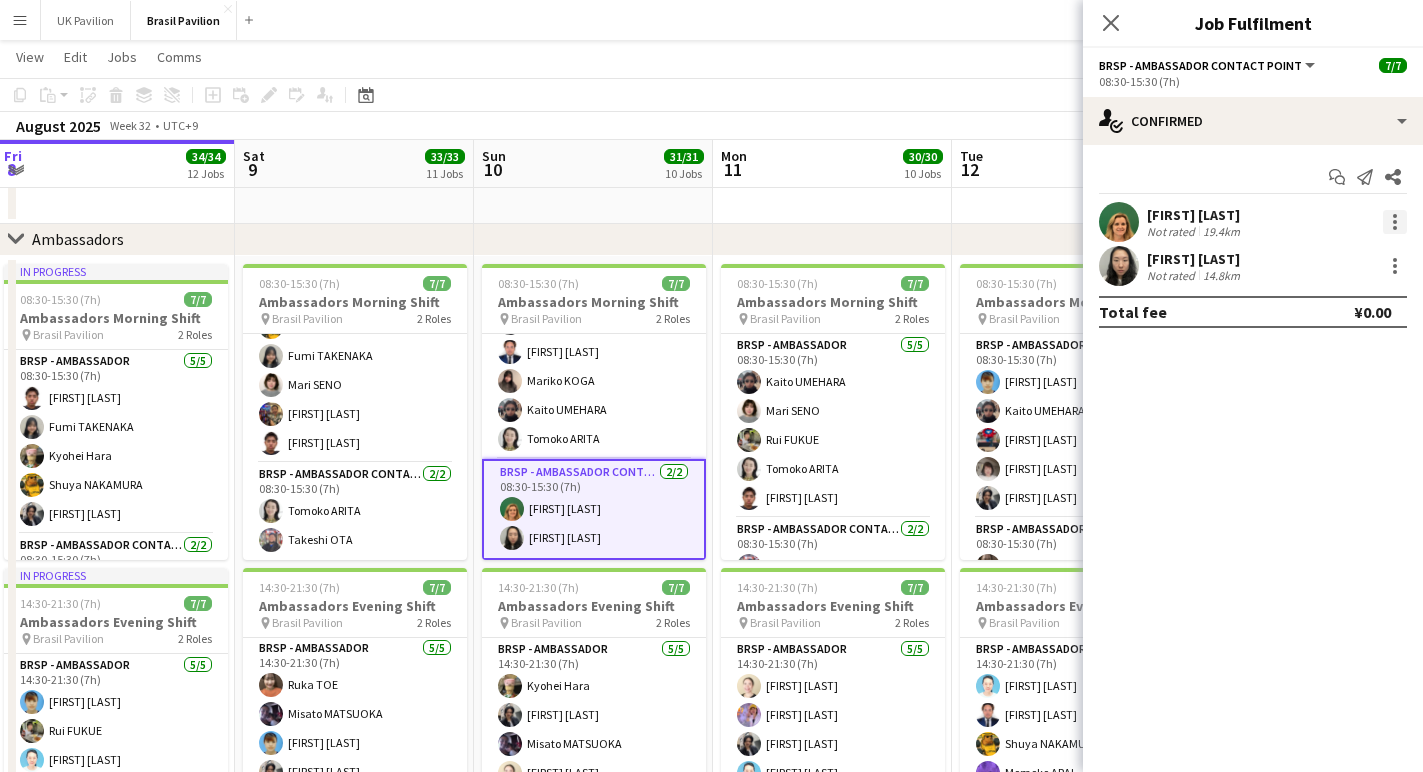 click at bounding box center [1395, 222] 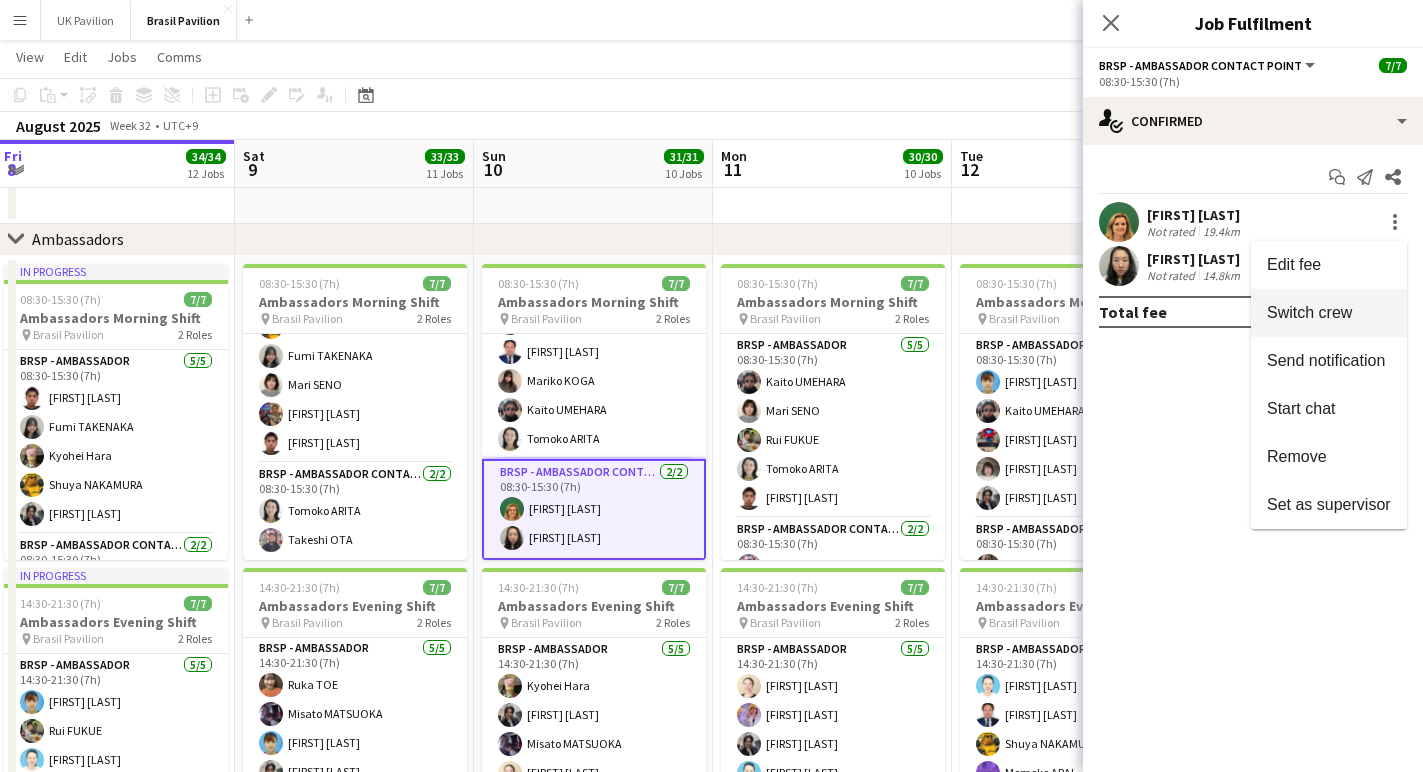 click on "Switch crew" at bounding box center (1309, 312) 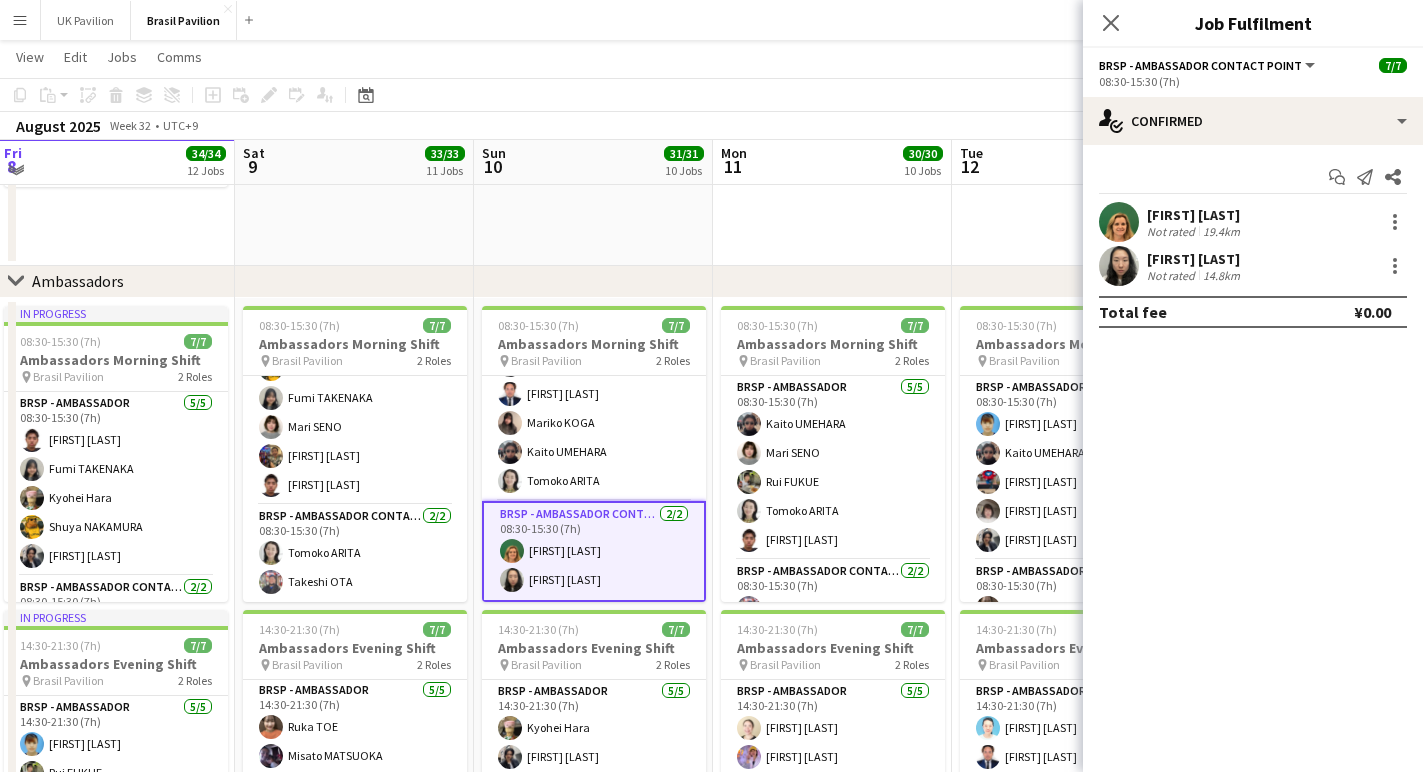 scroll, scrollTop: 90, scrollLeft: 0, axis: vertical 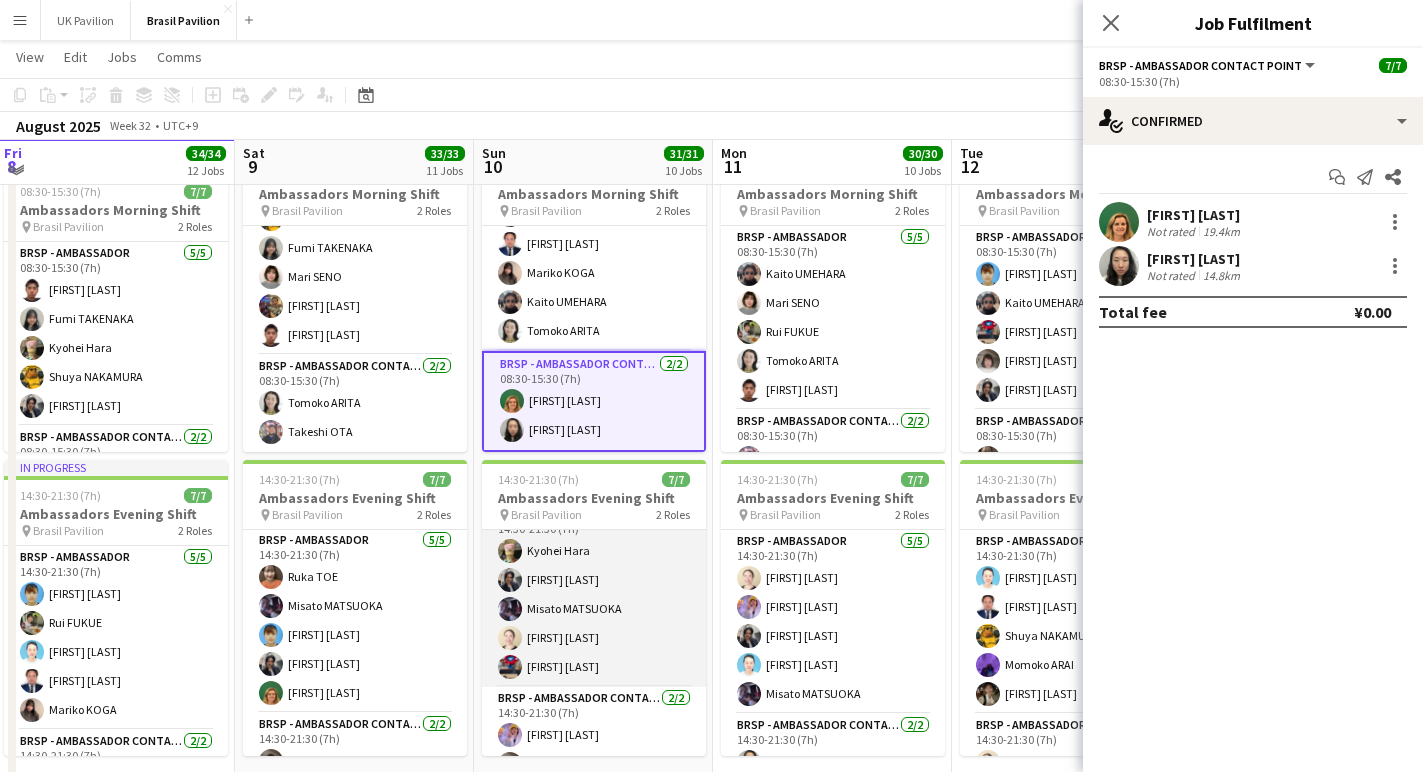 click on "BRSP - Ambassador   5/5   [TIME]-[TIME] ([DURATION])
[FIRST] [LAST] [FIRST] [LAST] [FIRST] [LAST] [FIRST] [LAST] [FIRST] [LAST]" at bounding box center (594, 595) 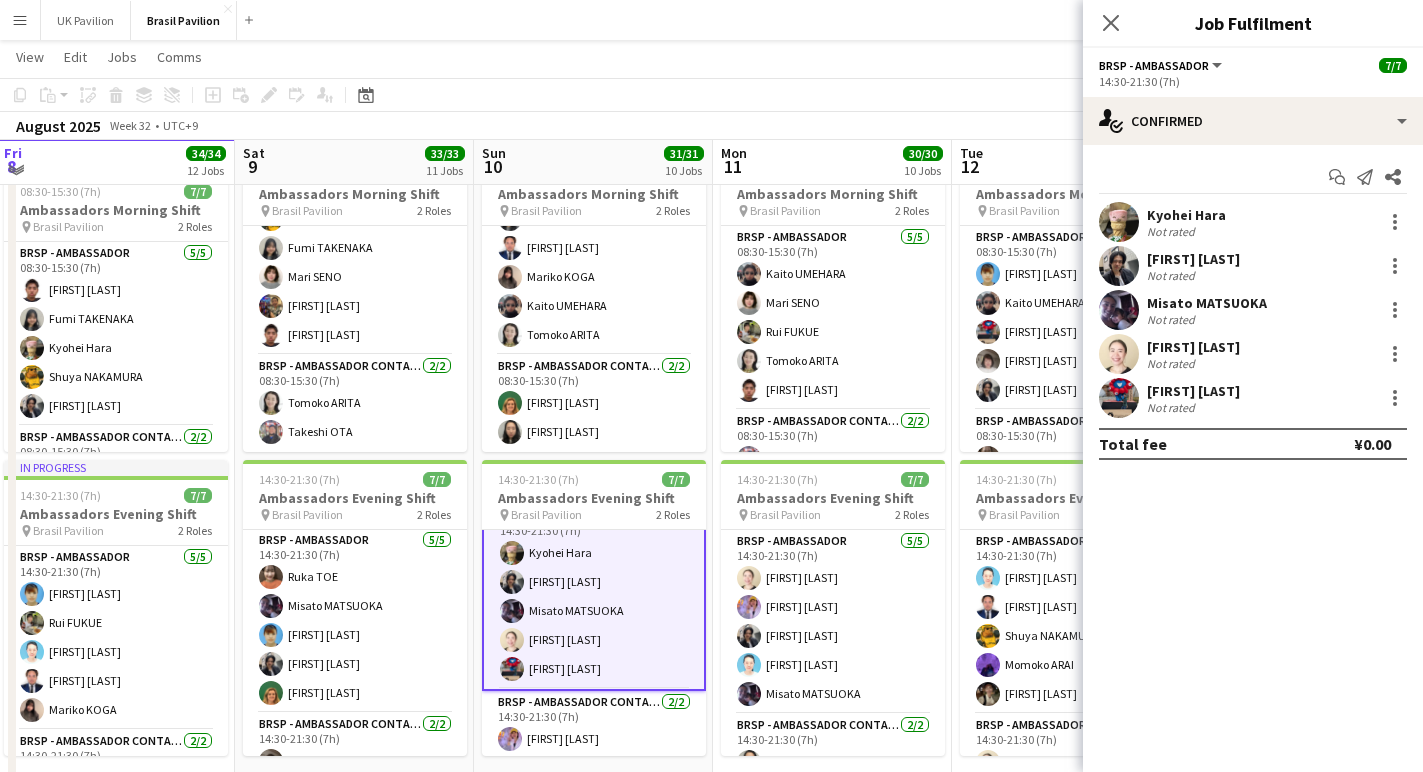 scroll, scrollTop: 85, scrollLeft: 0, axis: vertical 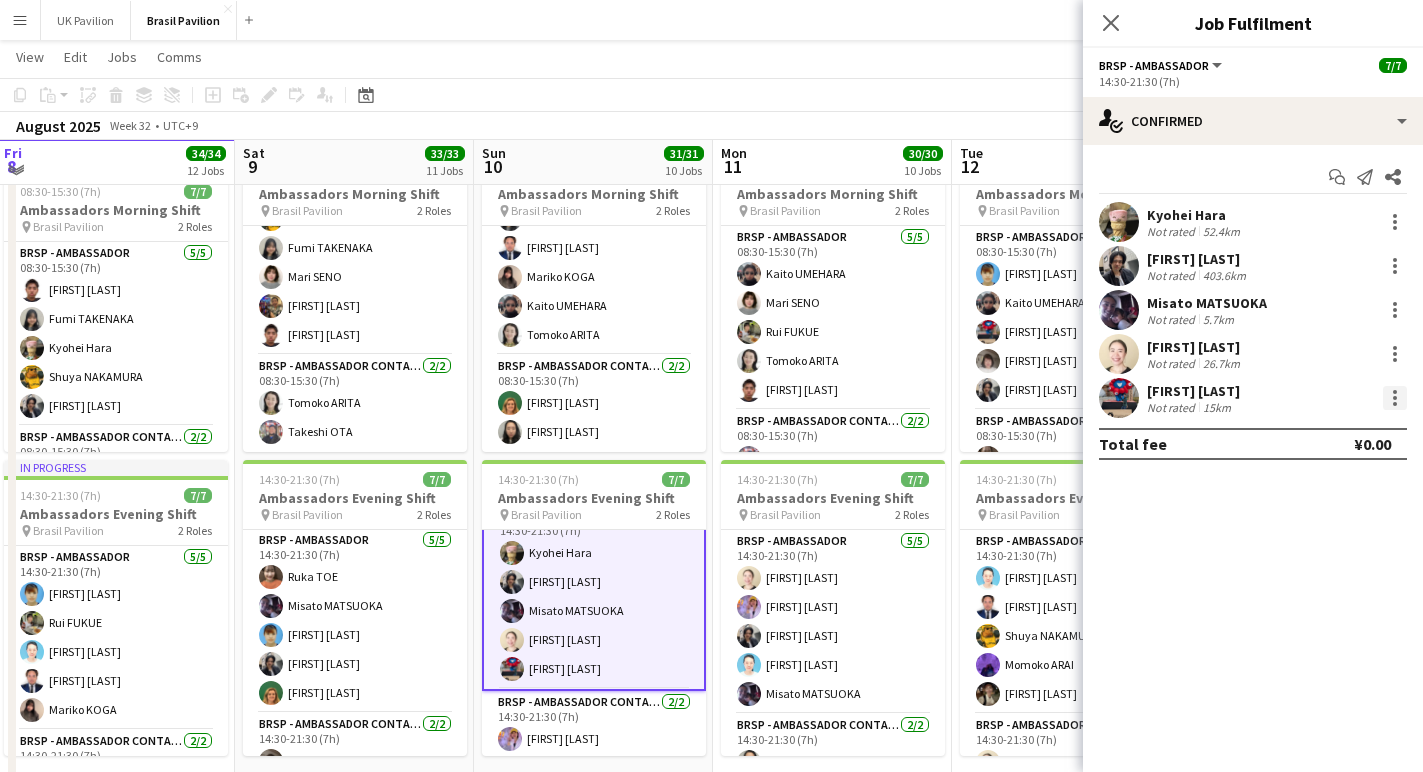 click at bounding box center [1395, 398] 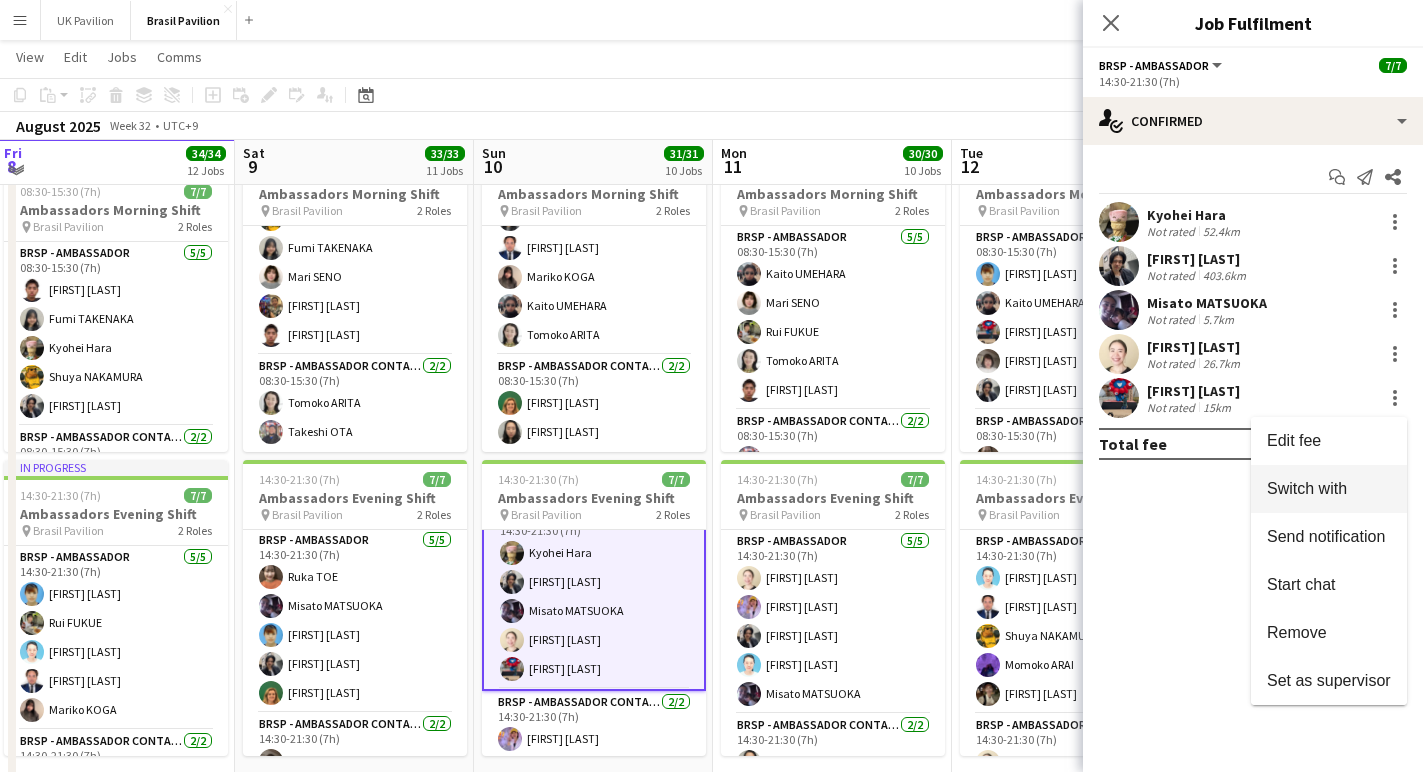 click on "Switch with" at bounding box center [1307, 488] 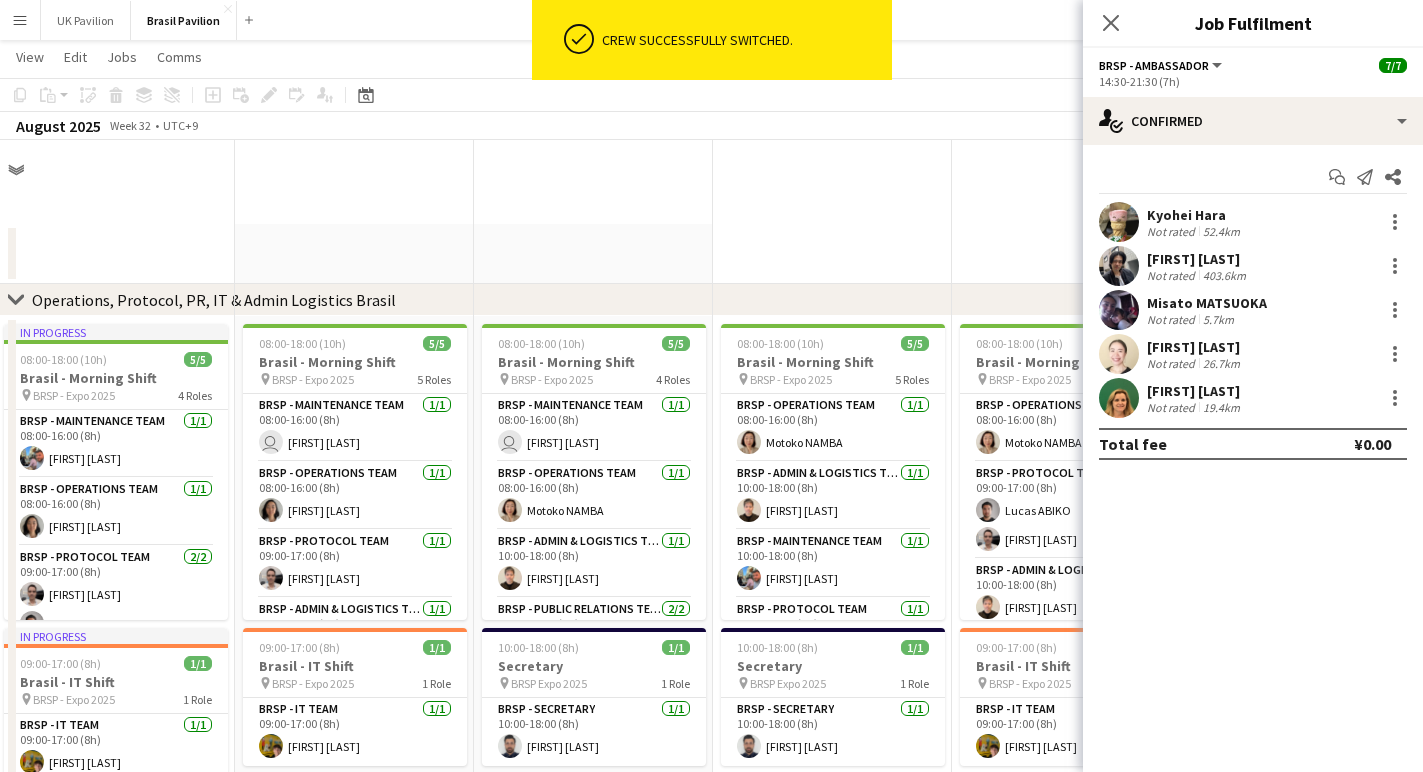 scroll, scrollTop: 2516, scrollLeft: 0, axis: vertical 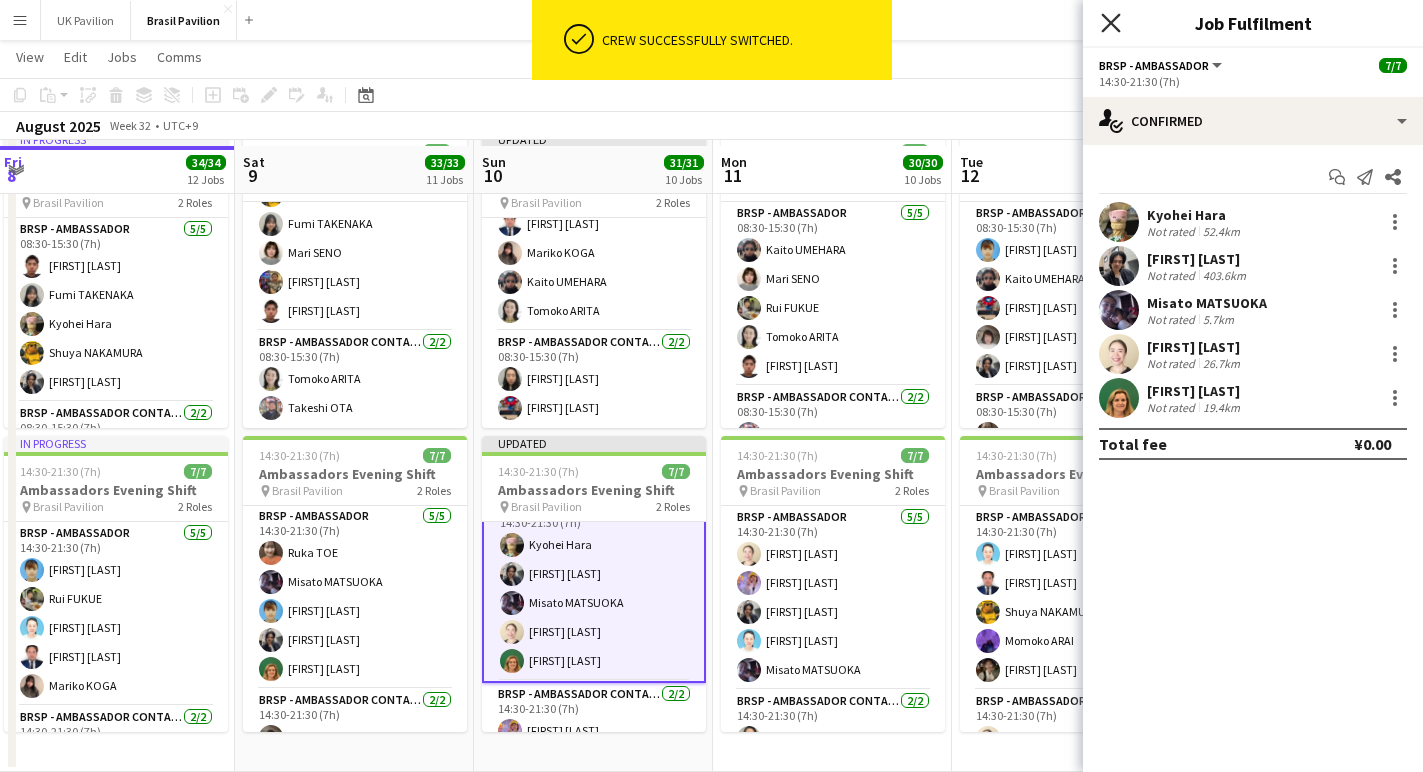 click 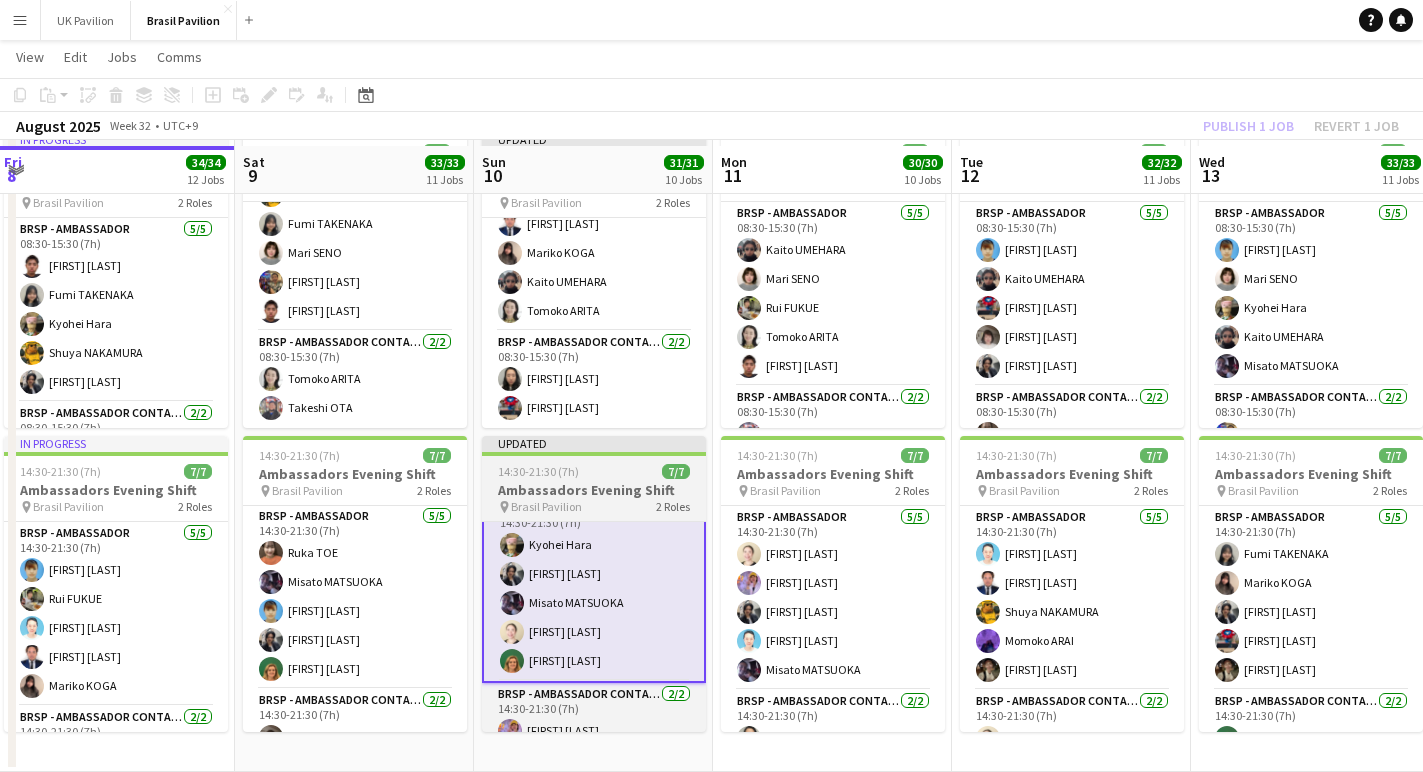 click on "Updated   [TIME]-[TIME] ([DURATION])    [DATE]   Ambassadors Evening Shift
pin
Brasil Pavilion   2 Roles   BRSP - Ambassador   5/5   [TIME]-[TIME] ([DURATION])
[FIRST] [LAST] [FIRST] [LAST] [FIRST] [LAST] [FIRST] [LAST] [FIRST] [LAST]  BRSP - Ambassador Contact Point   2/2   [TIME]-[TIME] ([DURATION])
[FIRST] [LAST] [FIRST] [LAST]" at bounding box center [594, 584] 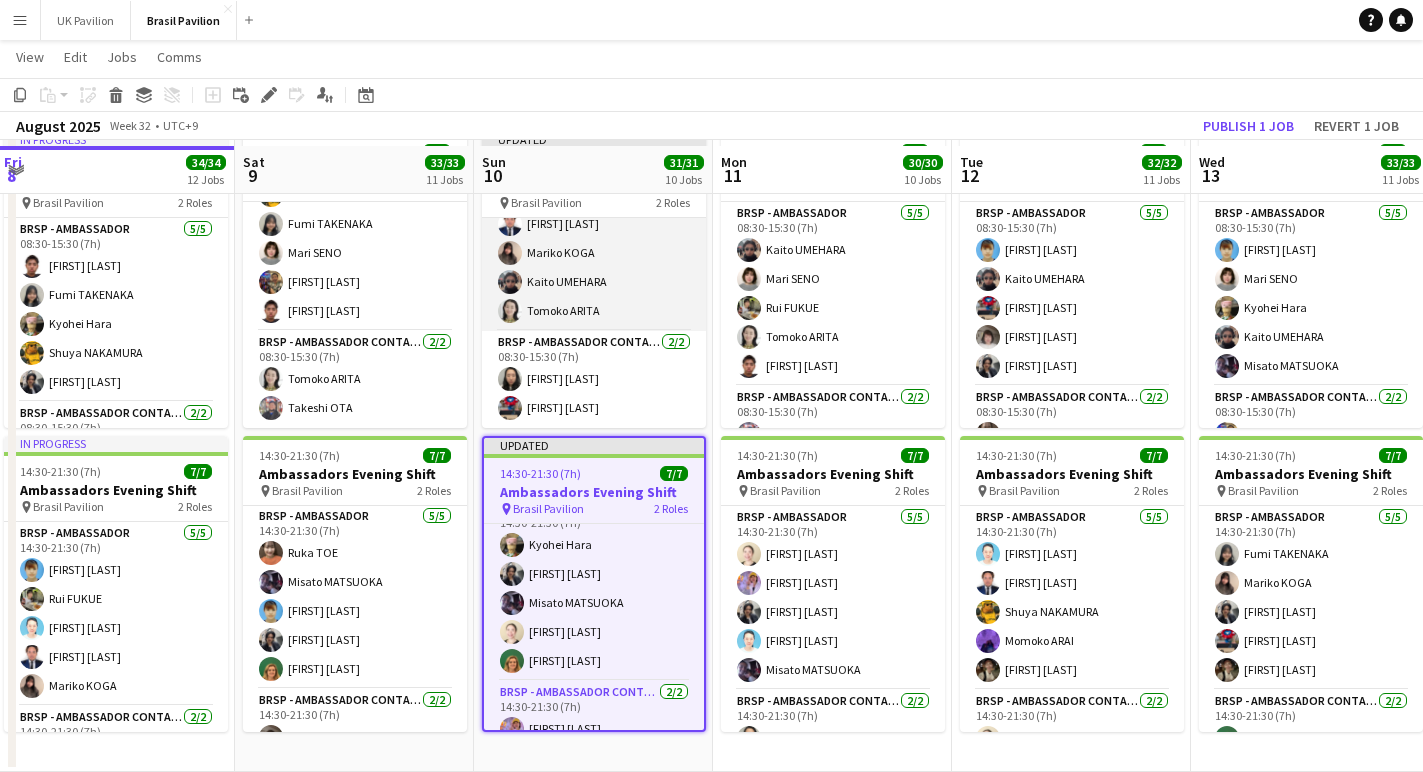 click on "BRSP - Ambassador   5/5   [TIME]-[TIME] ([DURATION])
[FIRST] [LAST] [FIRST] [LAST] [FIRST] [LAST] [FIRST] [LAST] [FIRST] [LAST]" at bounding box center (594, 239) 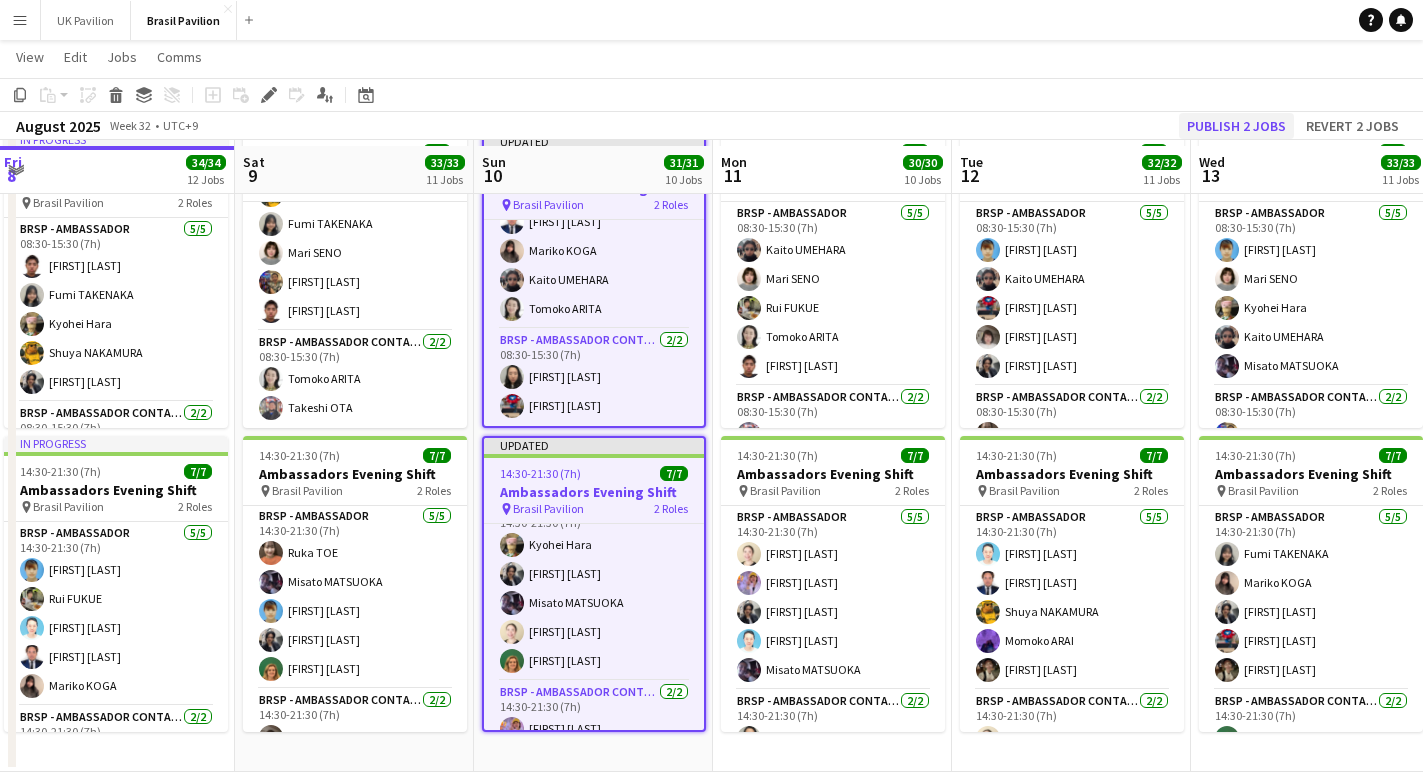 click on "Publish 2 jobs" 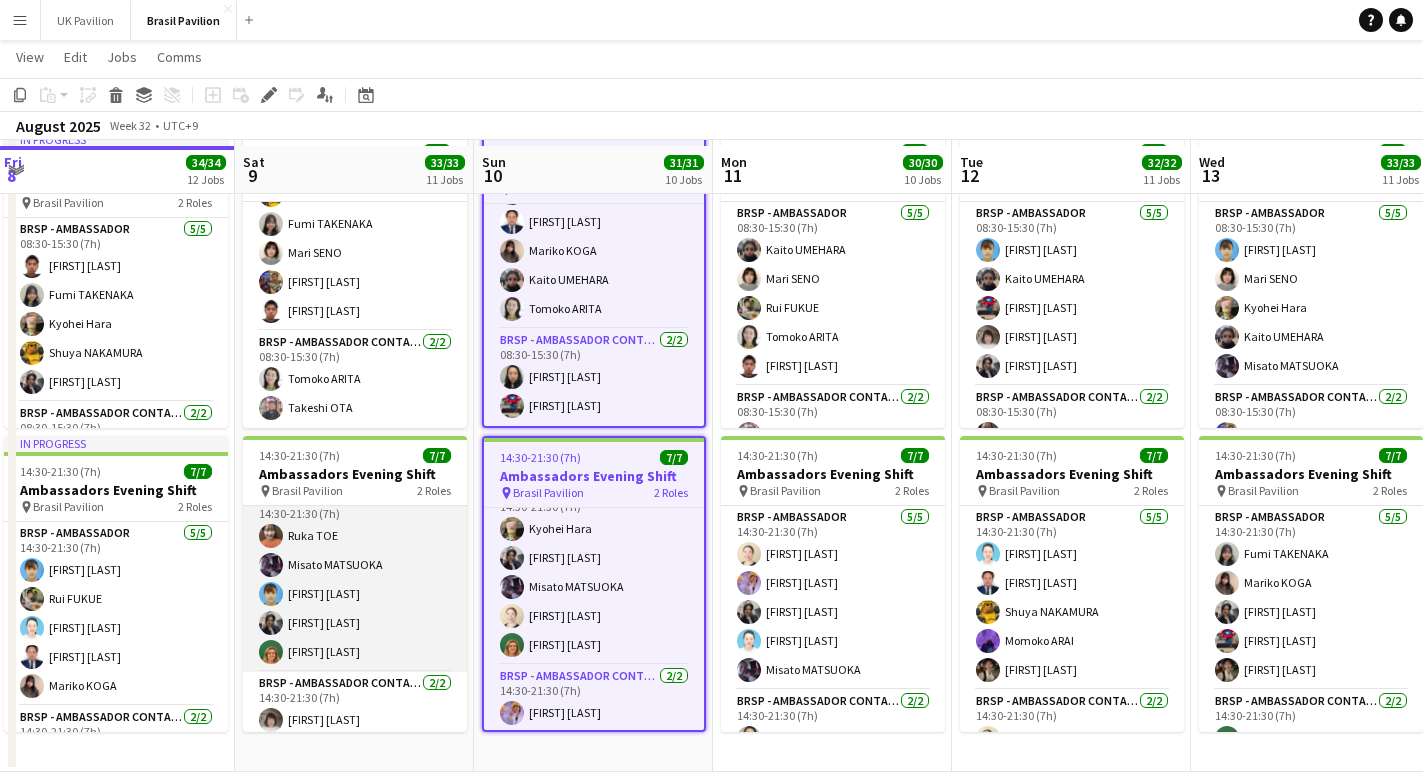 scroll, scrollTop: 19, scrollLeft: 0, axis: vertical 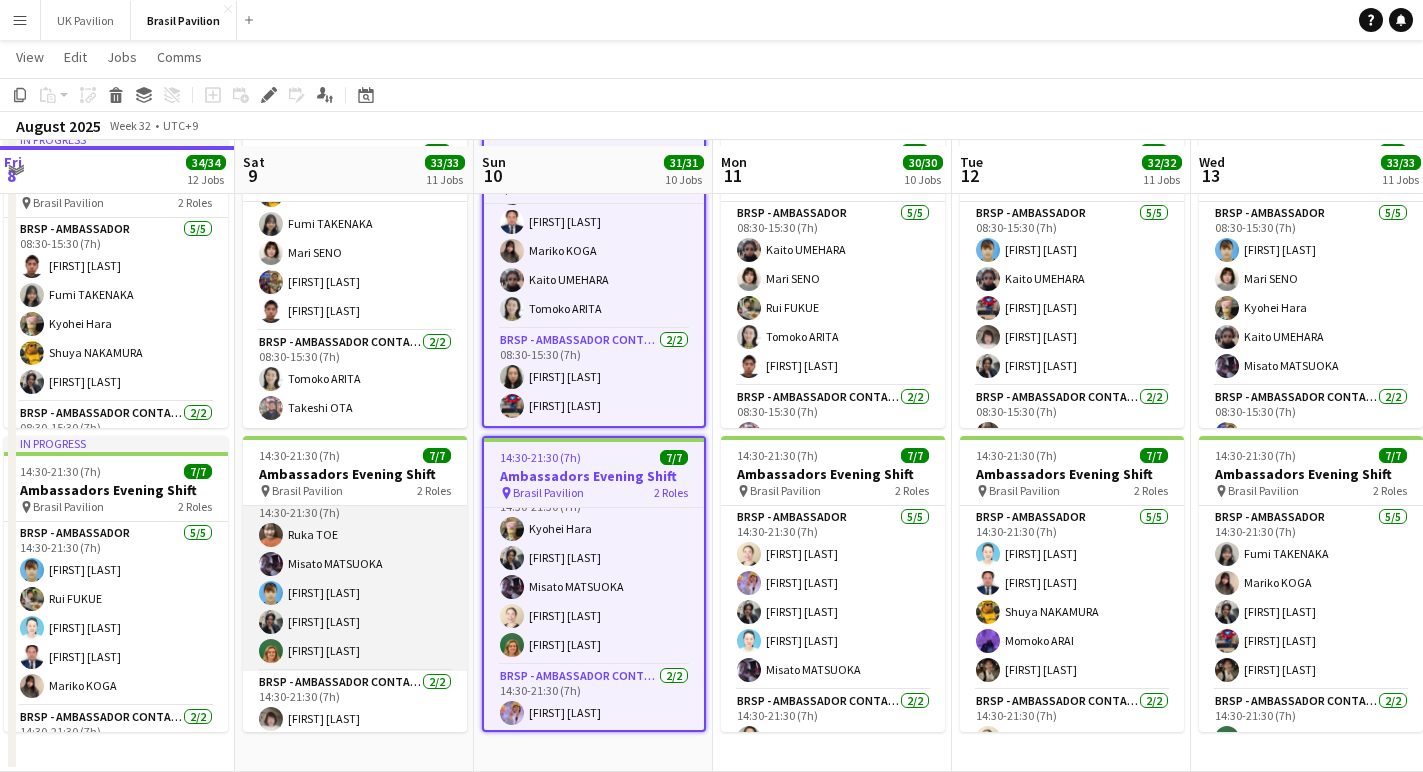 click on "BRSP - Ambassador   5/5   [TIME]-[TIME] (7h)
[FIRST] [LAST] [FIRST] [LAST] [FIRST] [LAST] [FIRST] [LAST] [FIRST] [LAST]" at bounding box center [355, 579] 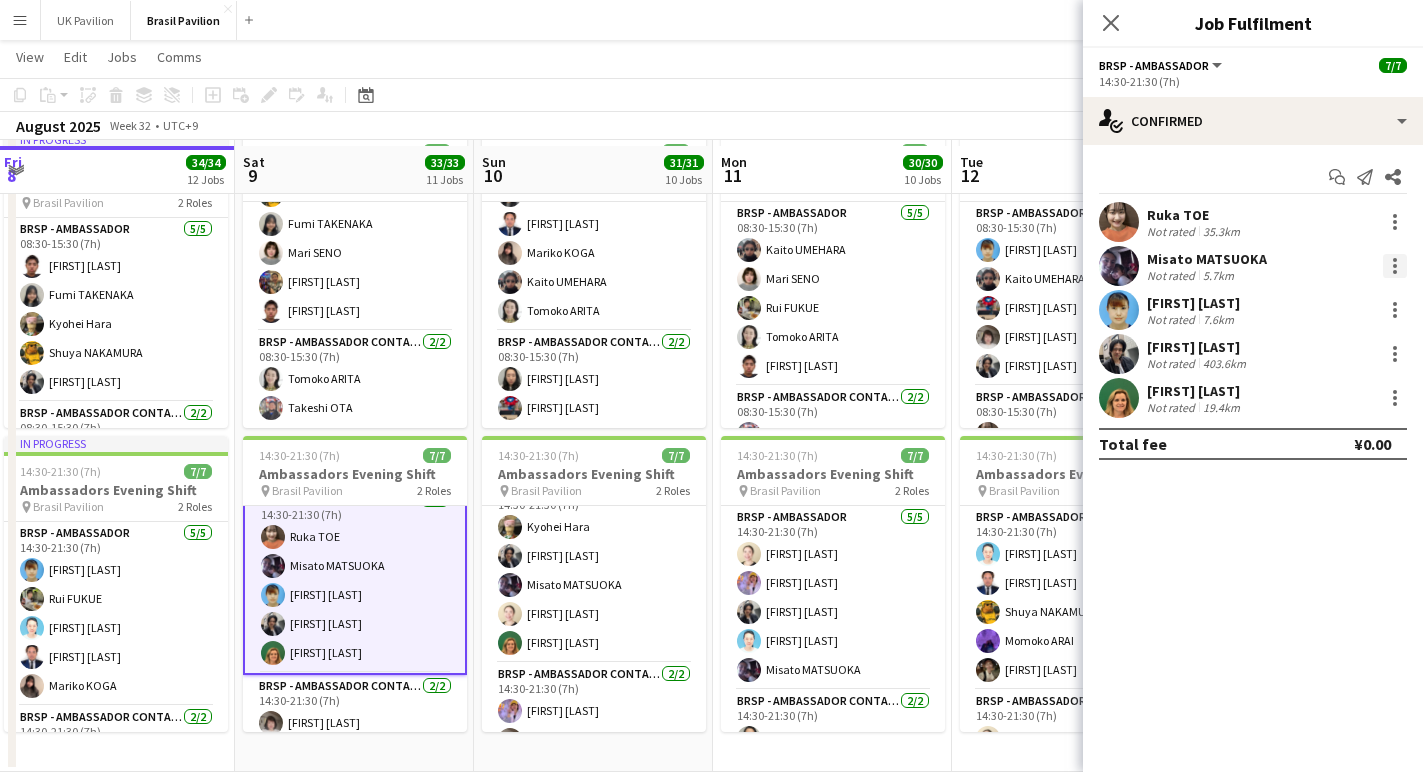 click at bounding box center (1395, 266) 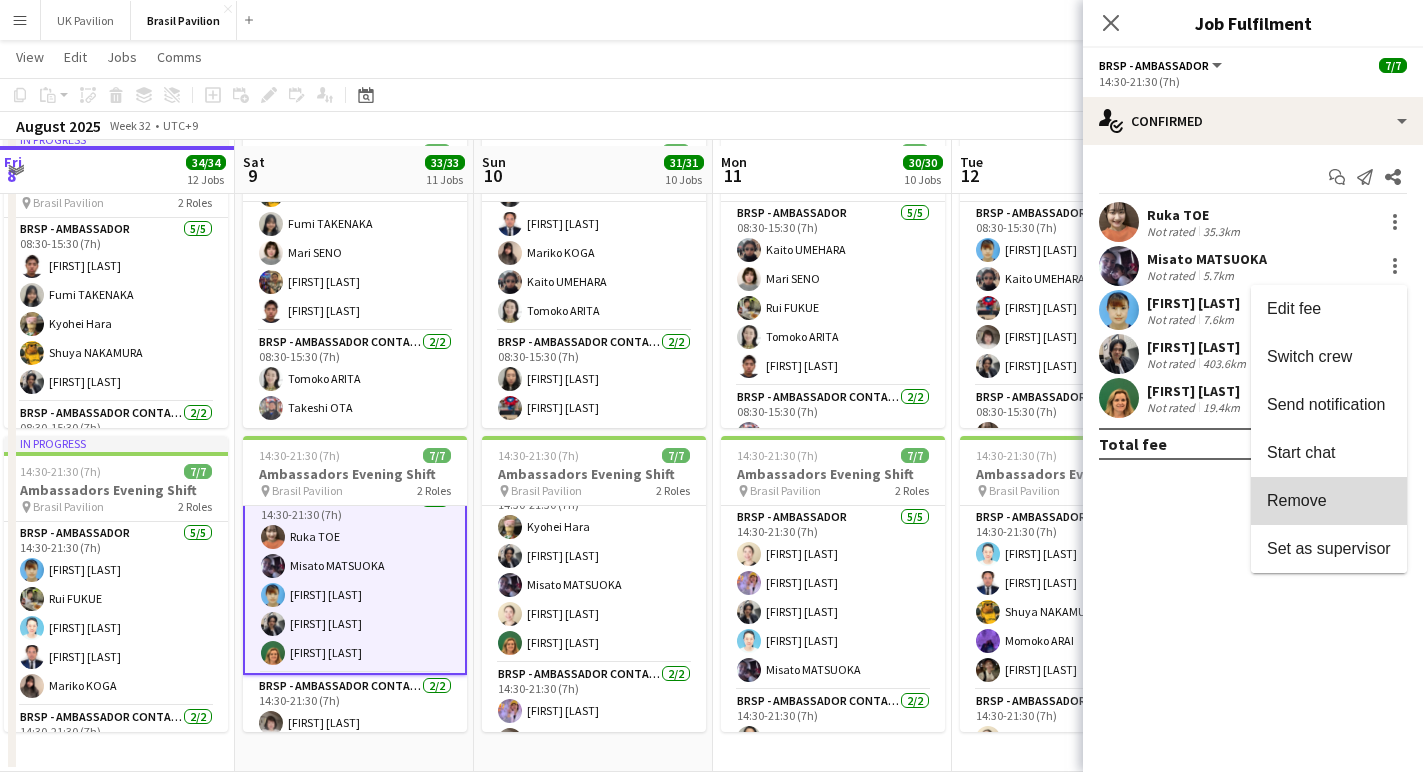 click on "Remove" at bounding box center (1297, 500) 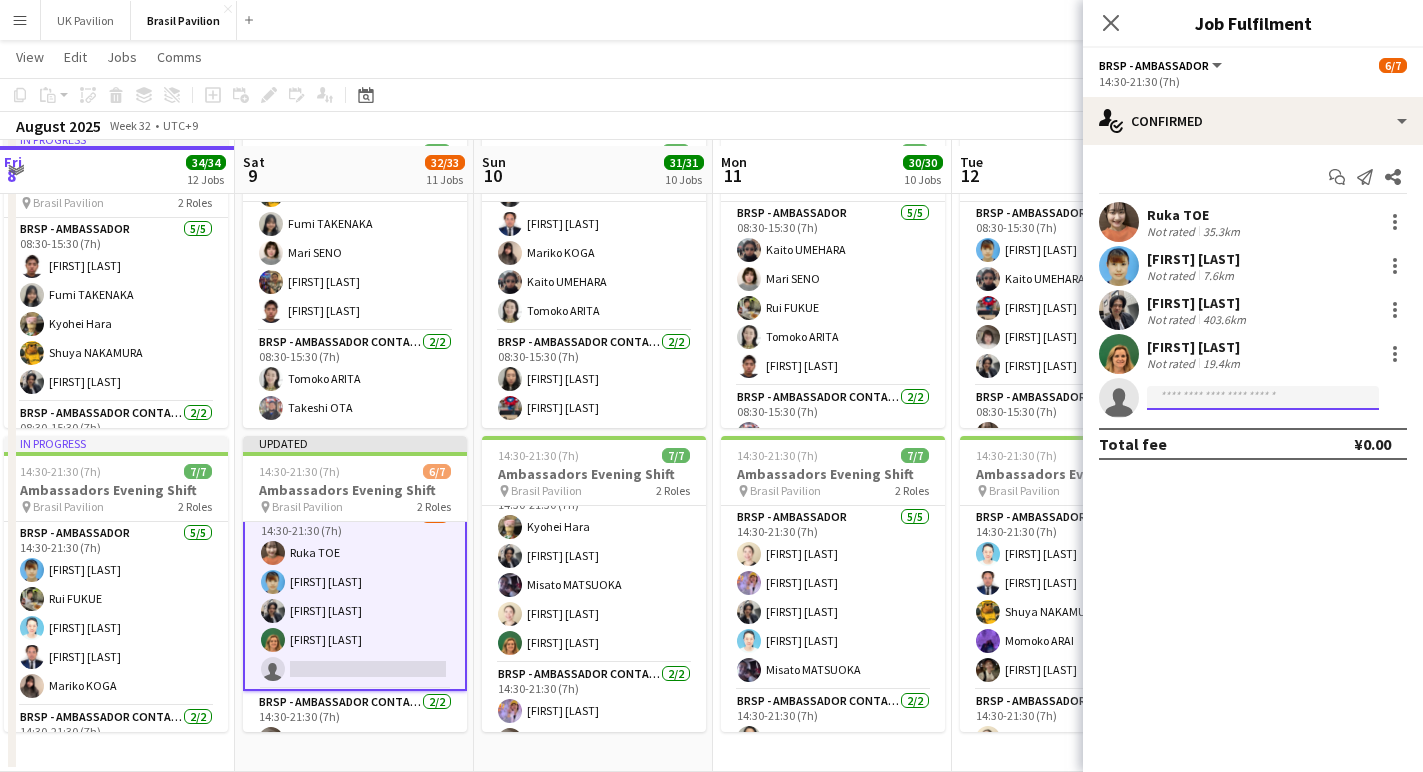 click 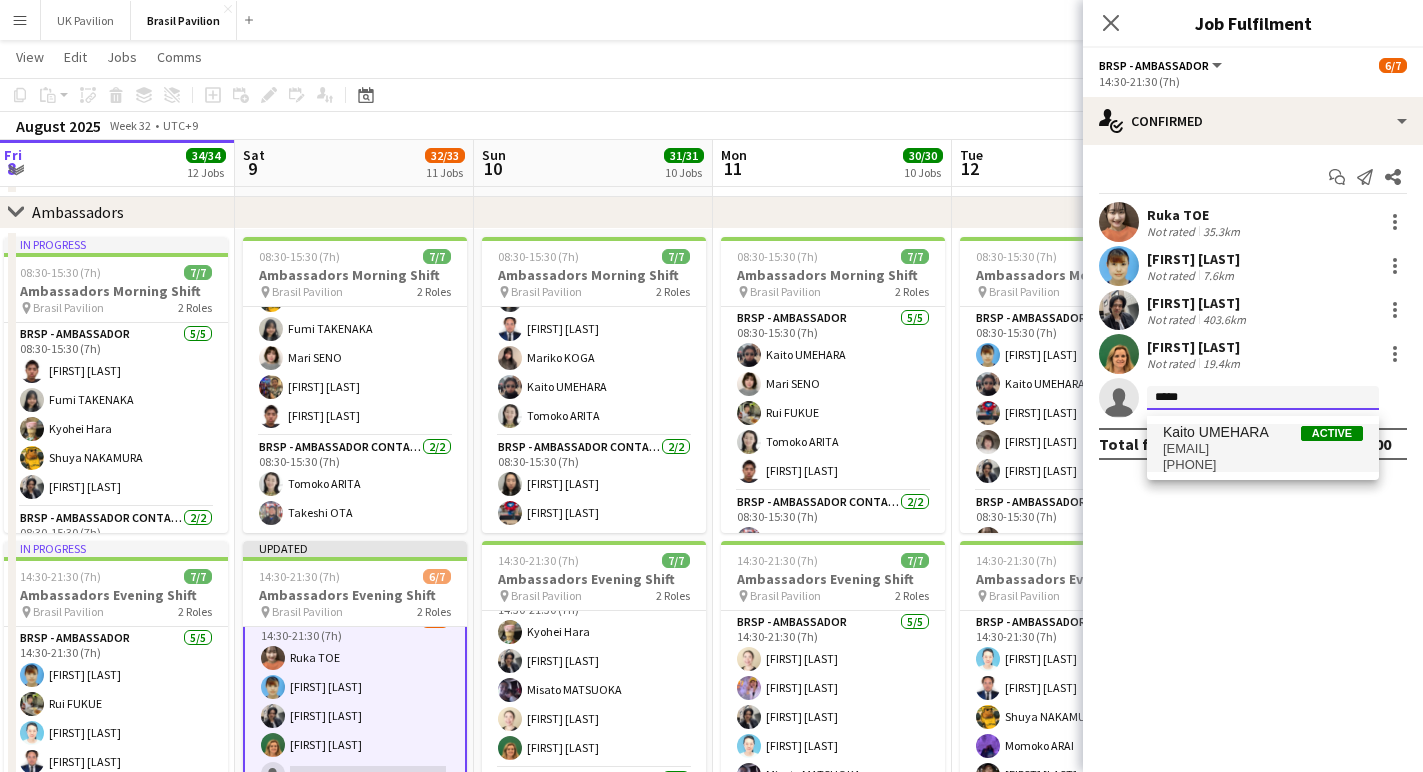 scroll, scrollTop: 2404, scrollLeft: 4, axis: both 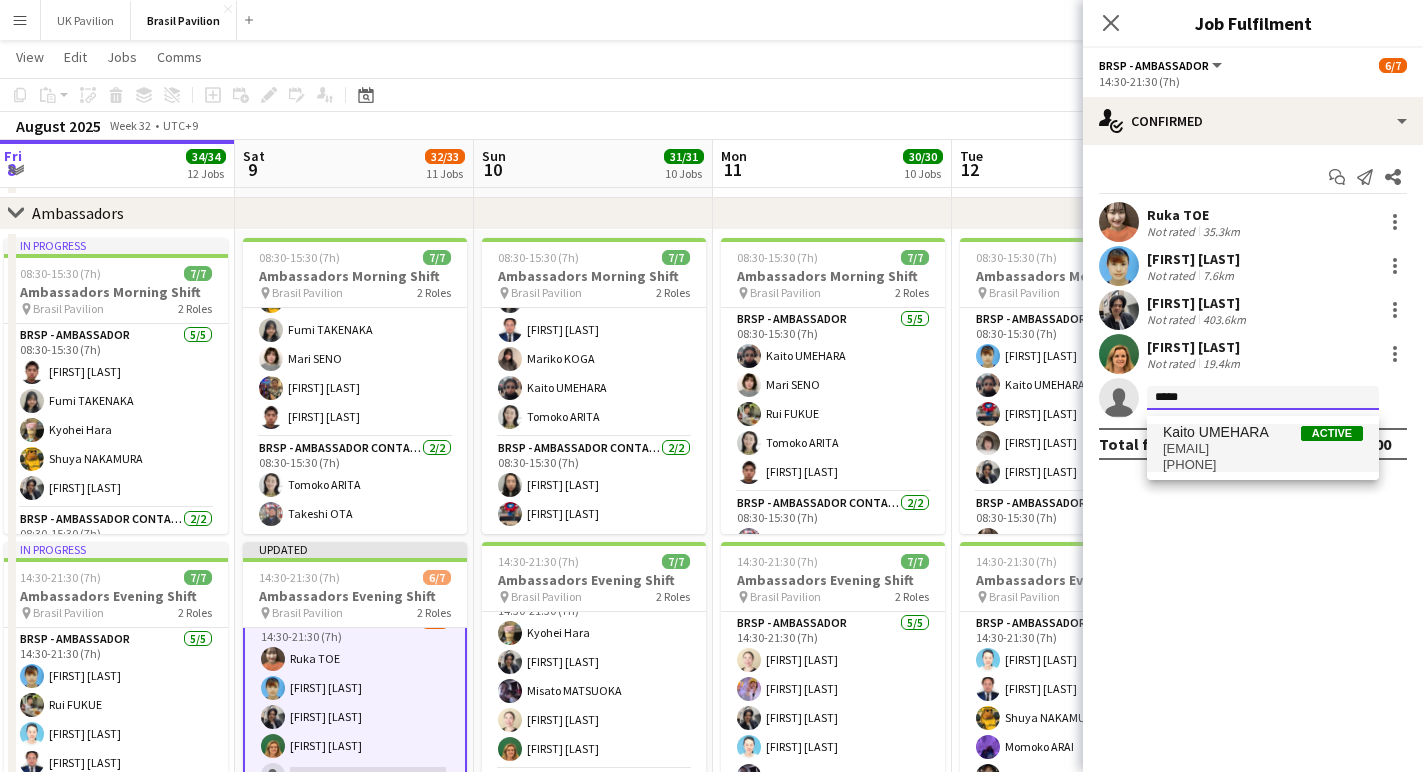 type on "*****" 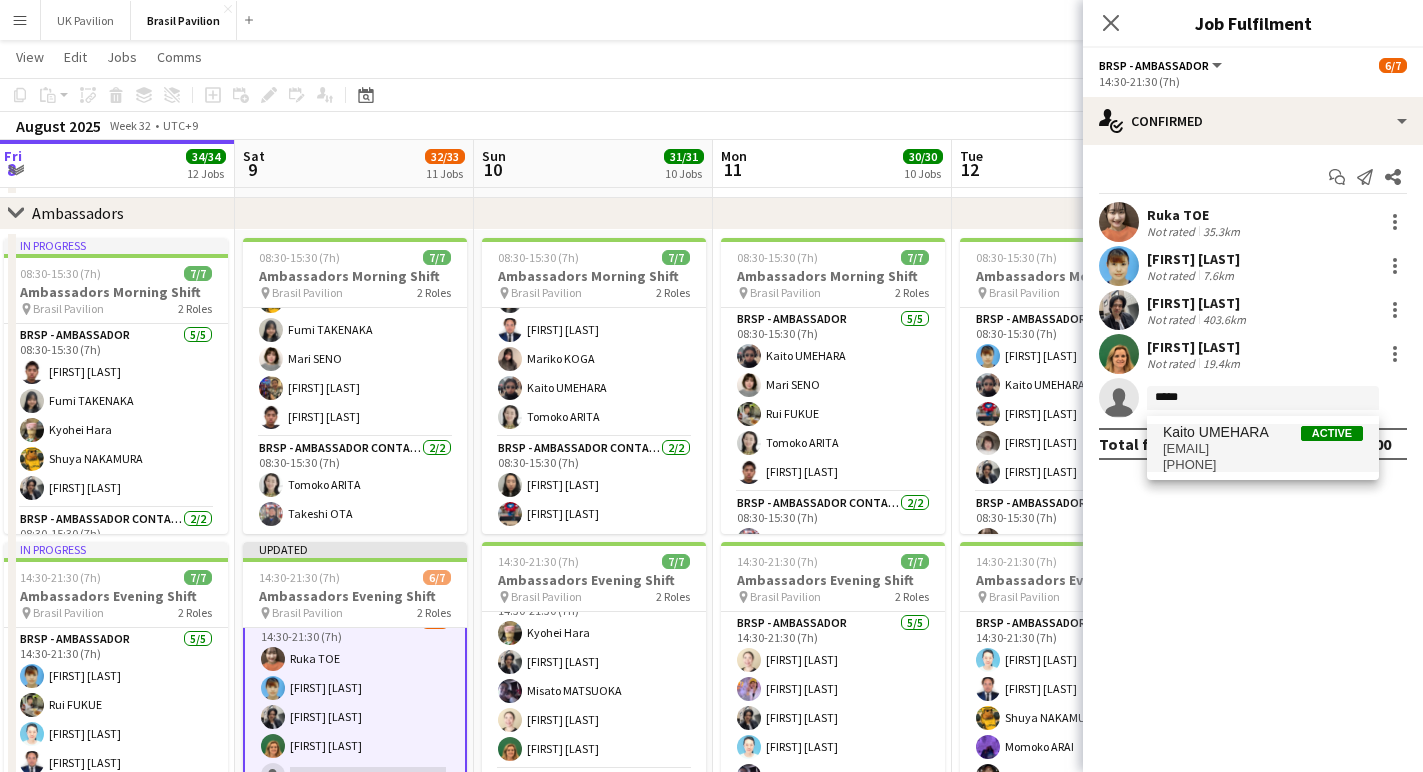 click on "[EMAIL]" at bounding box center [1263, 449] 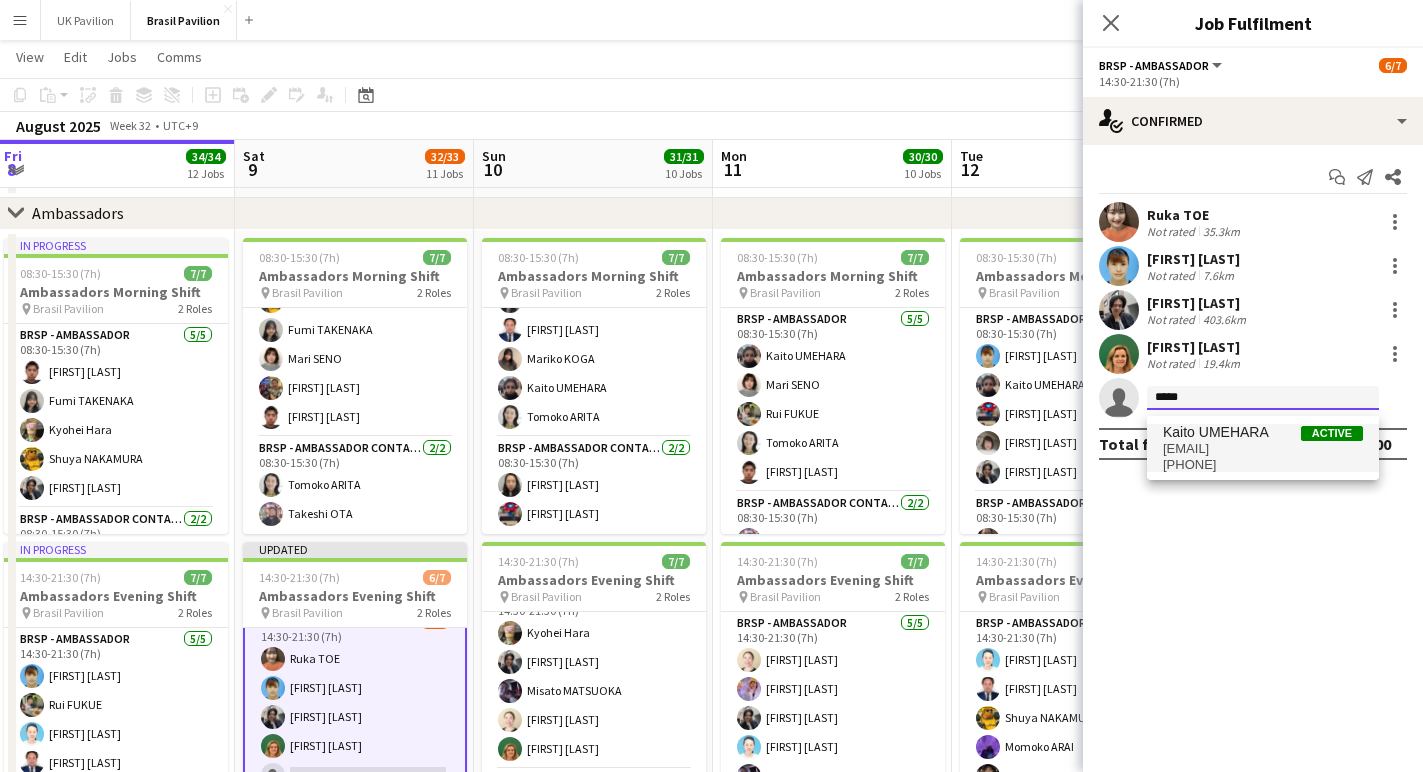 type 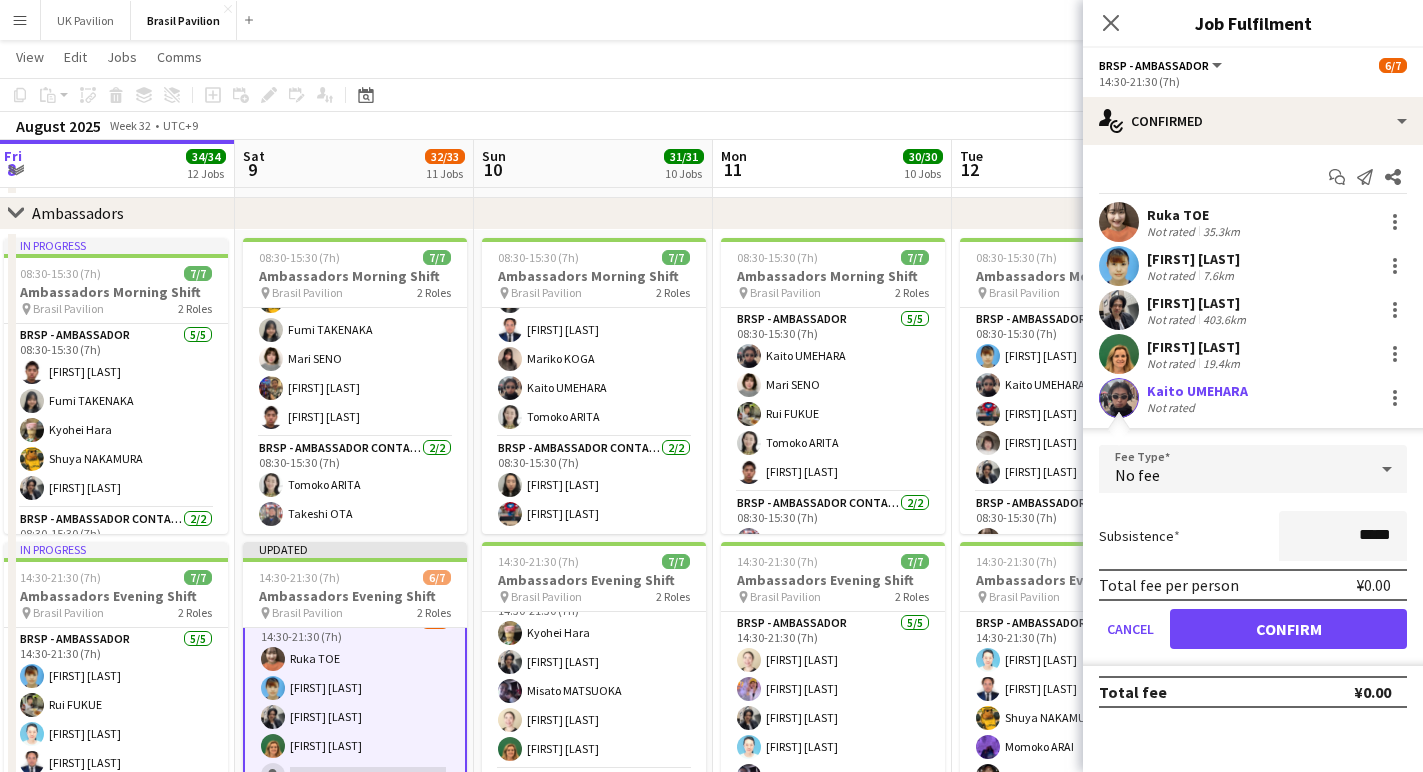 click on "Confirm" at bounding box center [1288, 629] 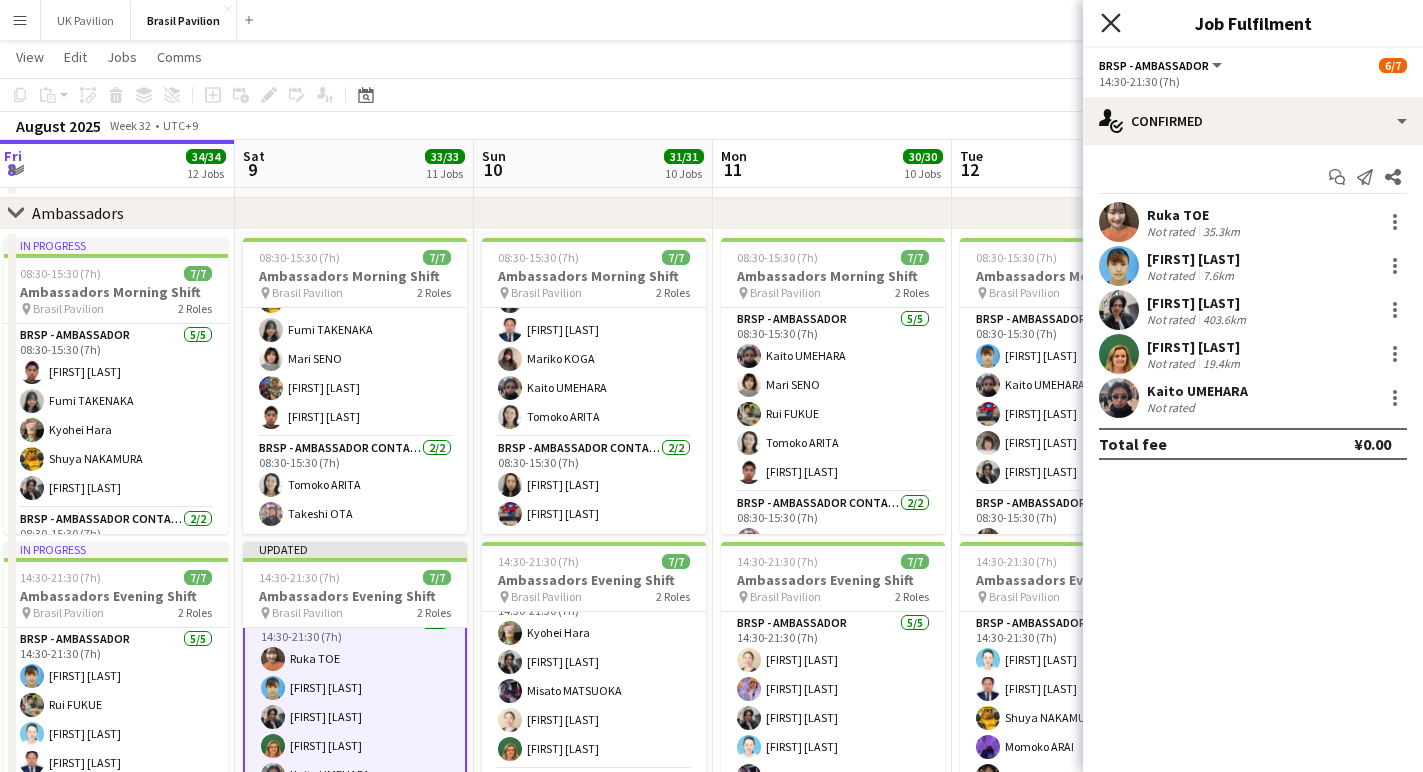 click 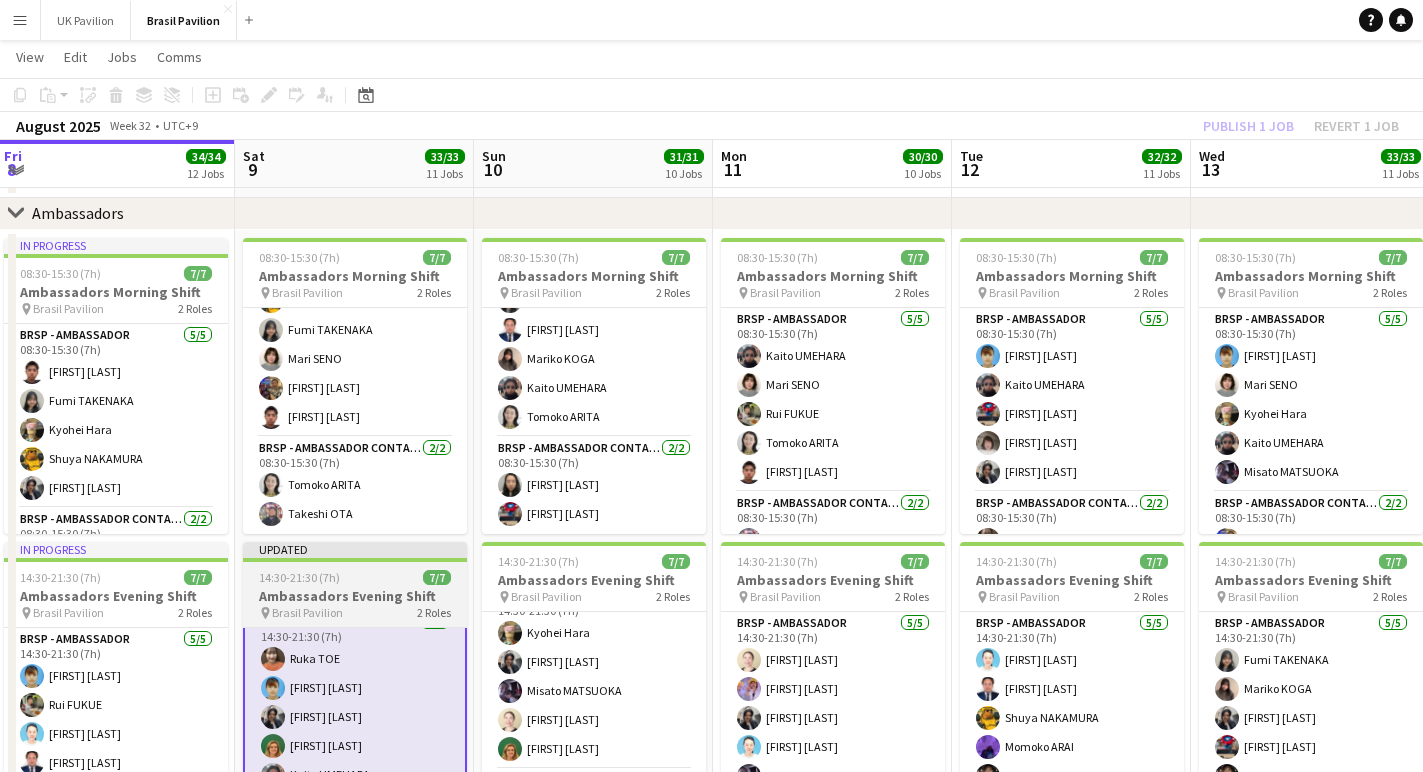 click on "Brasil Pavilion" at bounding box center (307, 612) 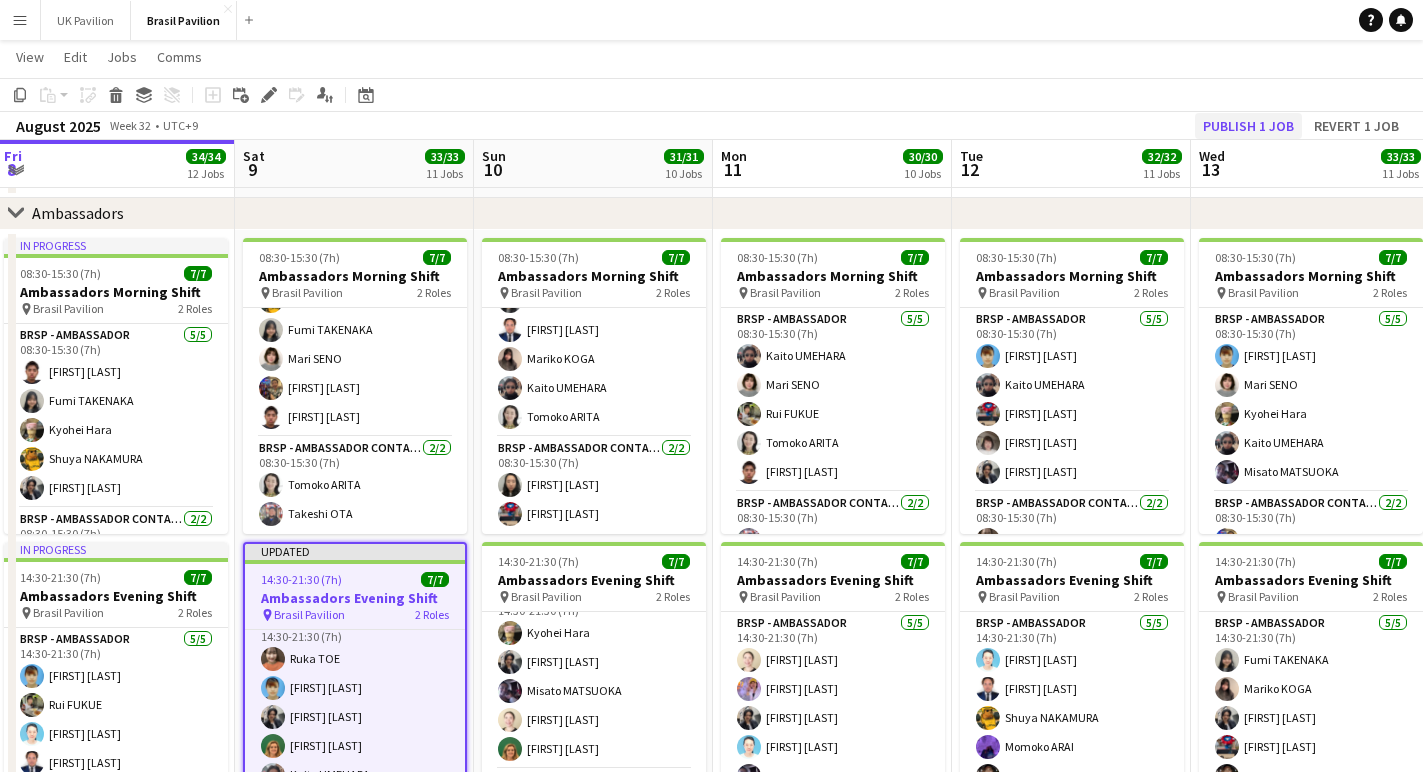 click on "Publish 1 job" 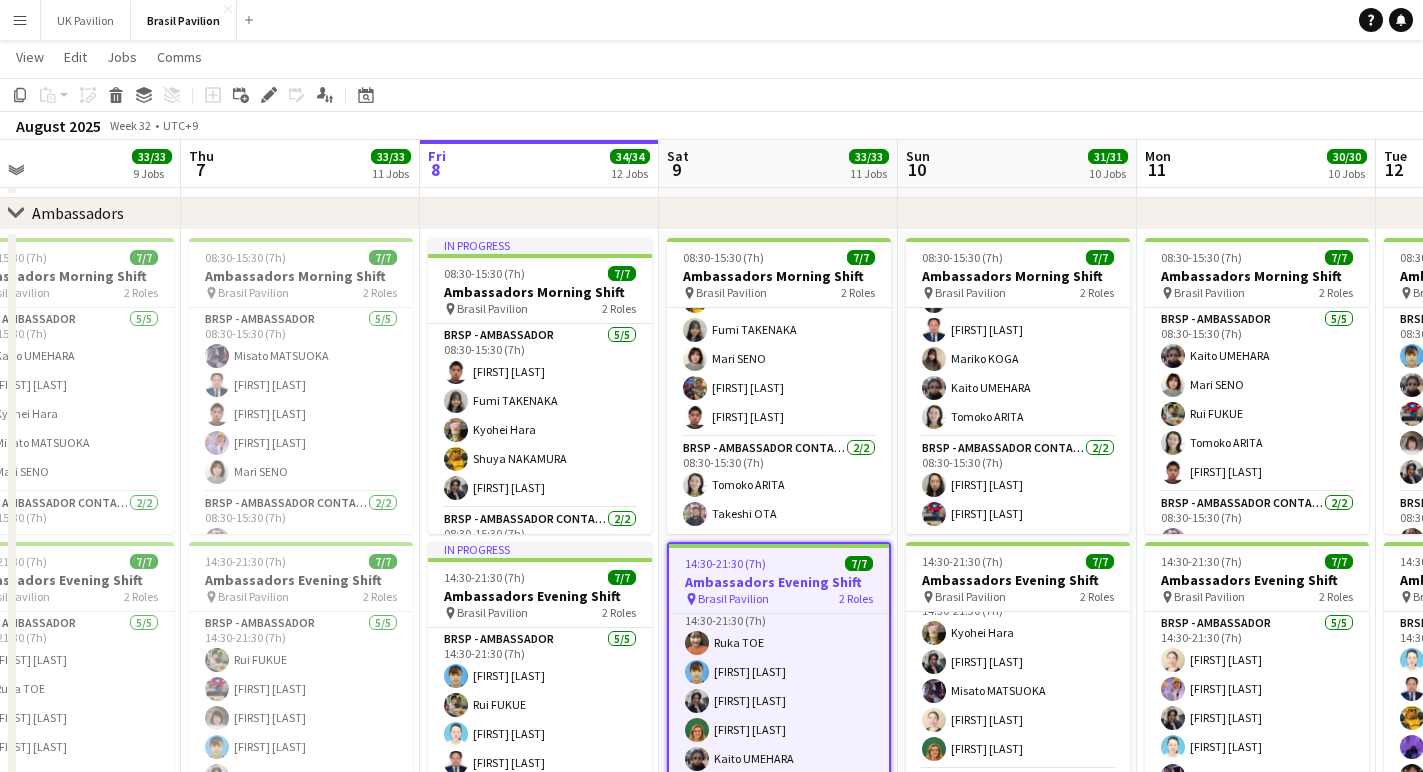scroll, scrollTop: 0, scrollLeft: 535, axis: horizontal 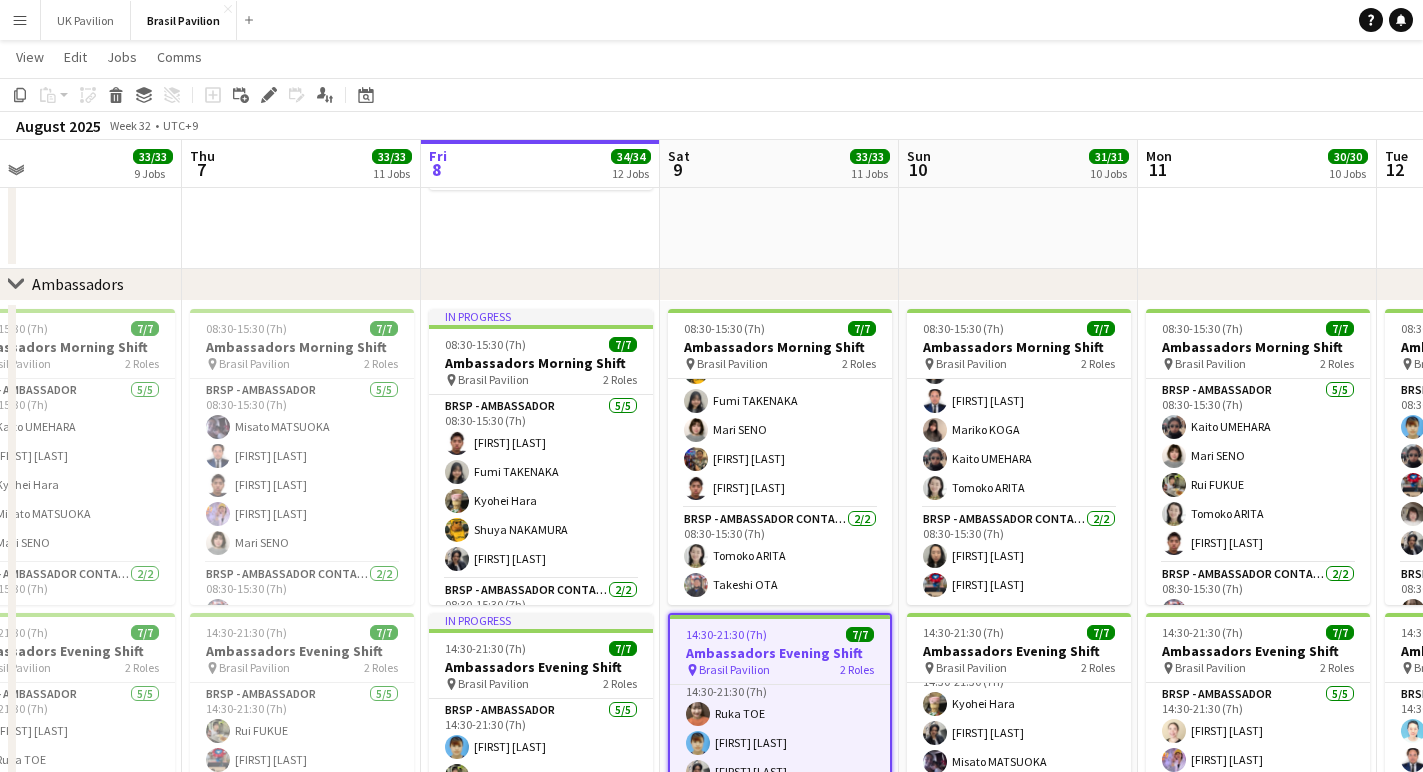 click on "Menu" at bounding box center [20, 20] 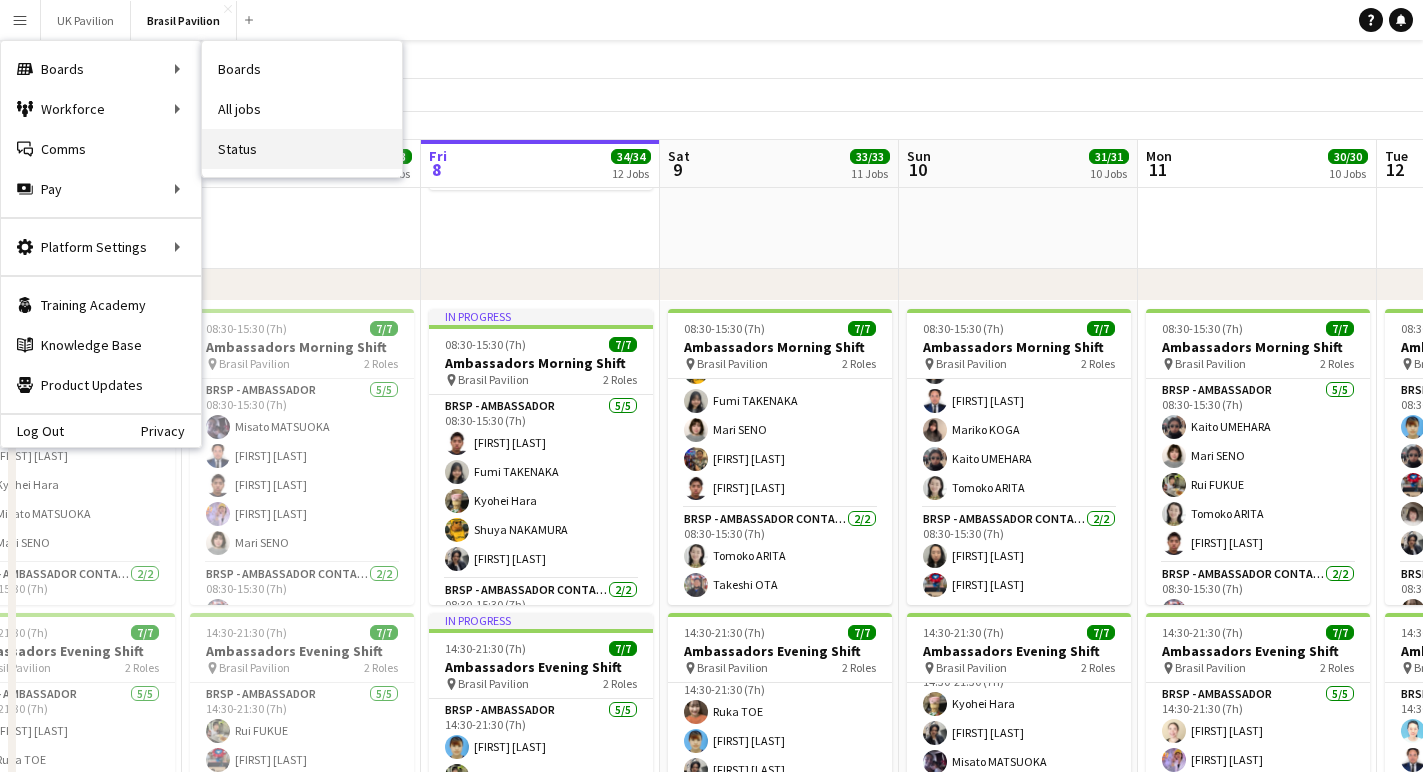 click on "Status" at bounding box center [302, 149] 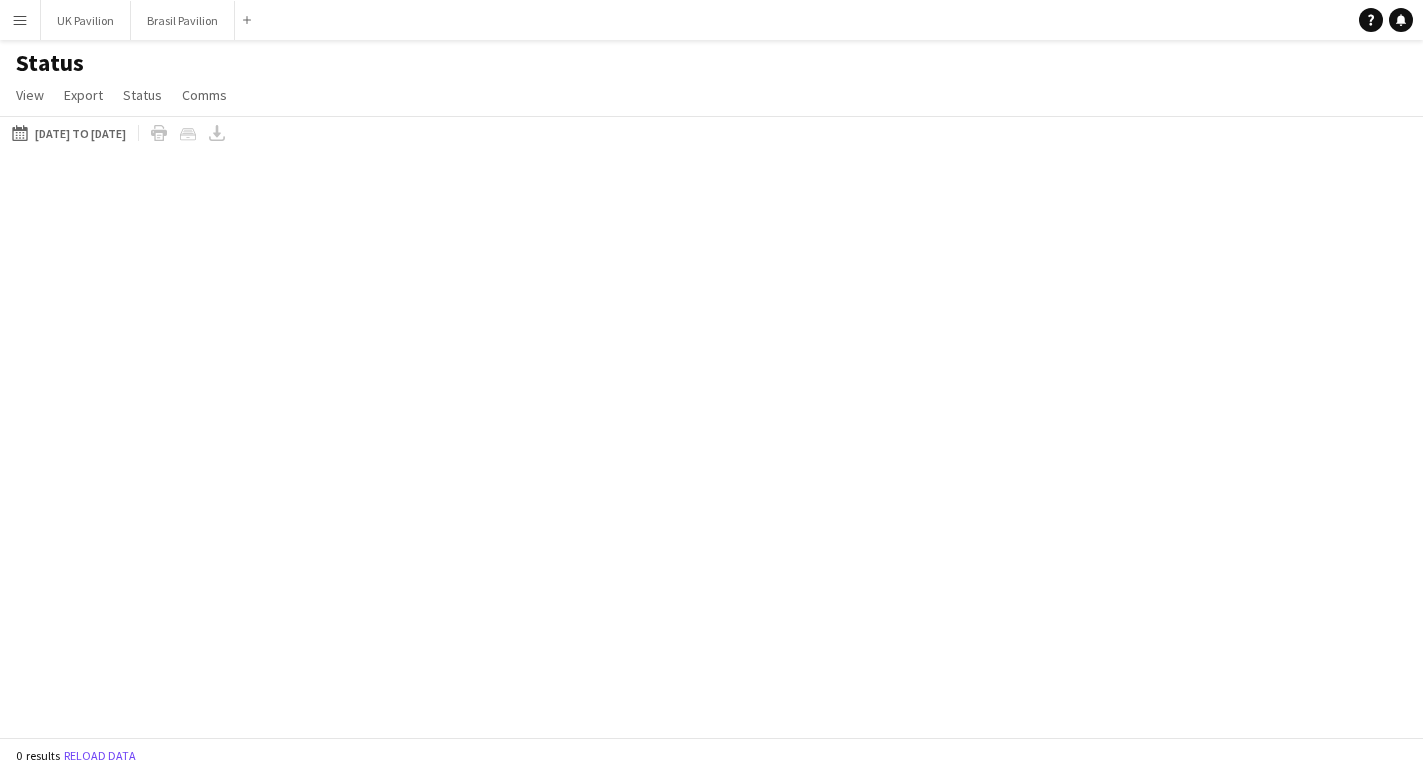 scroll, scrollTop: 0, scrollLeft: 0, axis: both 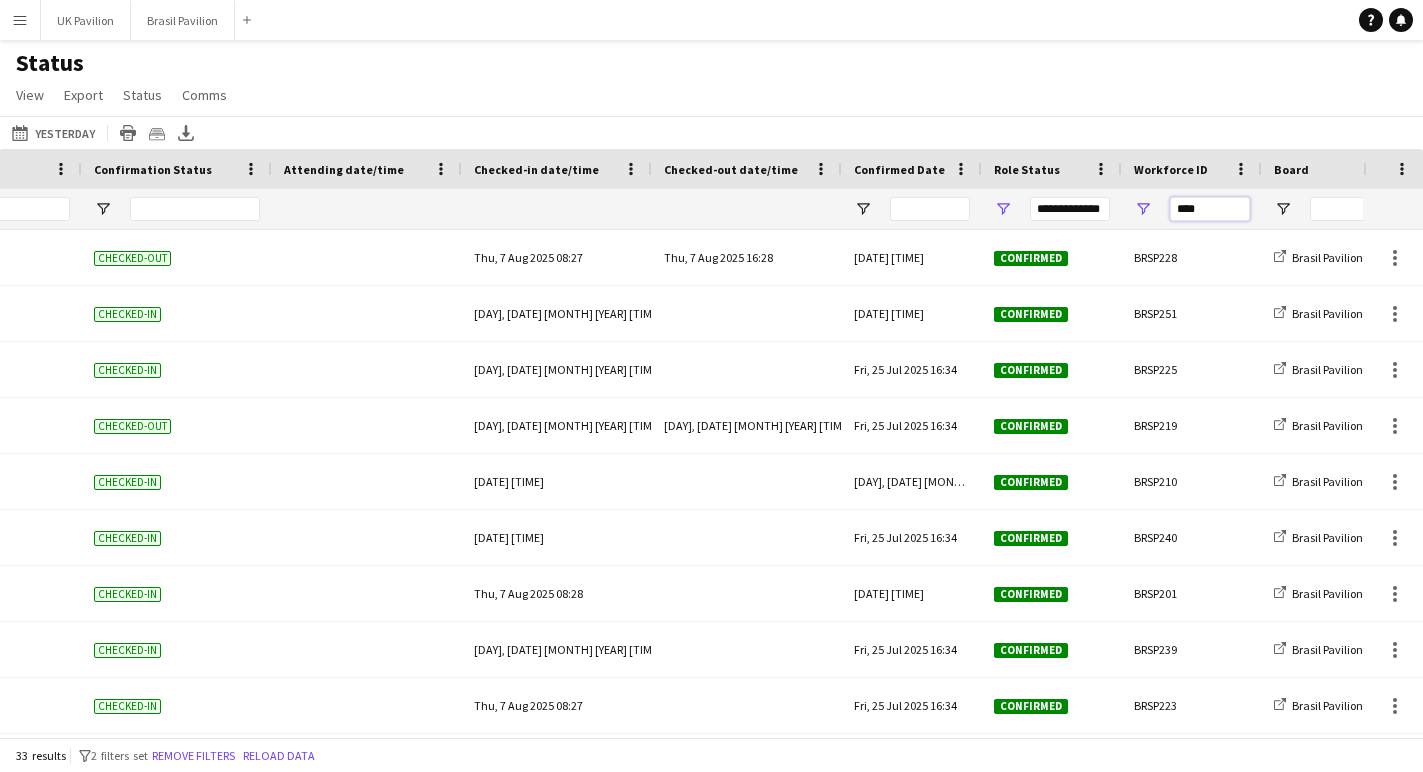 click on "****" at bounding box center (1210, 209) 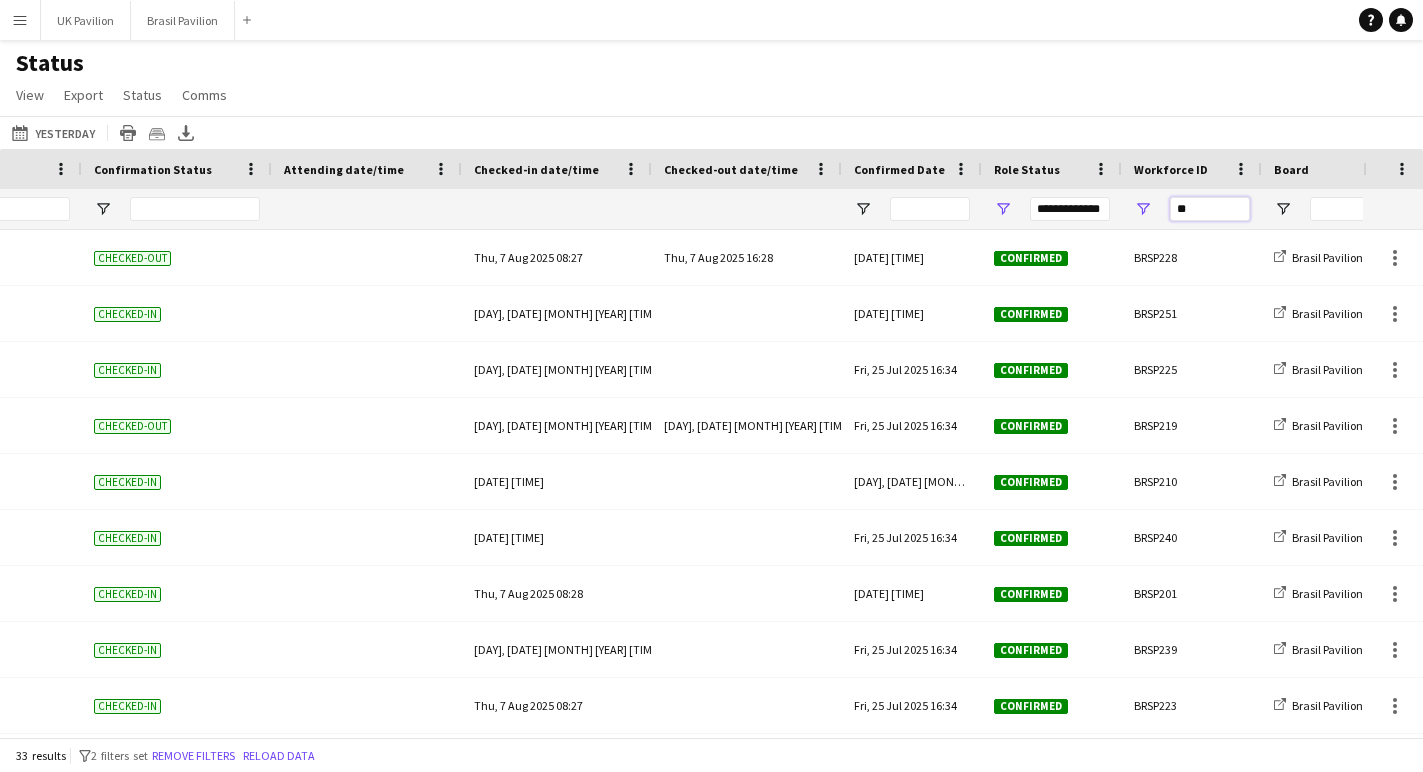 type on "*" 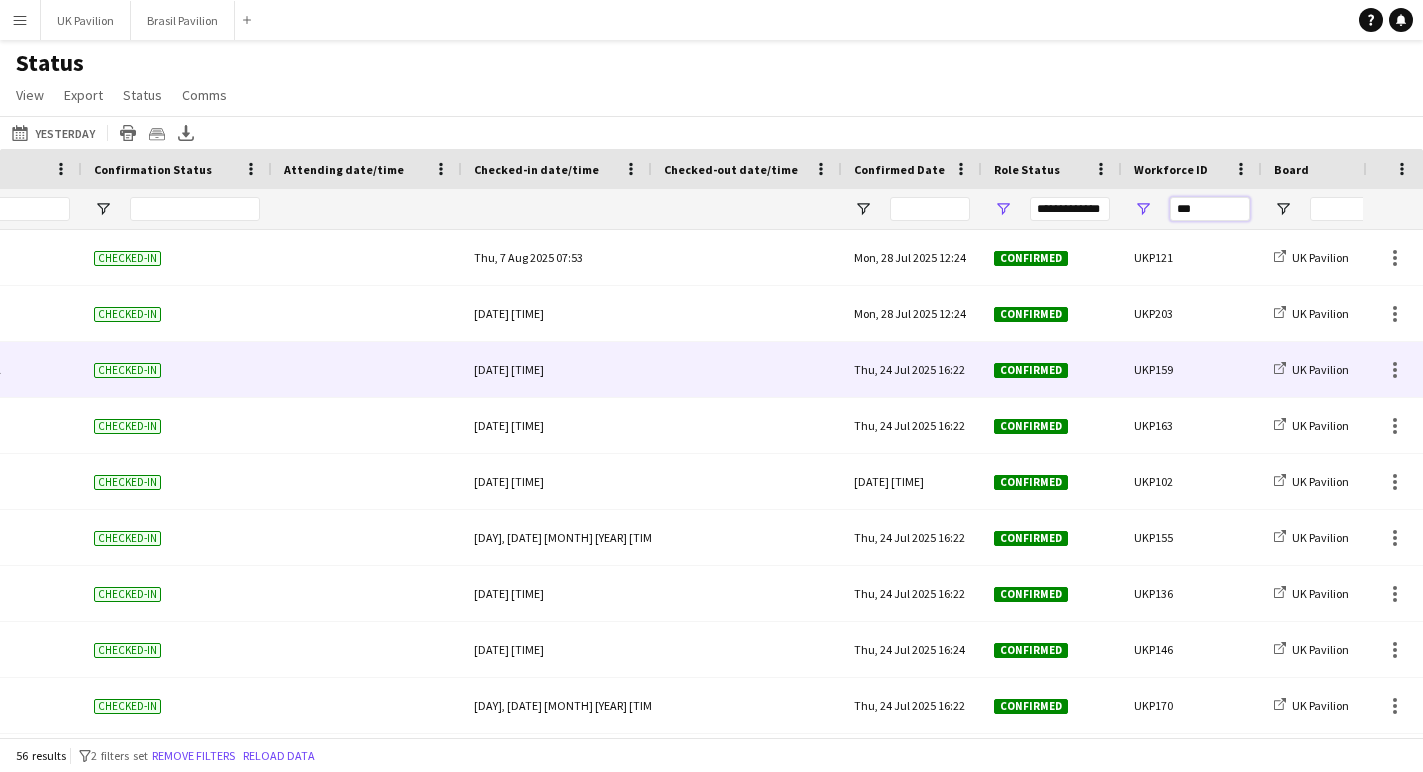scroll, scrollTop: 0, scrollLeft: 106, axis: horizontal 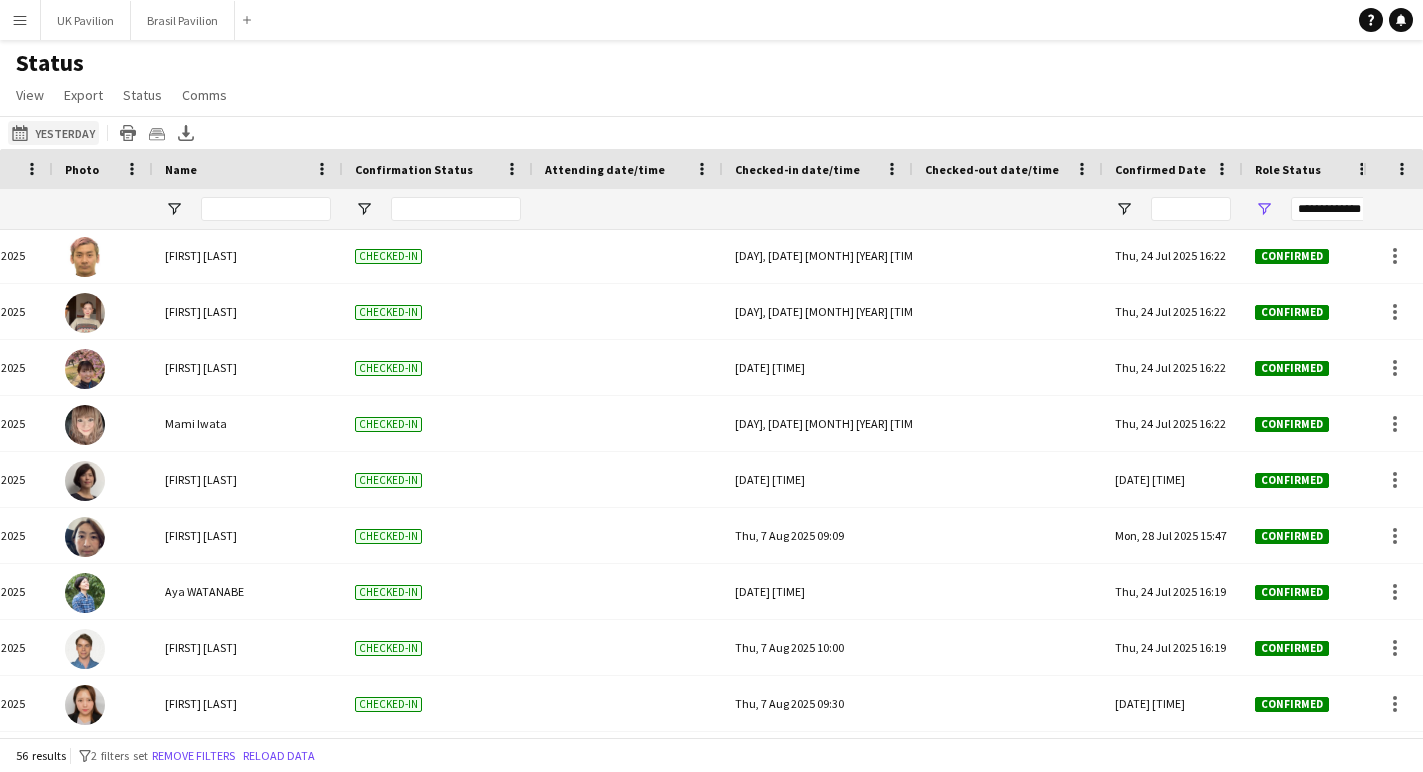 type on "***" 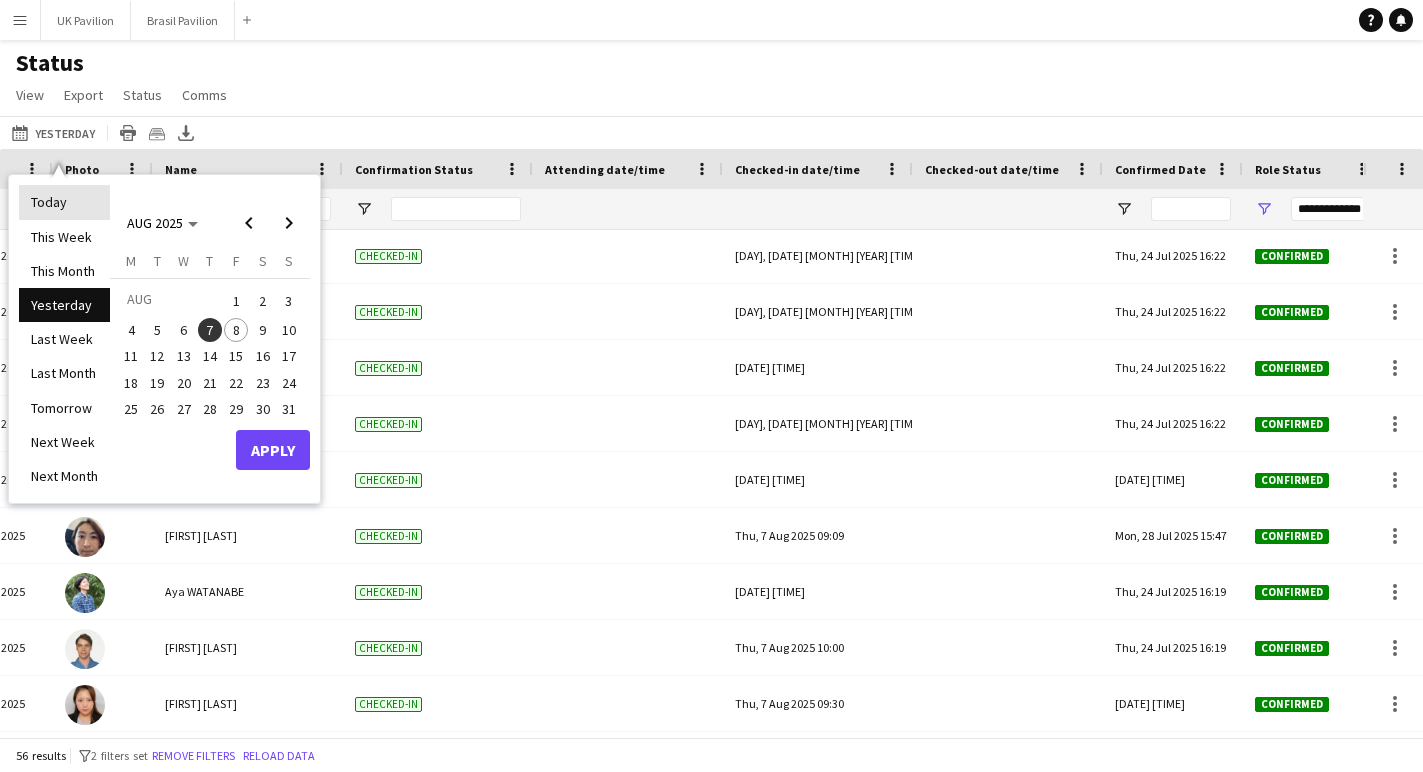 click on "Today" at bounding box center [64, 202] 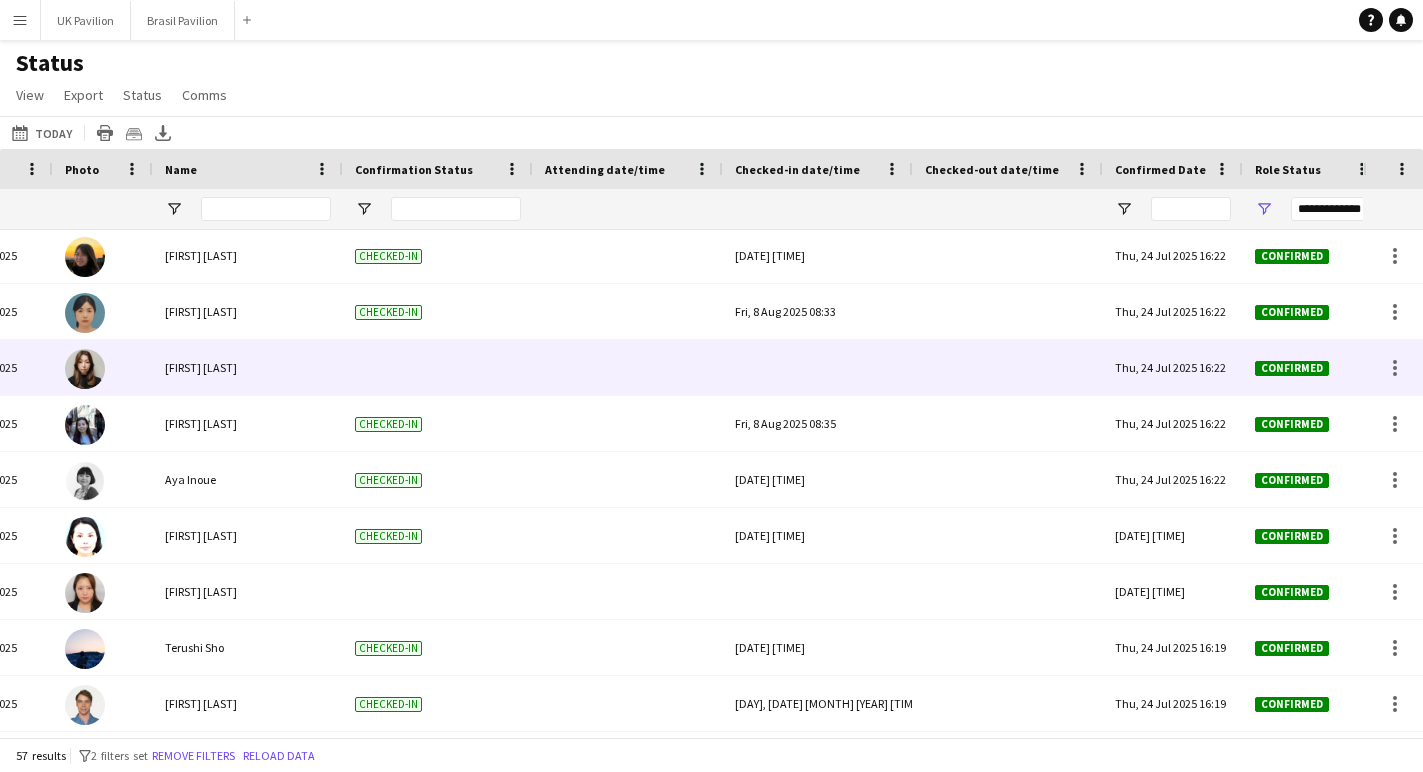 click at bounding box center (818, 367) 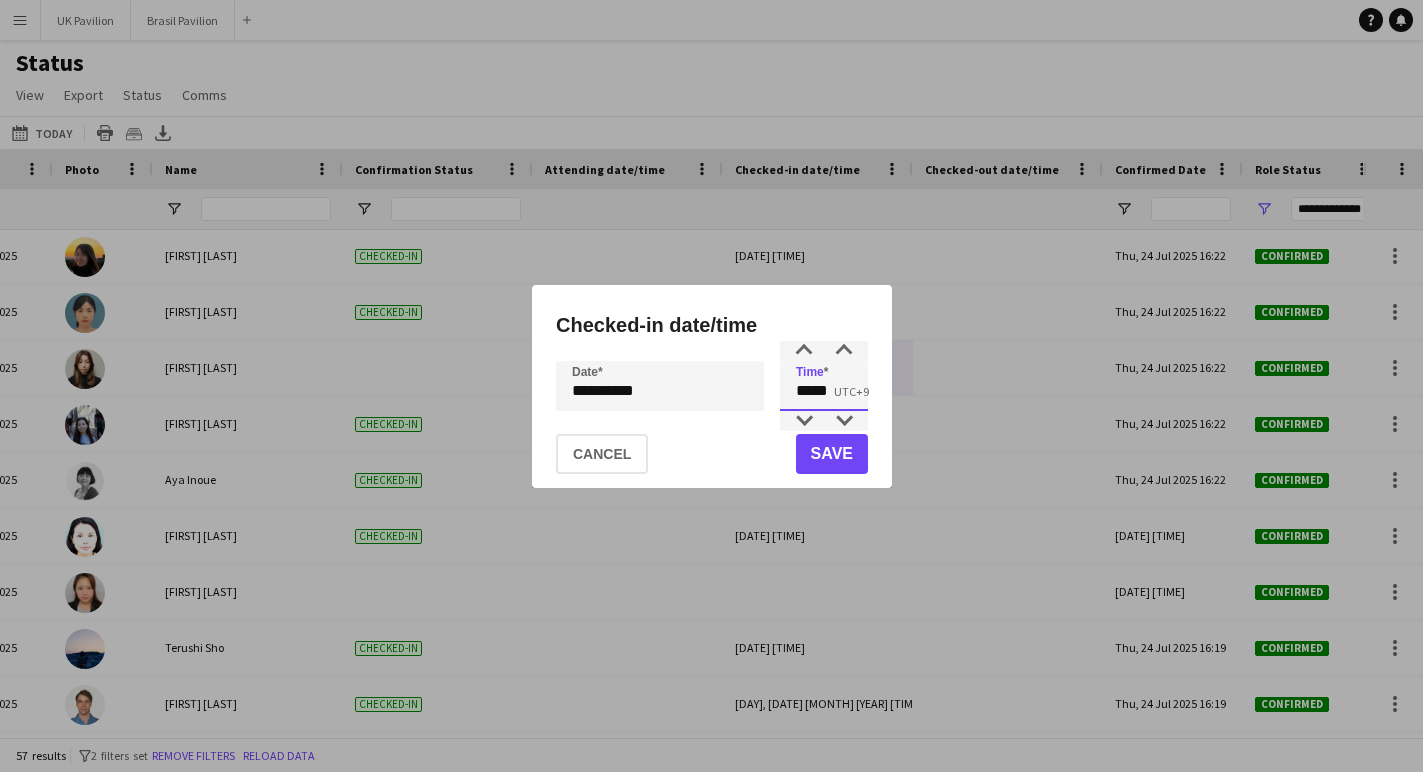 drag, startPoint x: 845, startPoint y: 396, endPoint x: 746, endPoint y: 384, distance: 99.724625 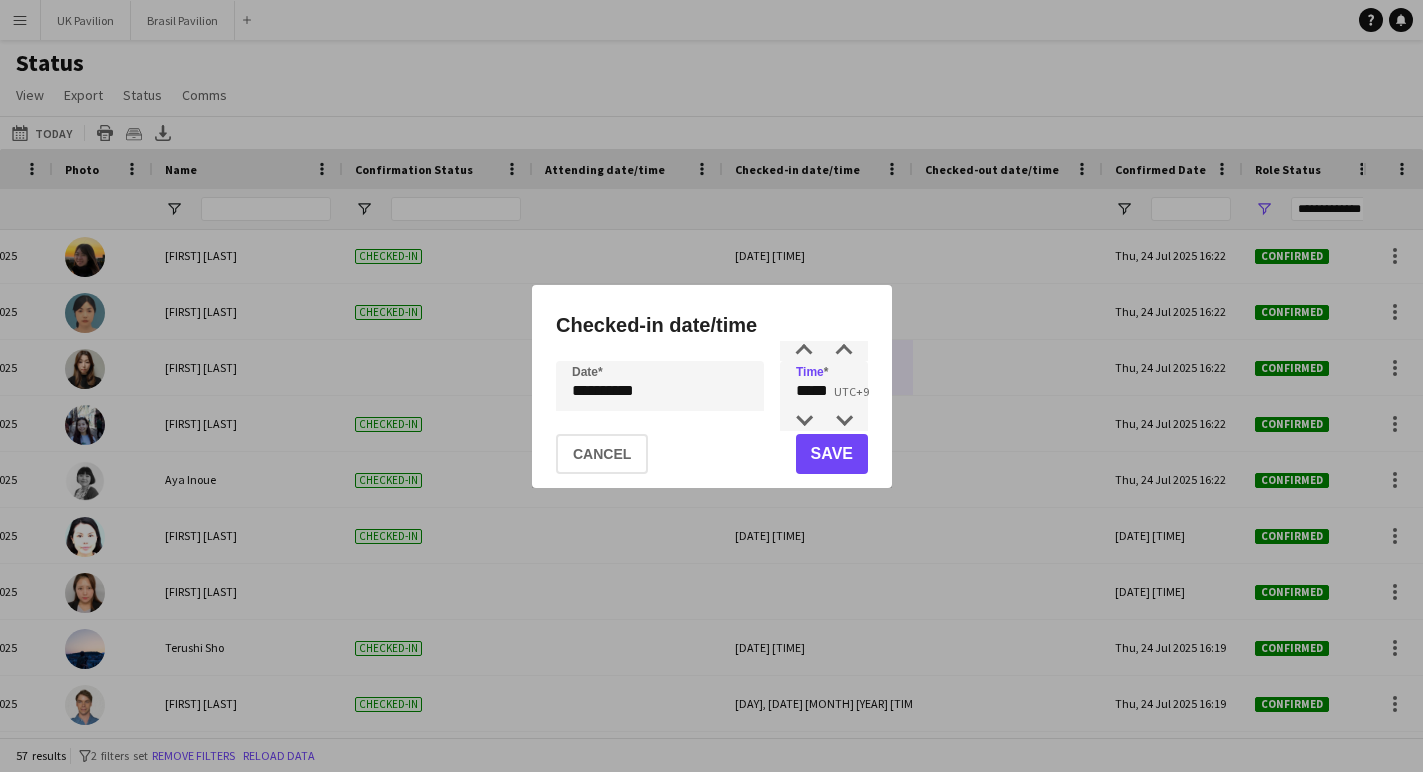 click on "Save" 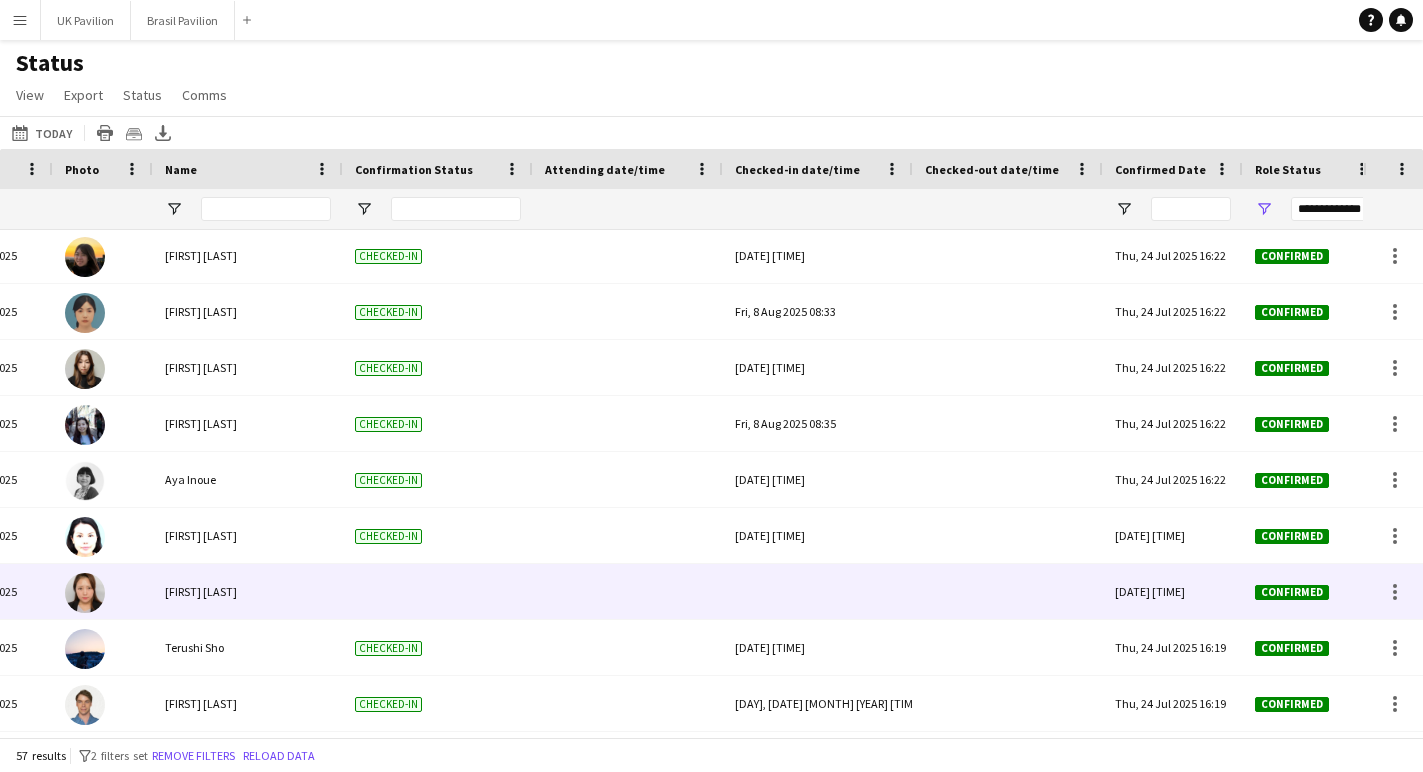 click at bounding box center [818, 591] 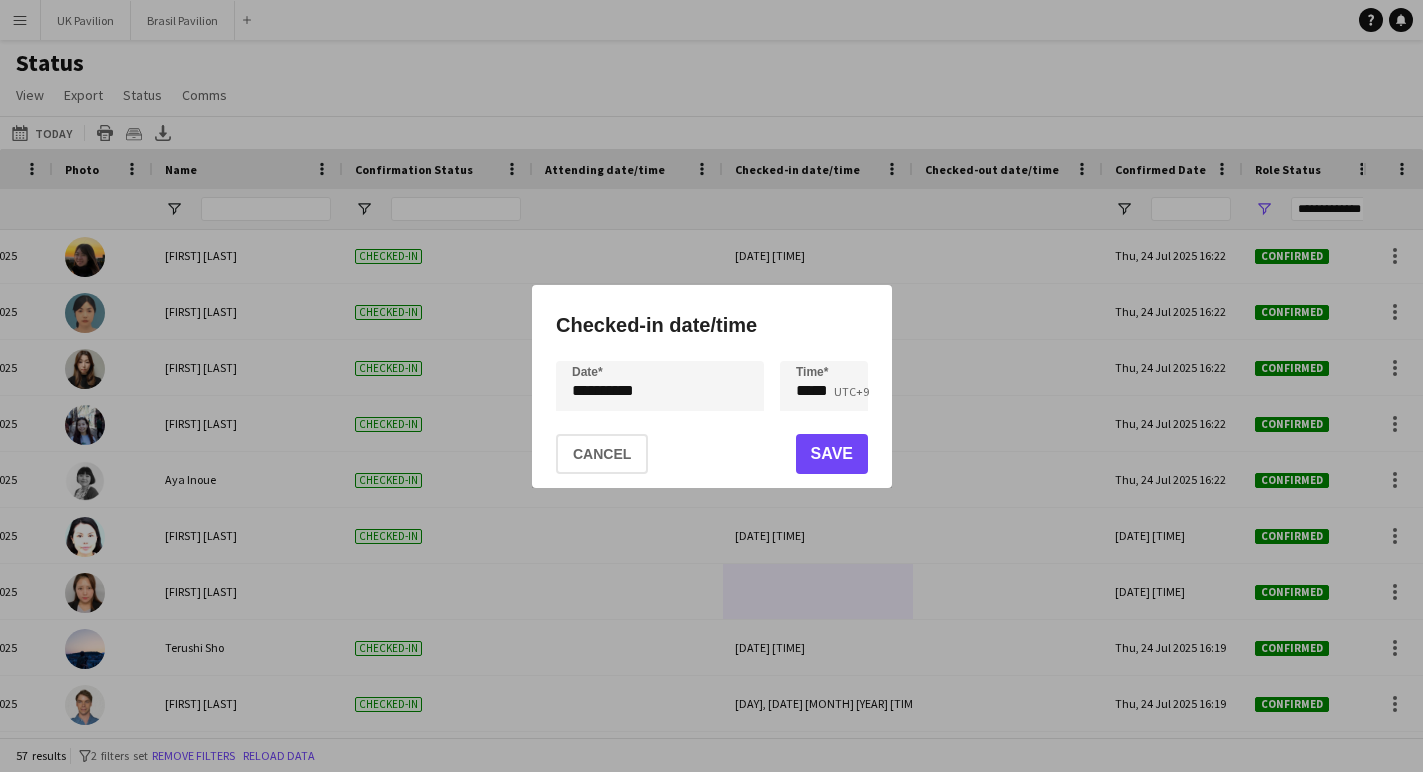 drag, startPoint x: 643, startPoint y: 462, endPoint x: 688, endPoint y: 534, distance: 84.90583 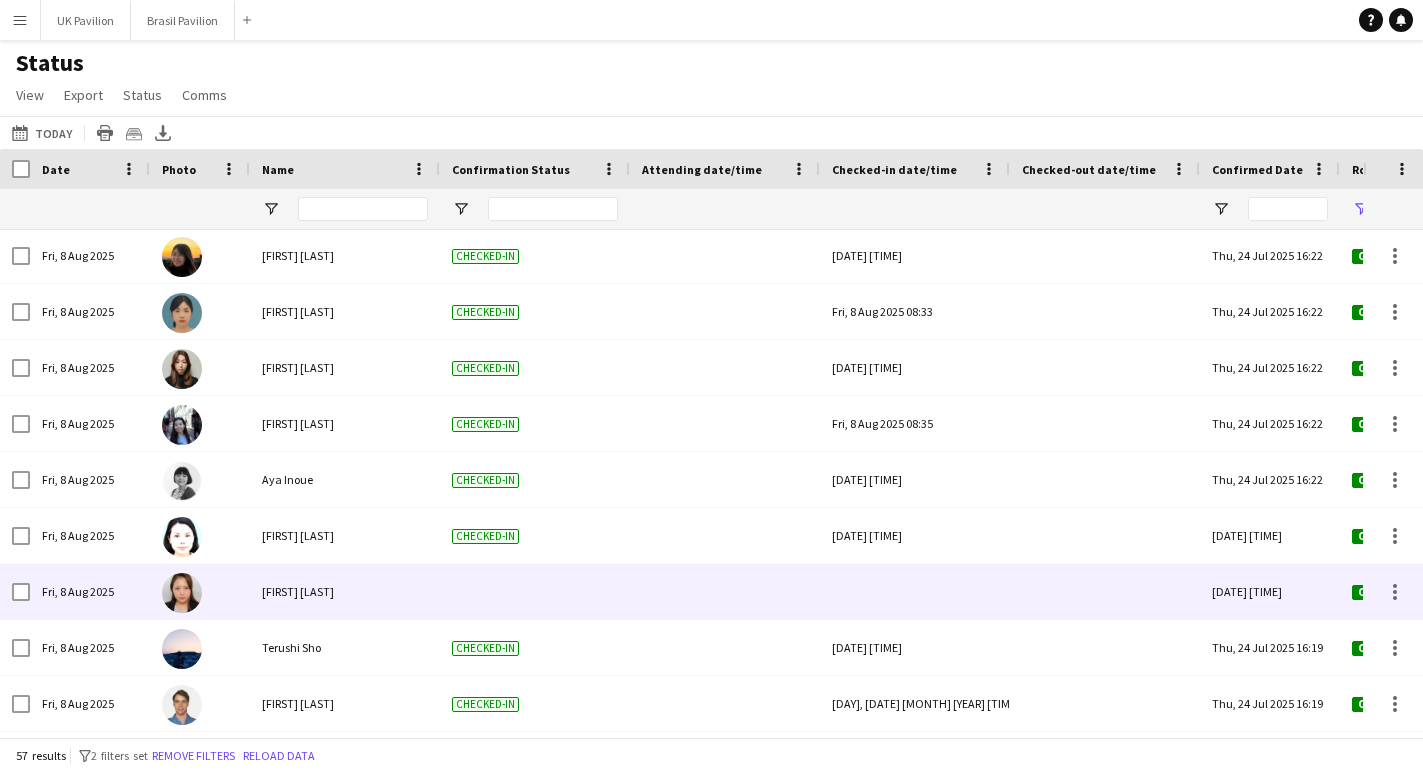 click at bounding box center (915, 591) 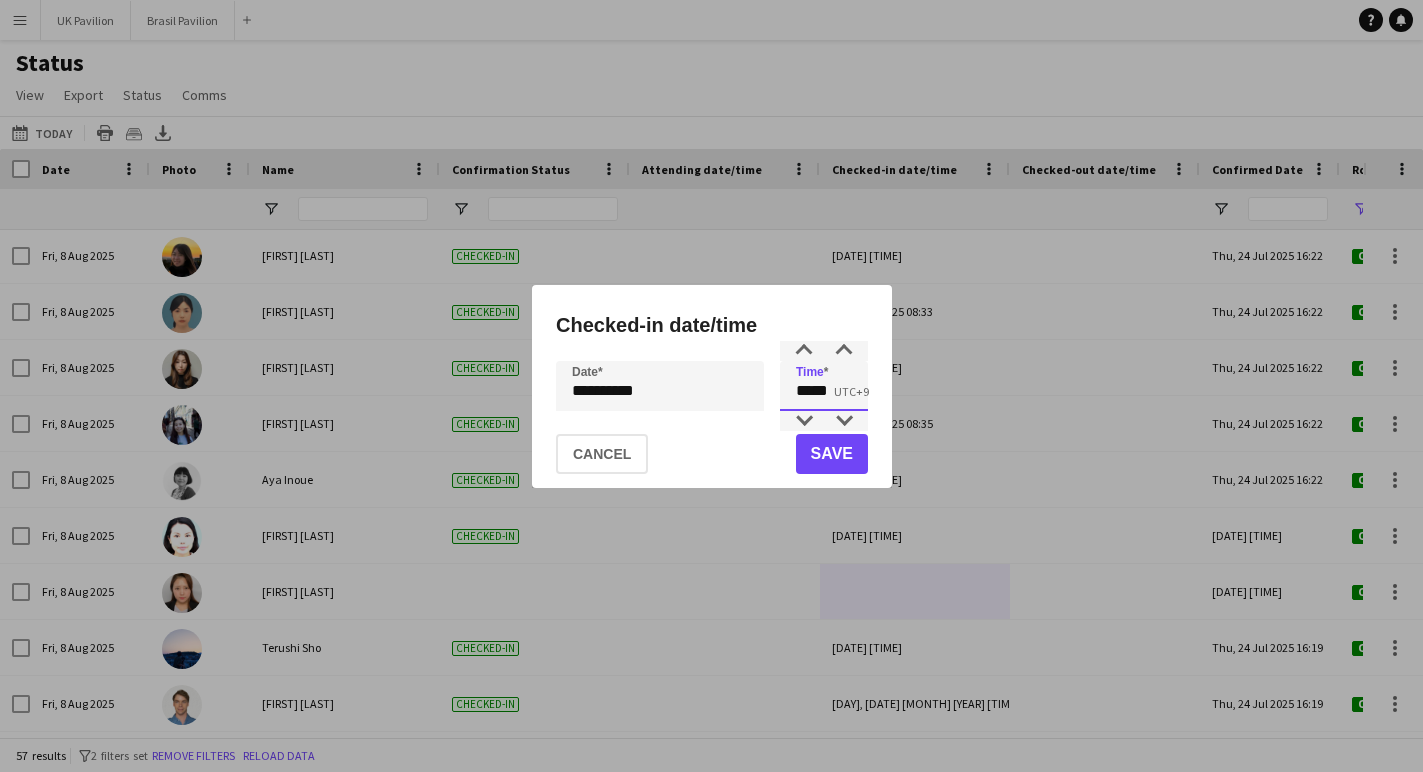 drag, startPoint x: 846, startPoint y: 393, endPoint x: 777, endPoint y: 387, distance: 69.260376 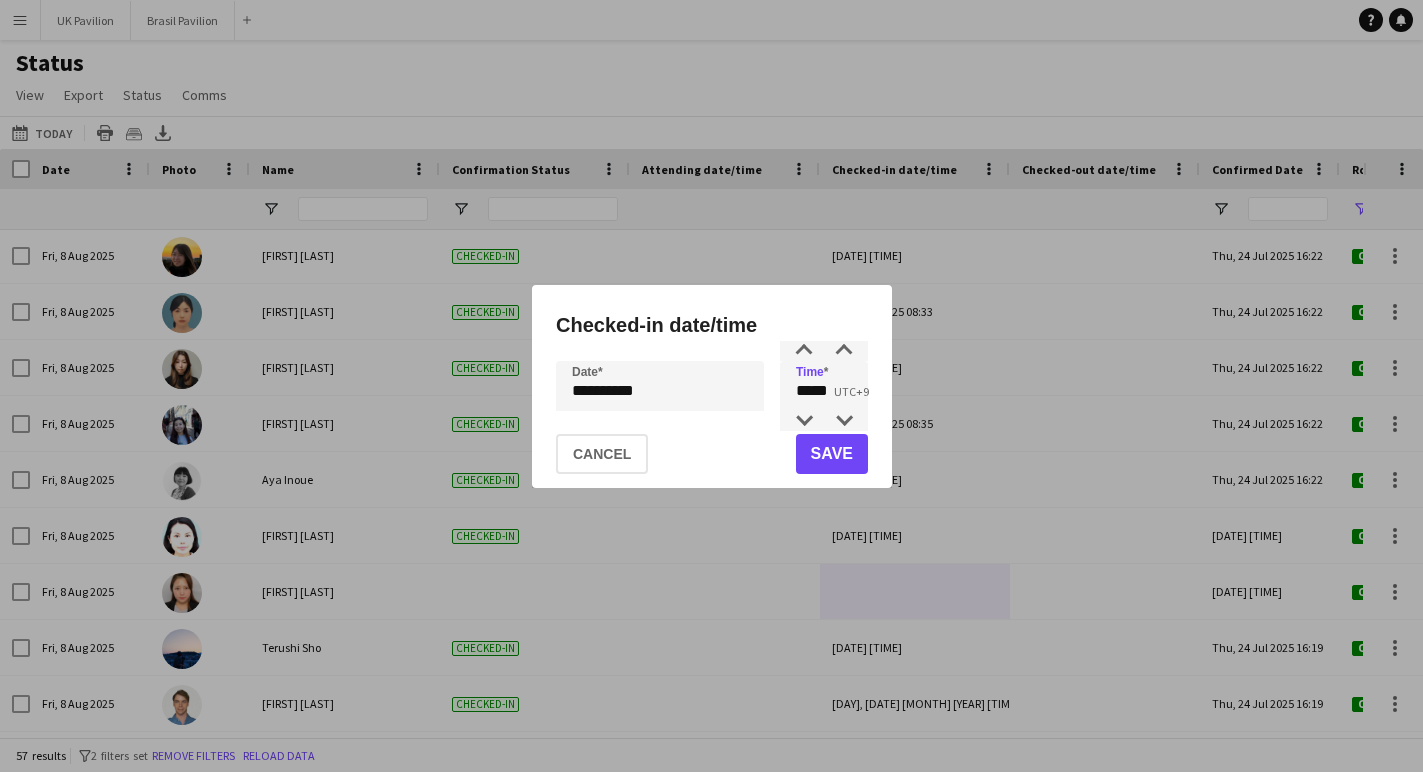 click on "Save" 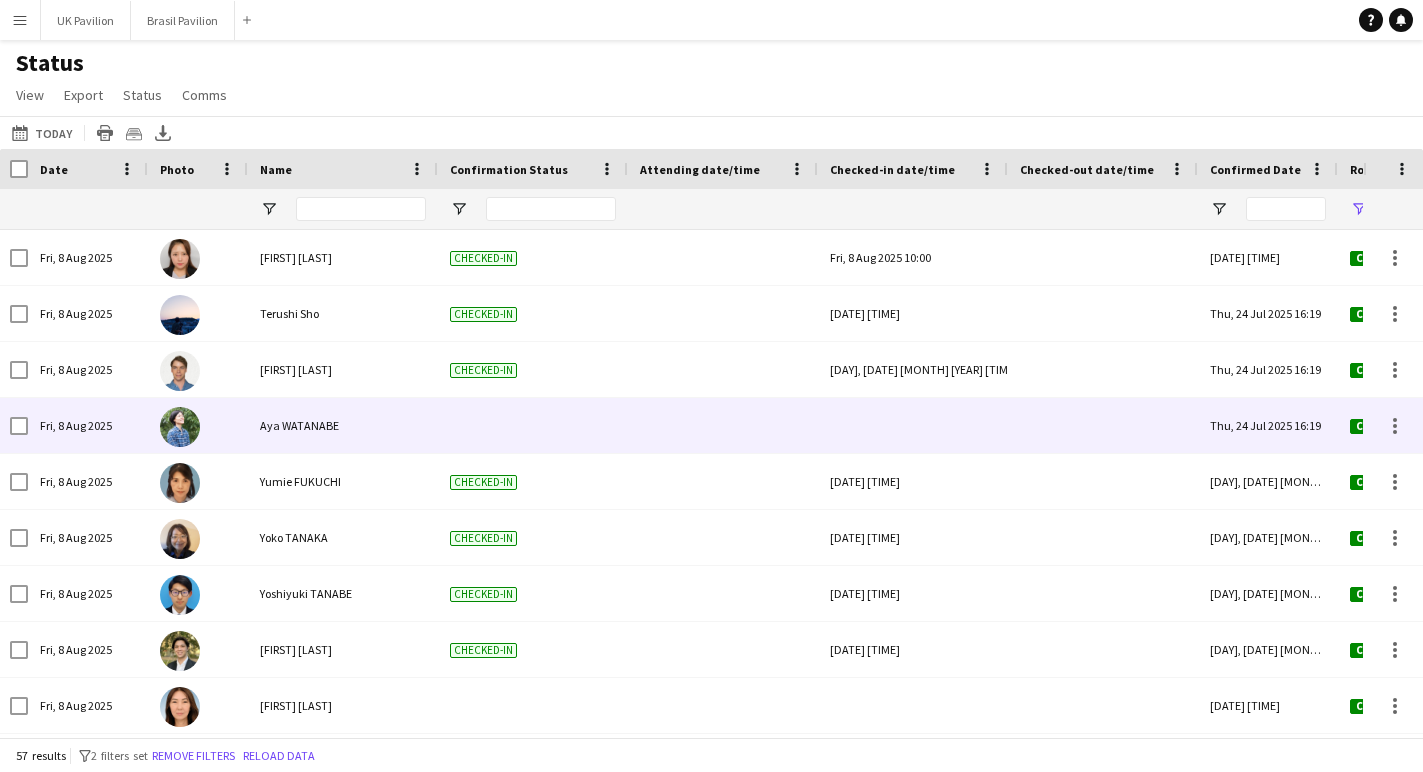 click at bounding box center (913, 425) 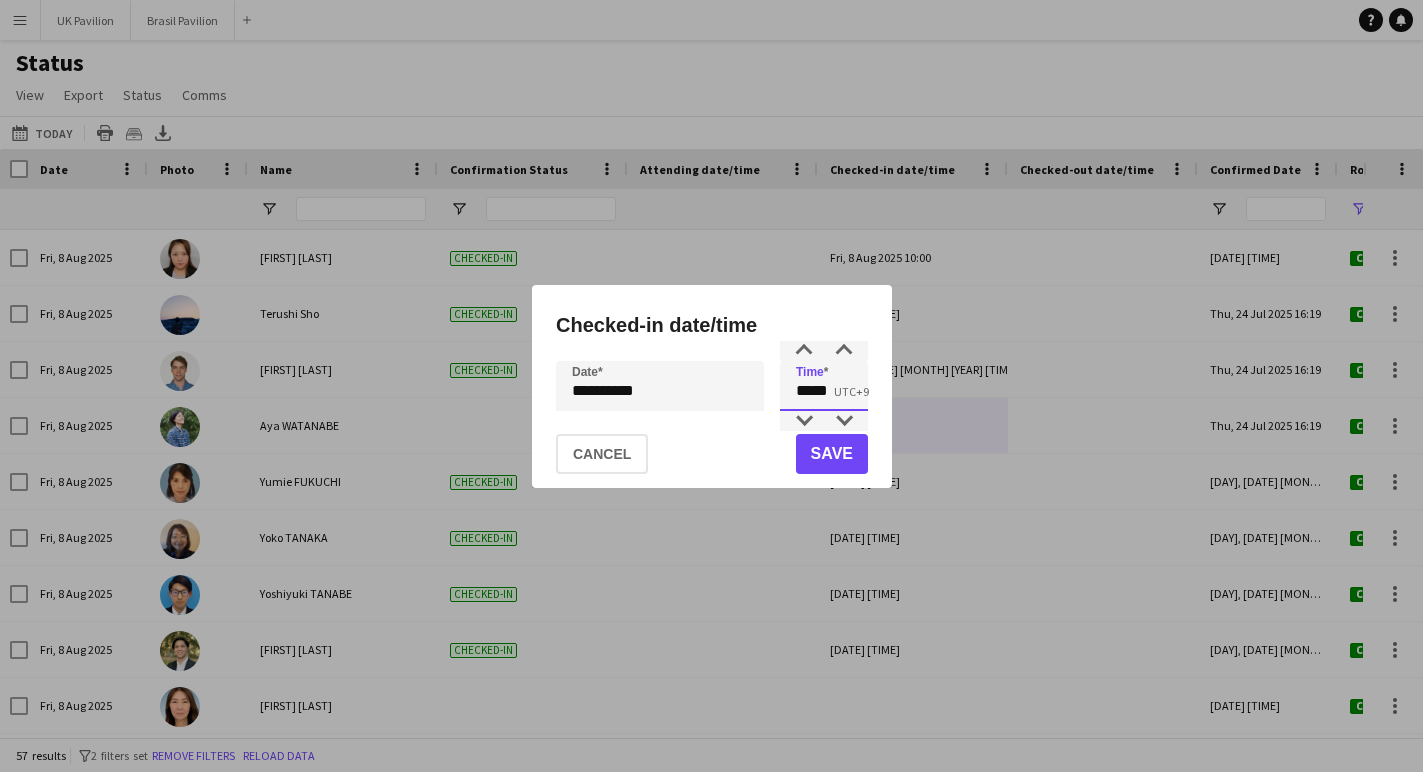 drag, startPoint x: 840, startPoint y: 390, endPoint x: 716, endPoint y: 390, distance: 124 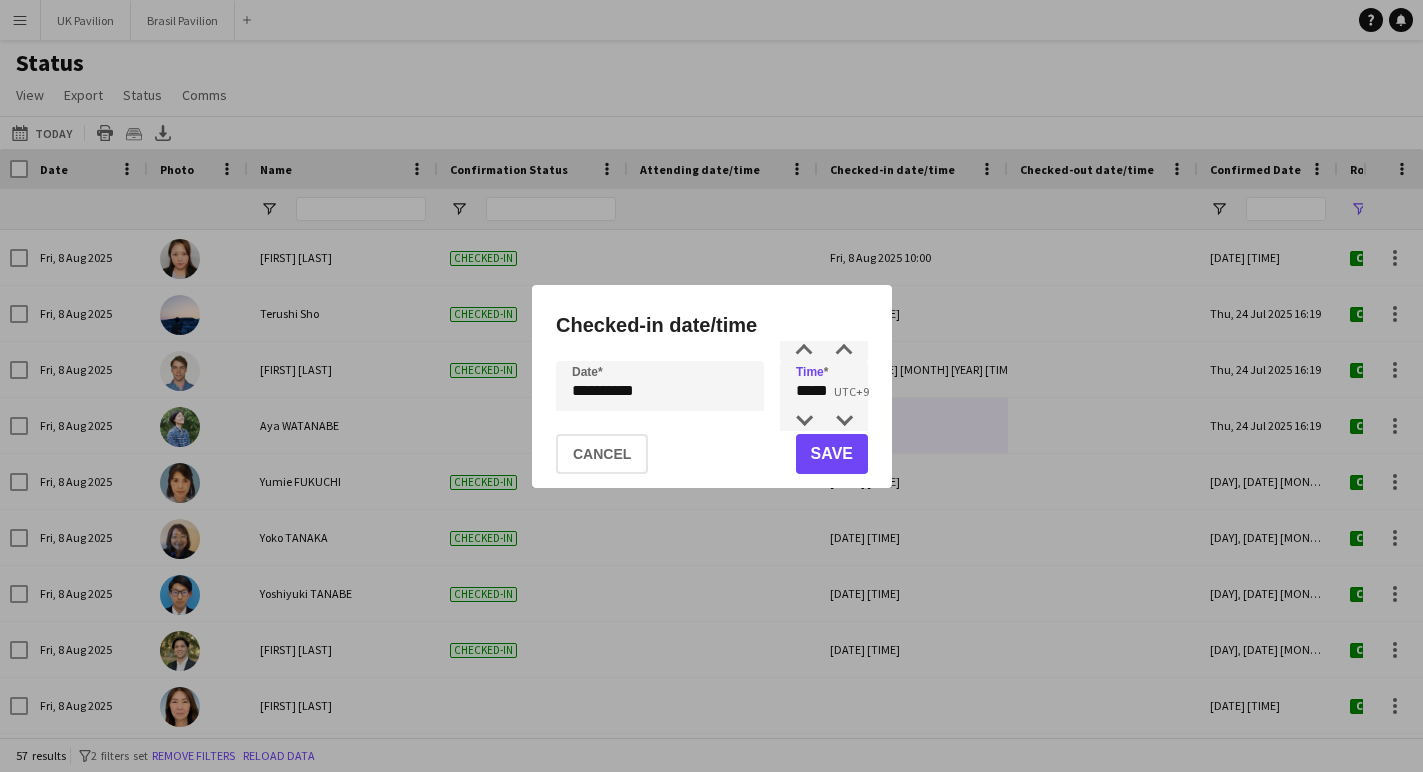 click on "Save" 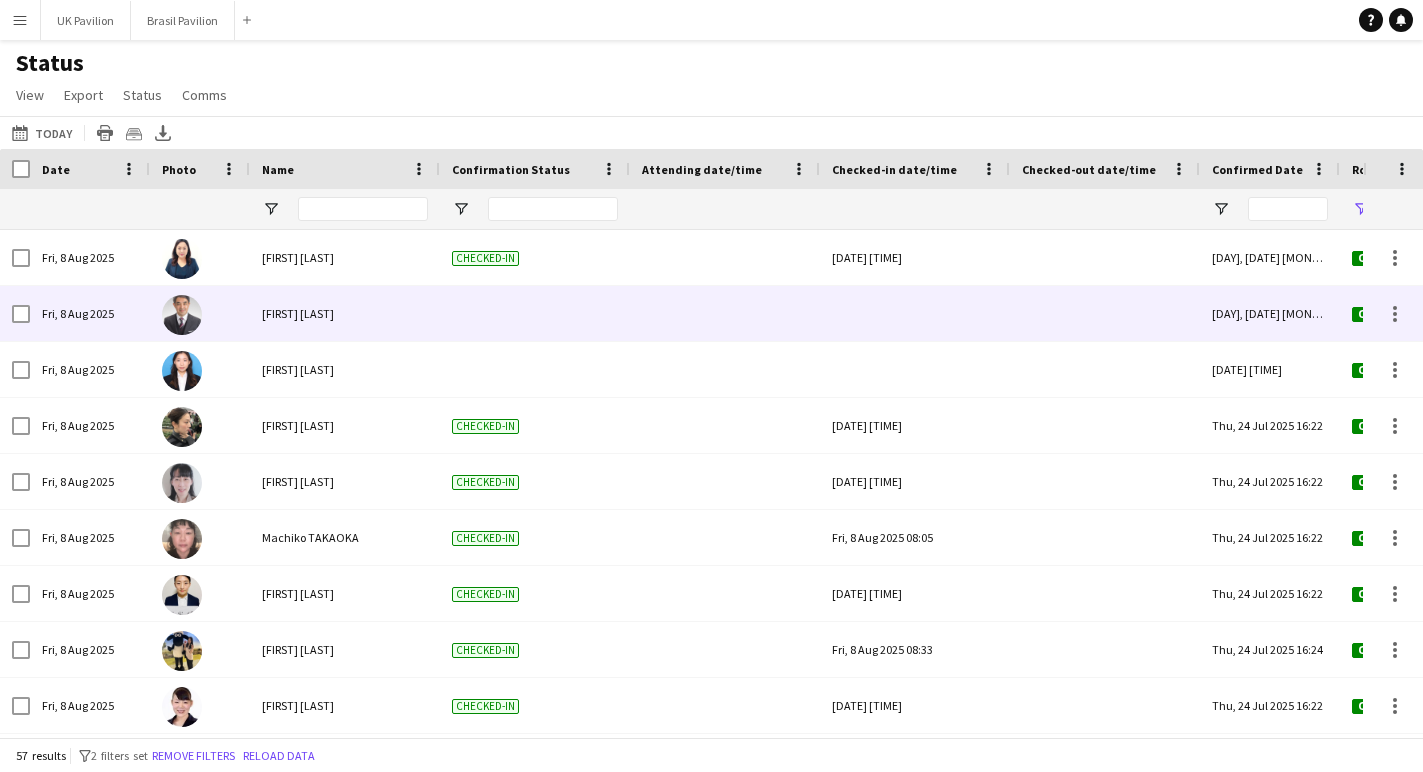 click at bounding box center (915, 313) 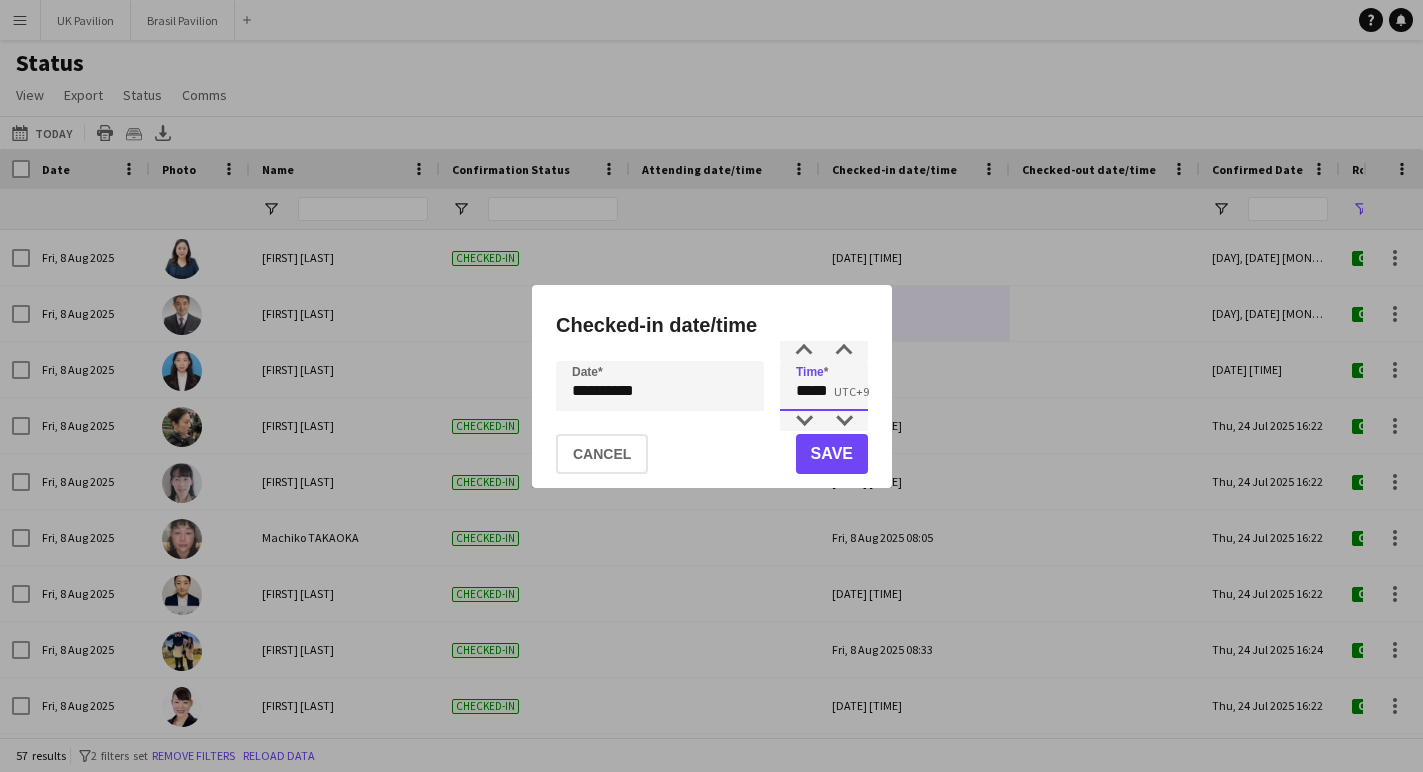 drag, startPoint x: 841, startPoint y: 393, endPoint x: 767, endPoint y: 390, distance: 74.06078 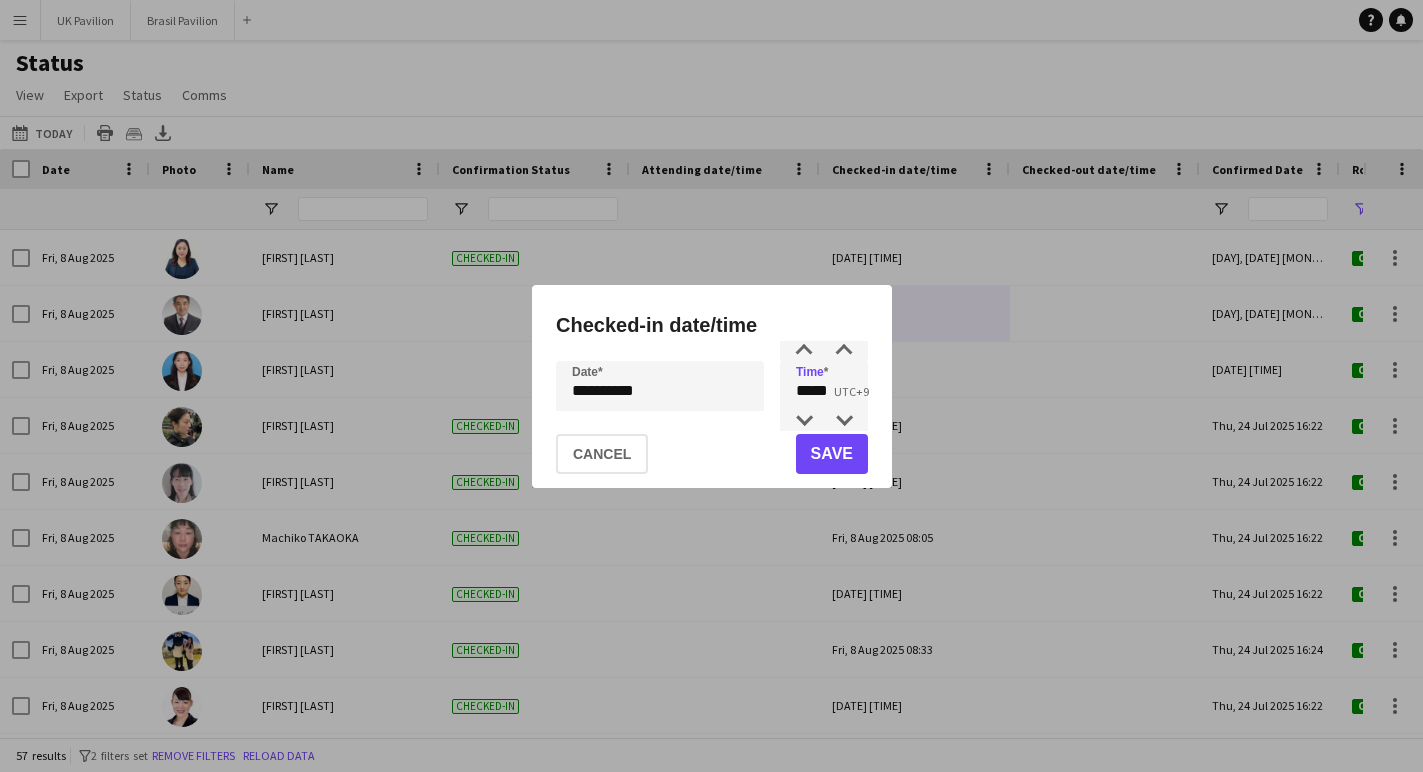 click on "Save" 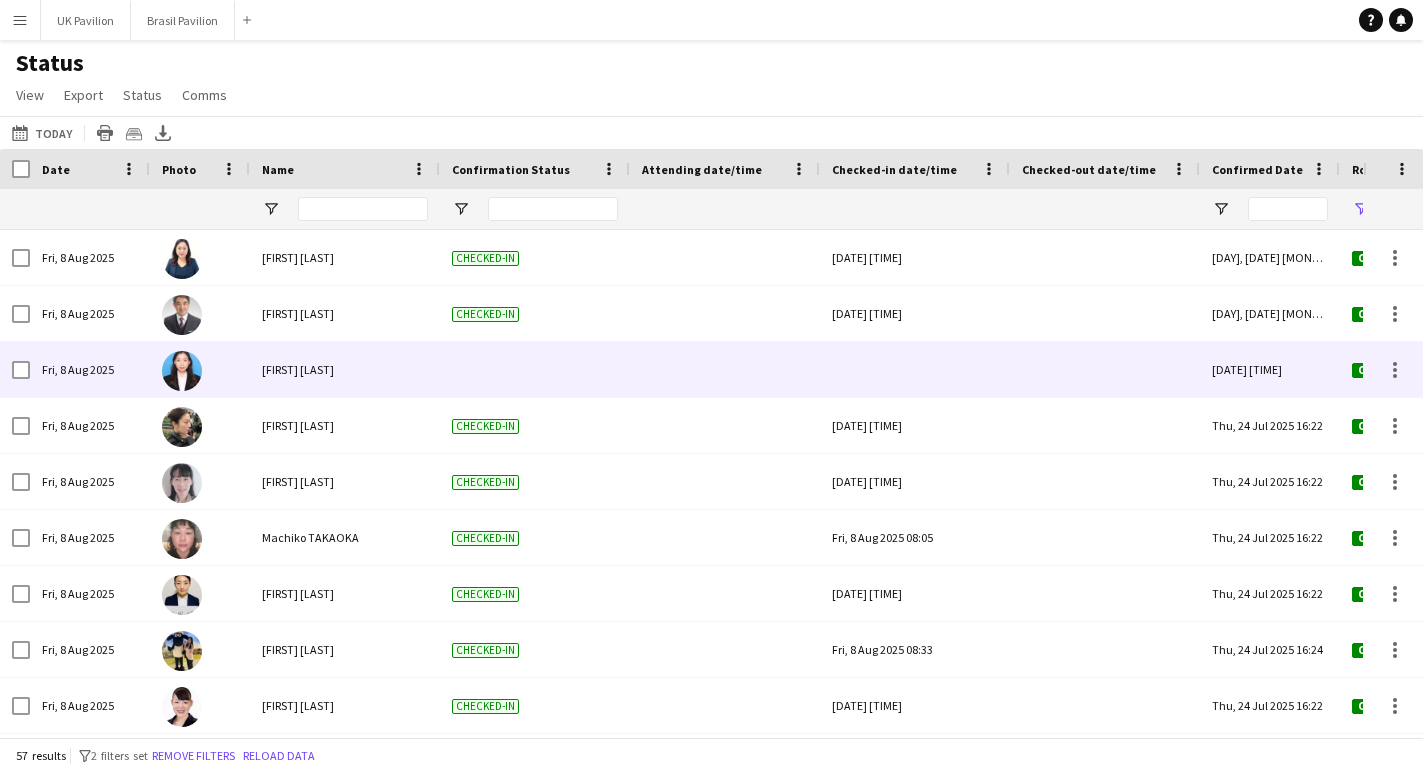 click at bounding box center [915, 369] 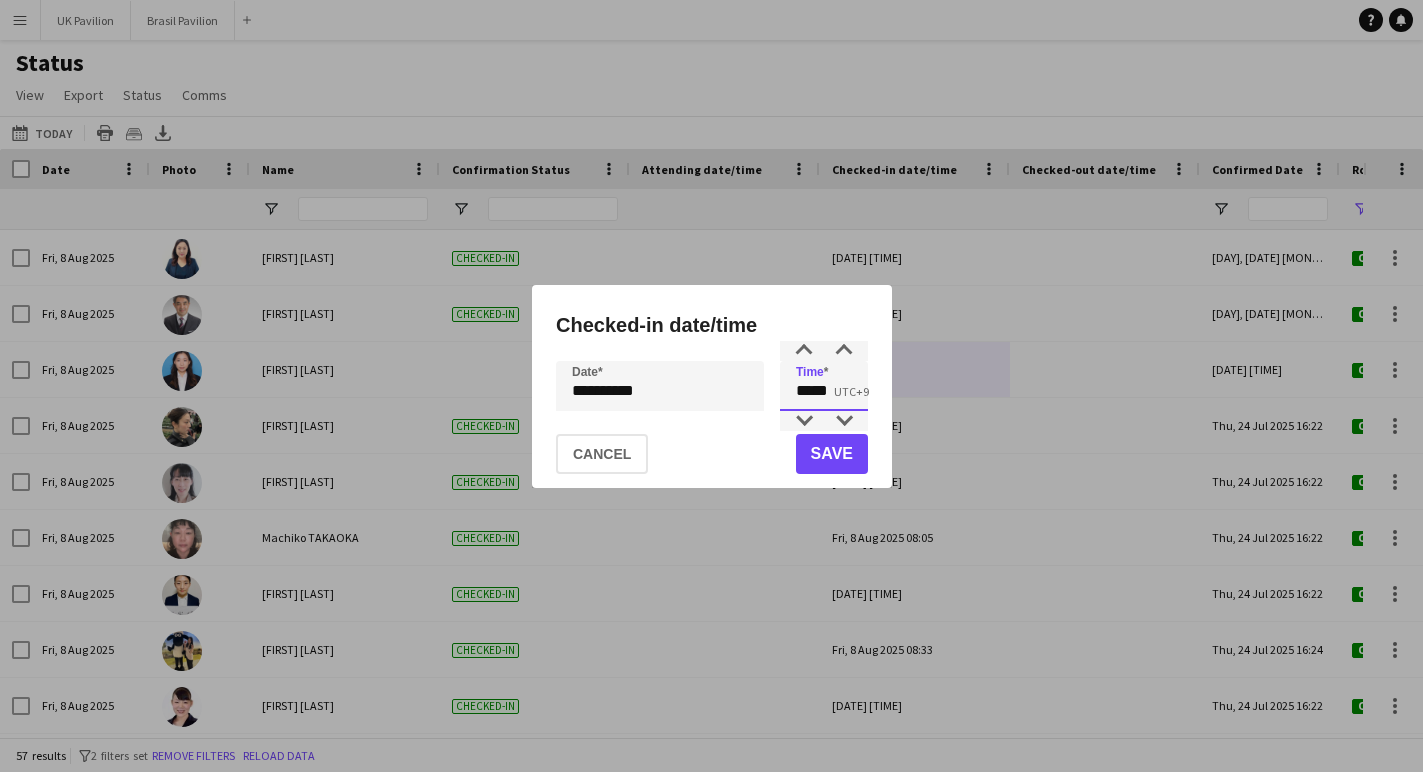 drag, startPoint x: 849, startPoint y: 397, endPoint x: 740, endPoint y: 396, distance: 109.004585 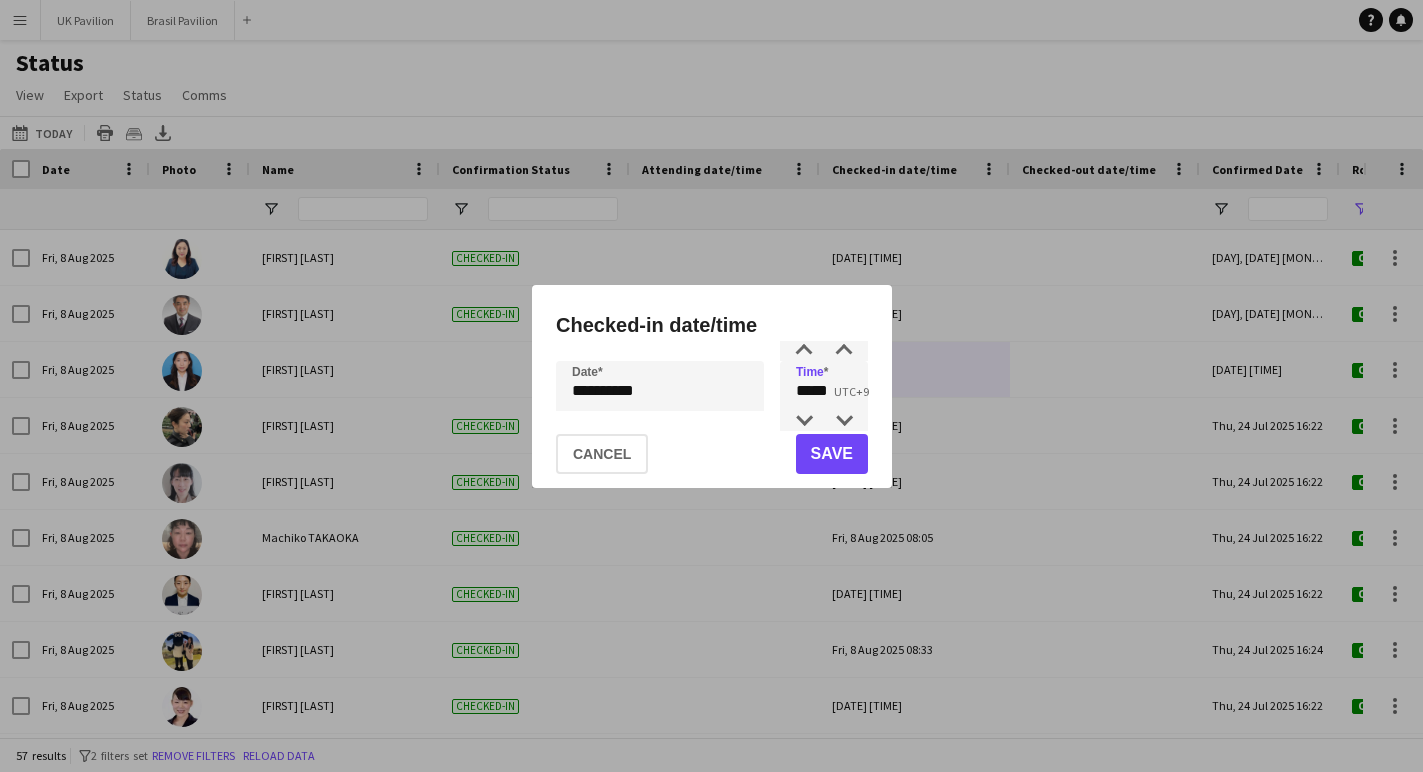 click on "Save" 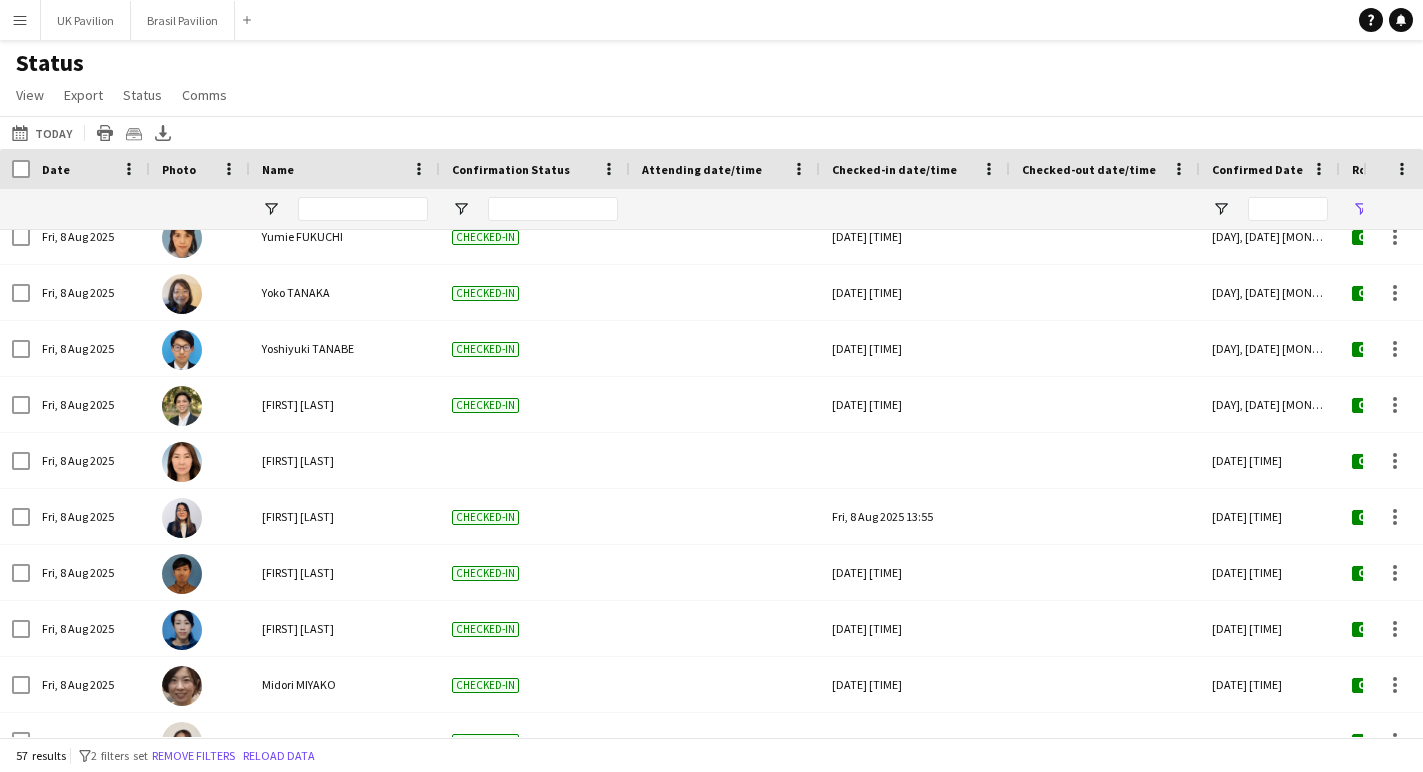 click on "Menu
Boards
Boards   Boards   All jobs   Status
Workforce
Workforce   My Workforce   Recruiting
Comms
Comms
Pay
Pay   Approvals   Payments   Reports
Platform Settings
Platform Settings   App settings   Your settings   Profiles
Training Academy
Training Academy
Knowledge Base
Knowledge Base
Product Updates
Product Updates   Log Out   Privacy   UK Pavilion
Close
Brasil Pavilion
Close
Add
Help
Notifications" at bounding box center [711, 20] 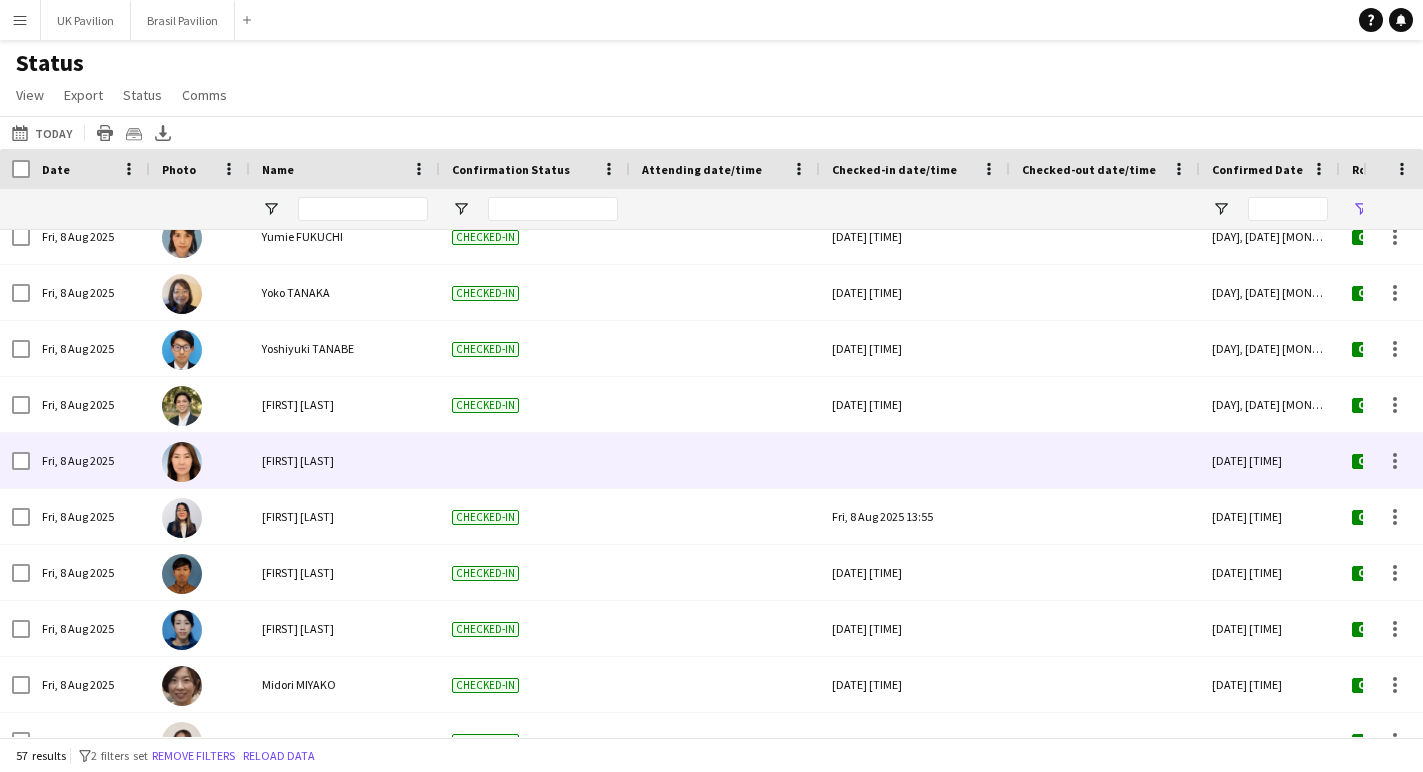 scroll, scrollTop: 1929, scrollLeft: 0, axis: vertical 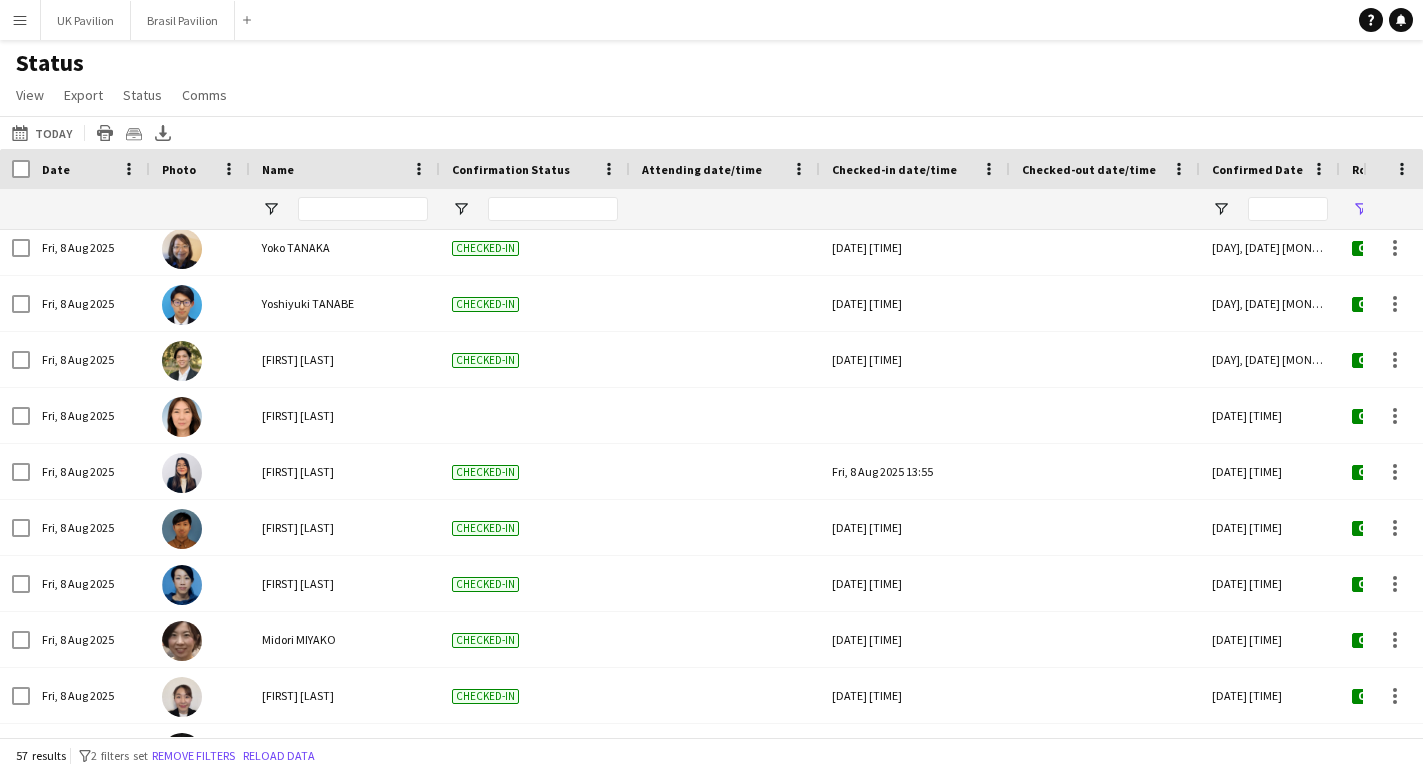 click on "Status   View   Views  Default view New view Update view Delete view Edit name Customise view Customise filters Reset Filters Reset View Reset All  Export  Export as XLSX Export as CSV Export as PDF Crew files as ZIP  Status  Confirm attendance Check-in Check-out Clear confirm attendance Clear check-in Clear check-out  Comms  Send notification Chat" 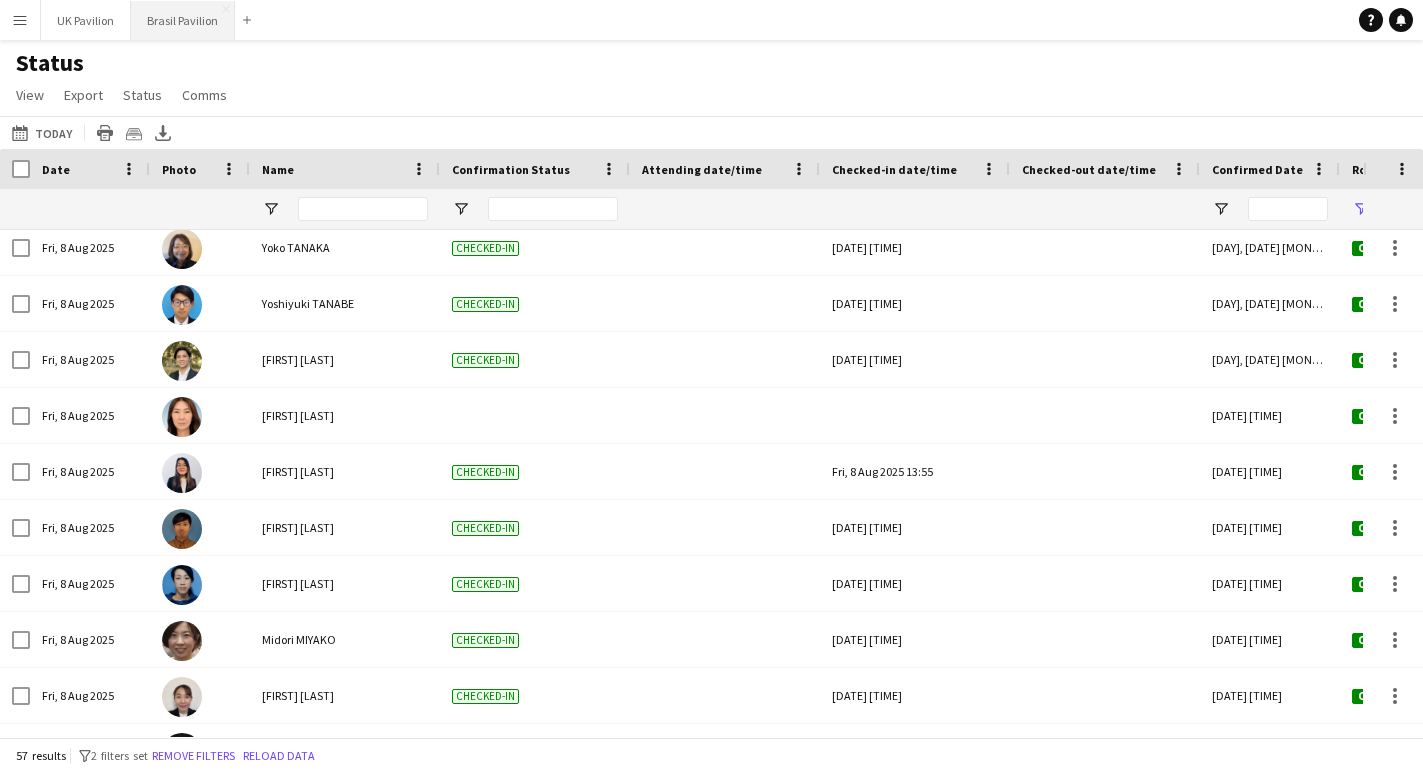 click on "Brasil Pavilion
Close" at bounding box center [183, 20] 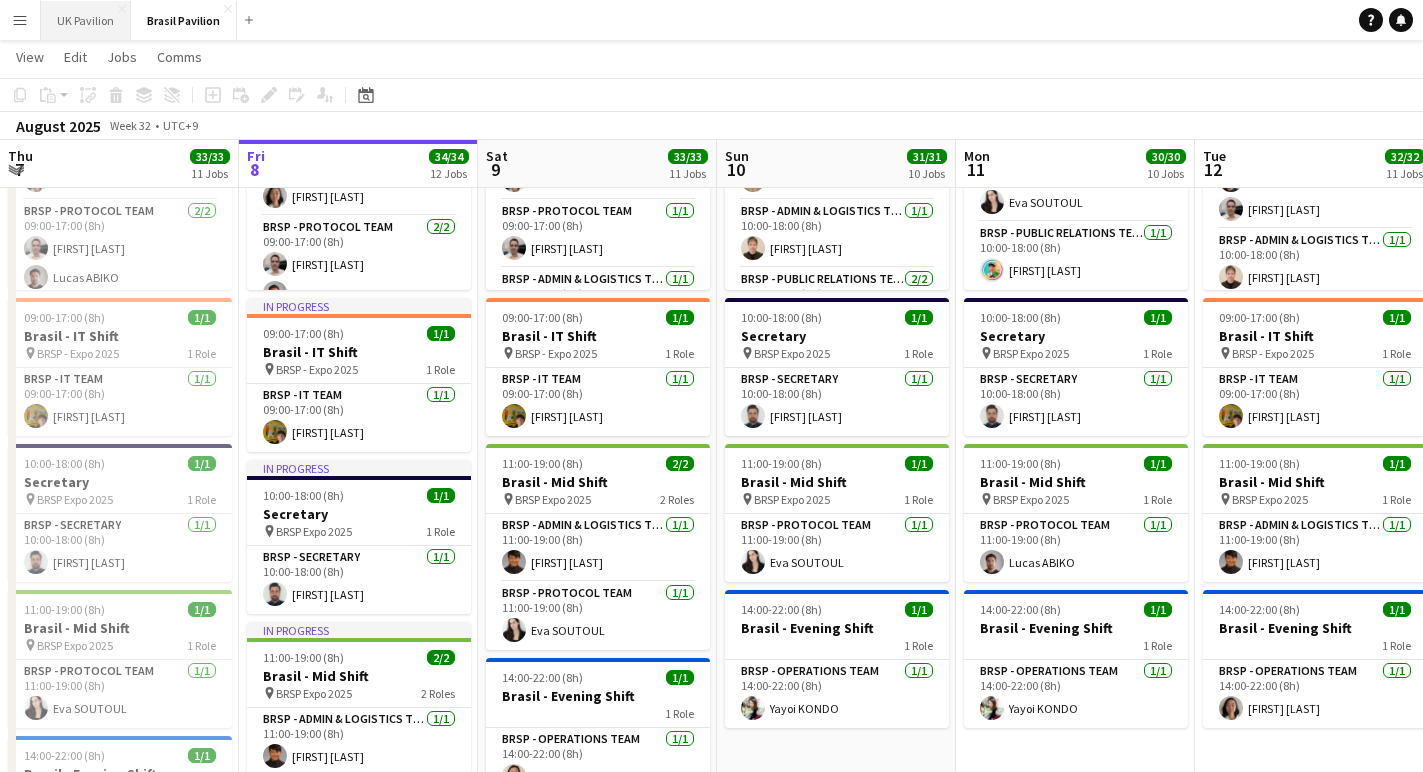 click on "UK Pavilion
Close" at bounding box center (86, 20) 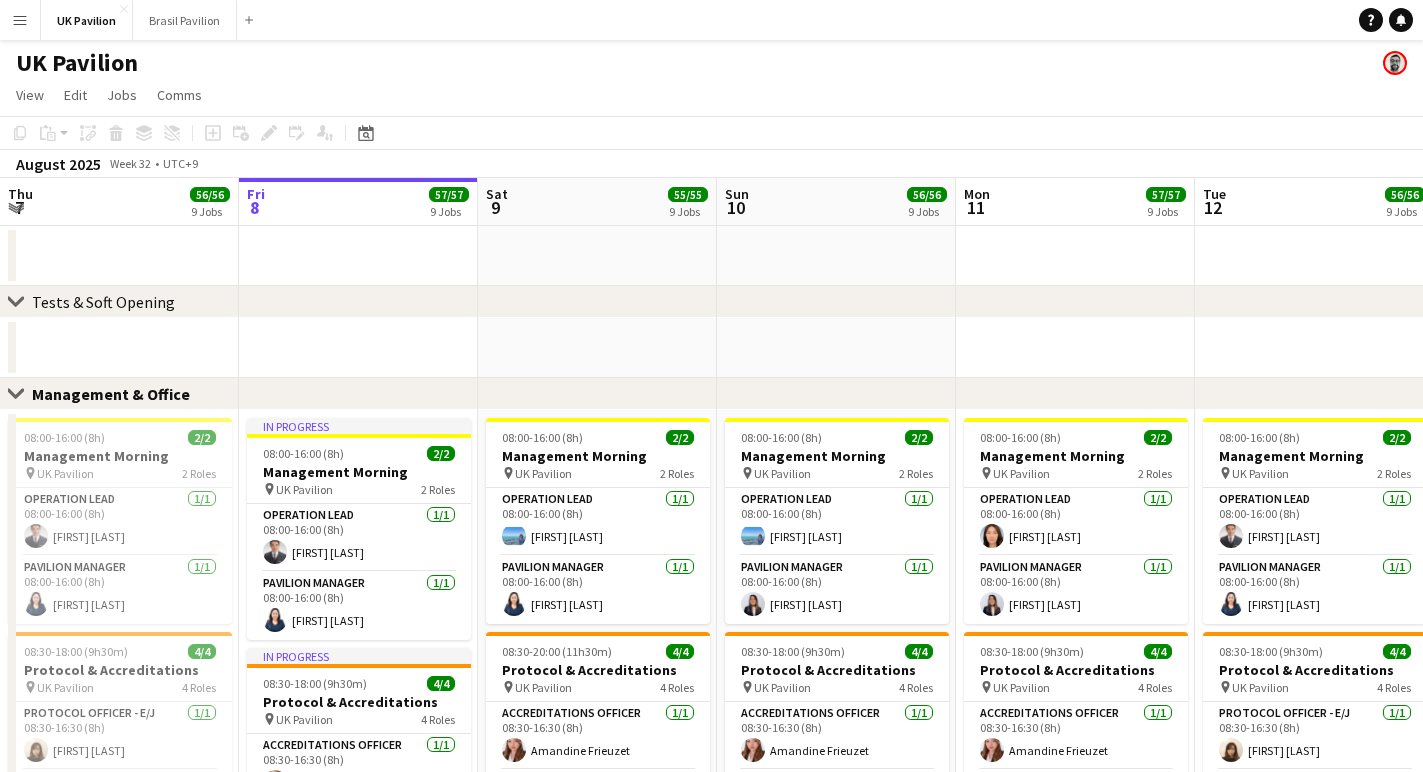 click on "Menu" at bounding box center [20, 20] 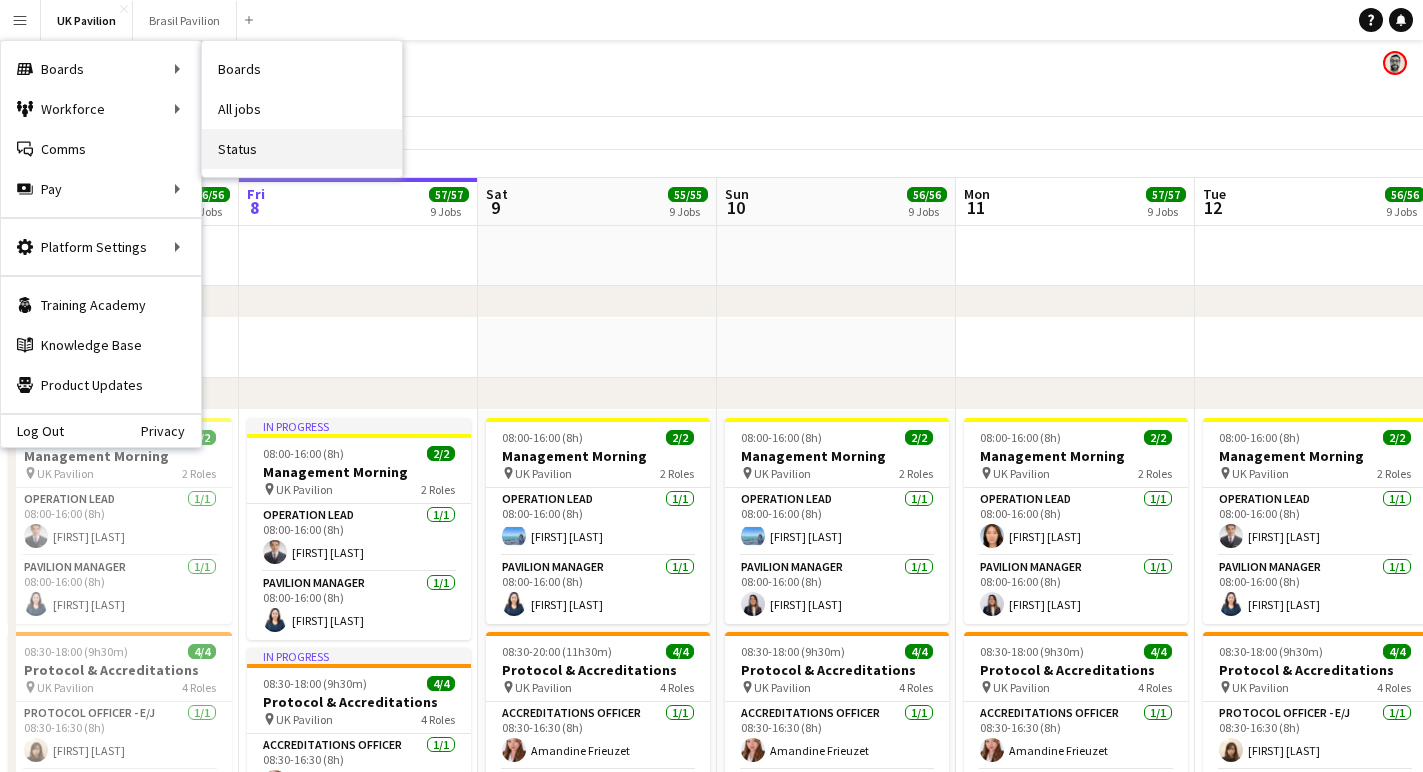 click on "Status" at bounding box center [302, 149] 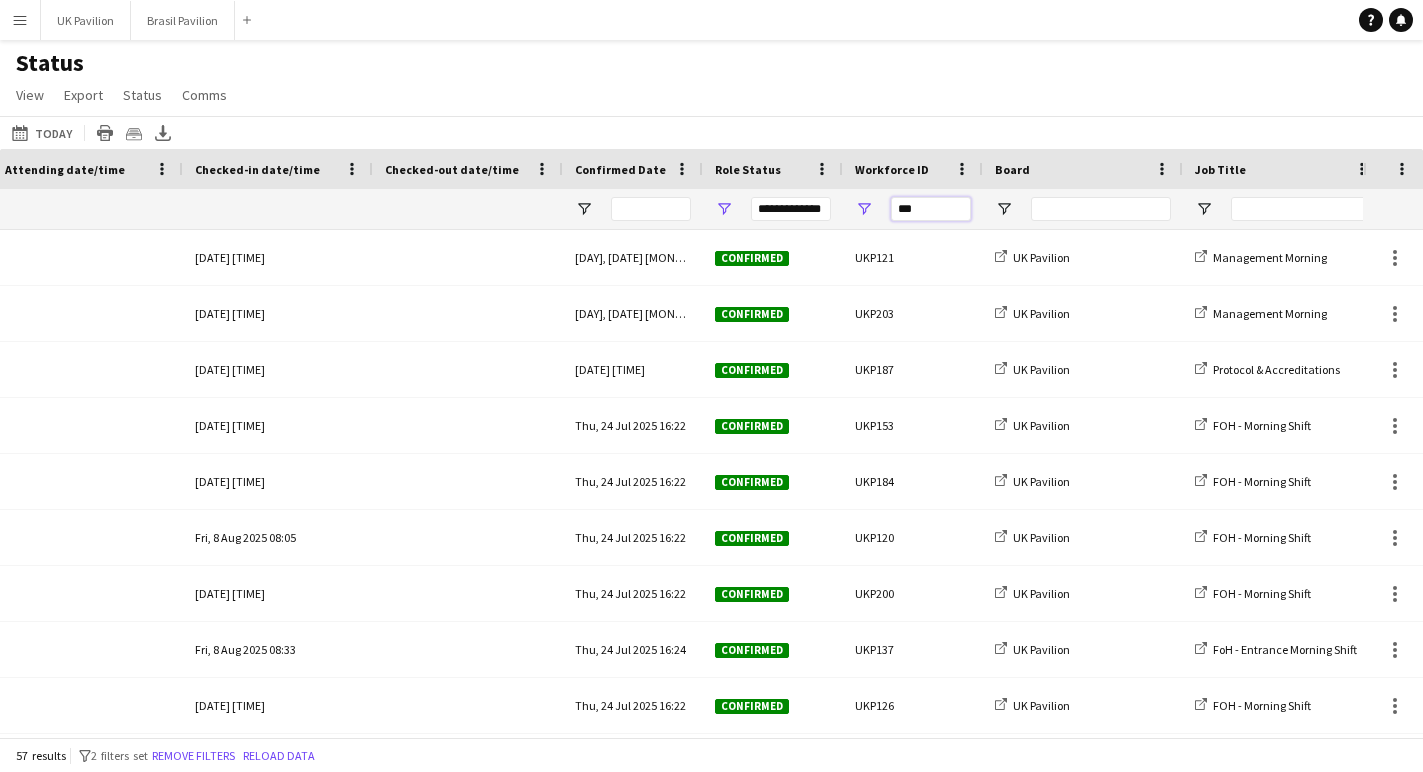 click on "***" at bounding box center [931, 209] 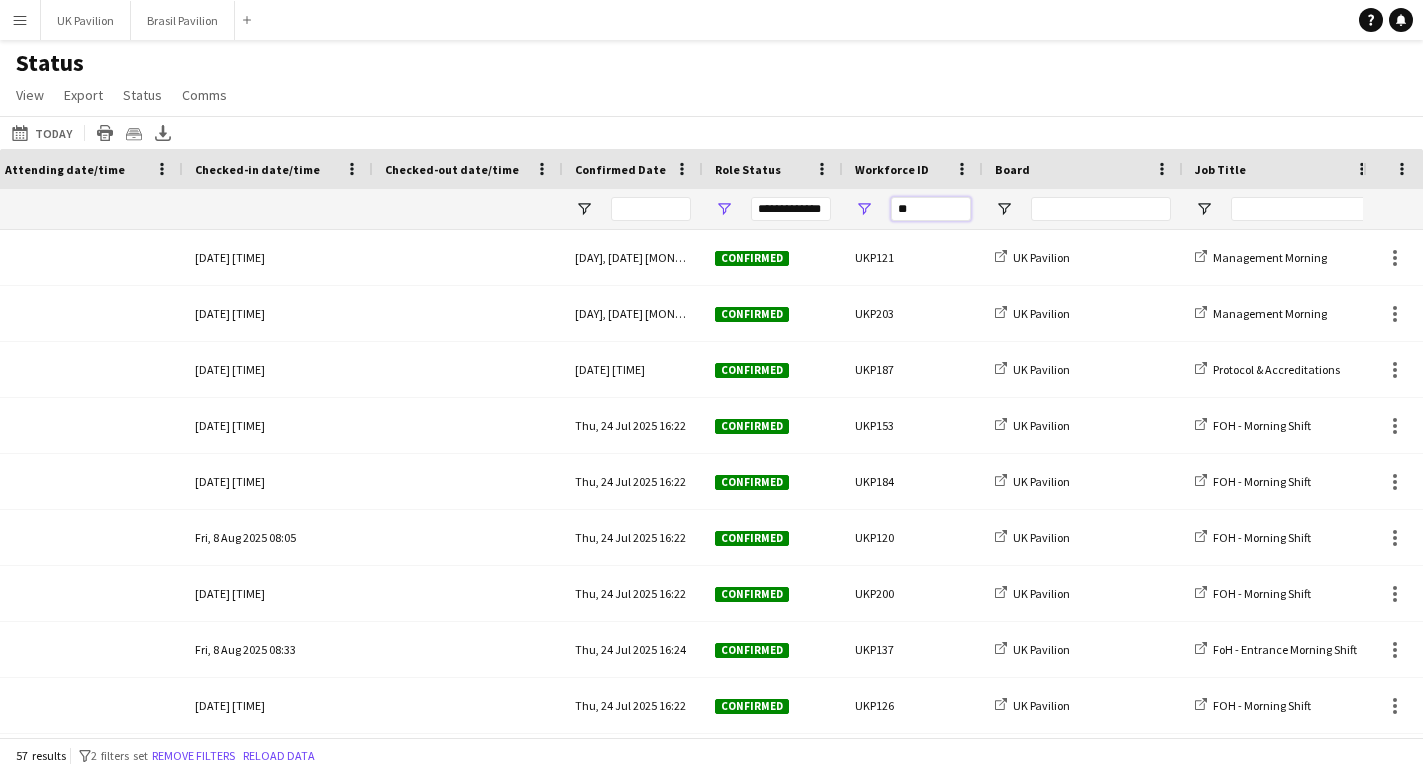 type on "*" 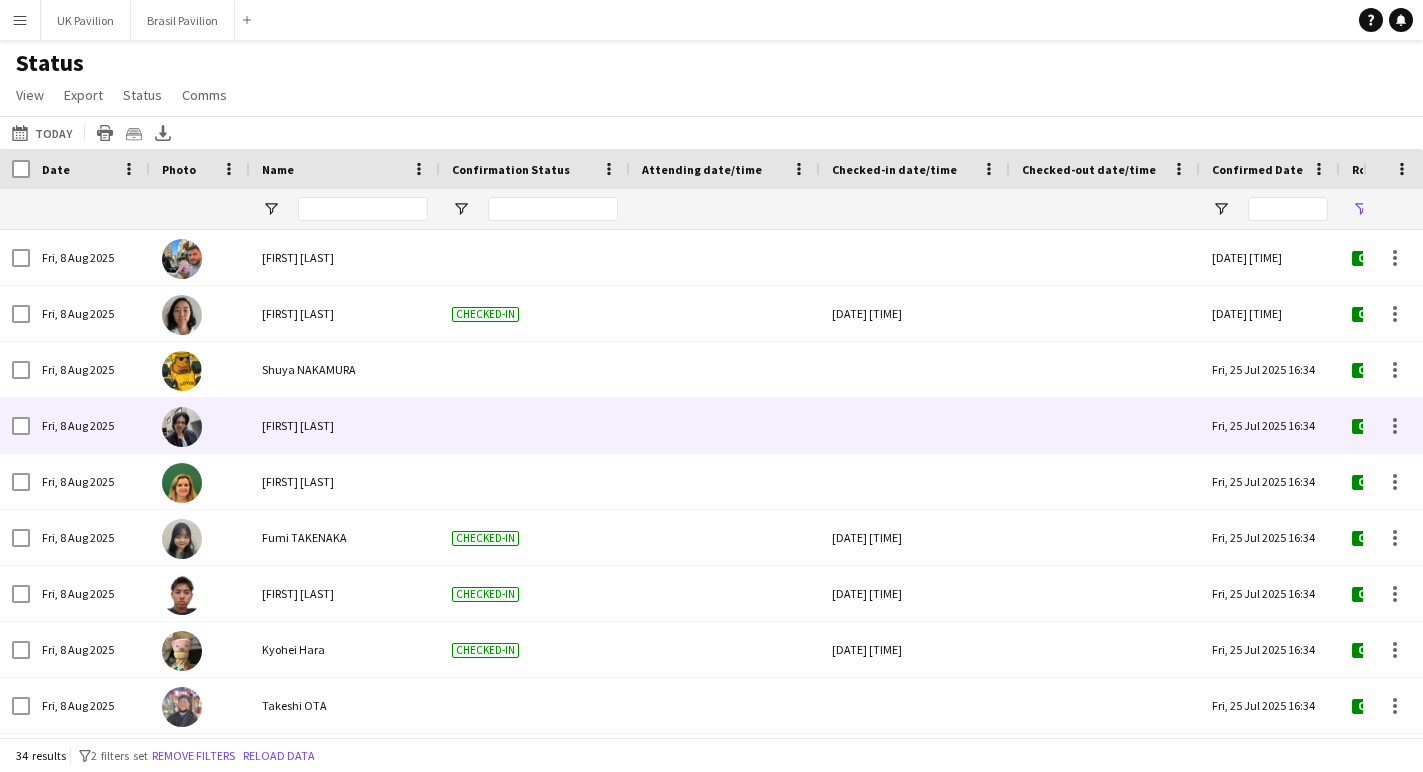 type on "****" 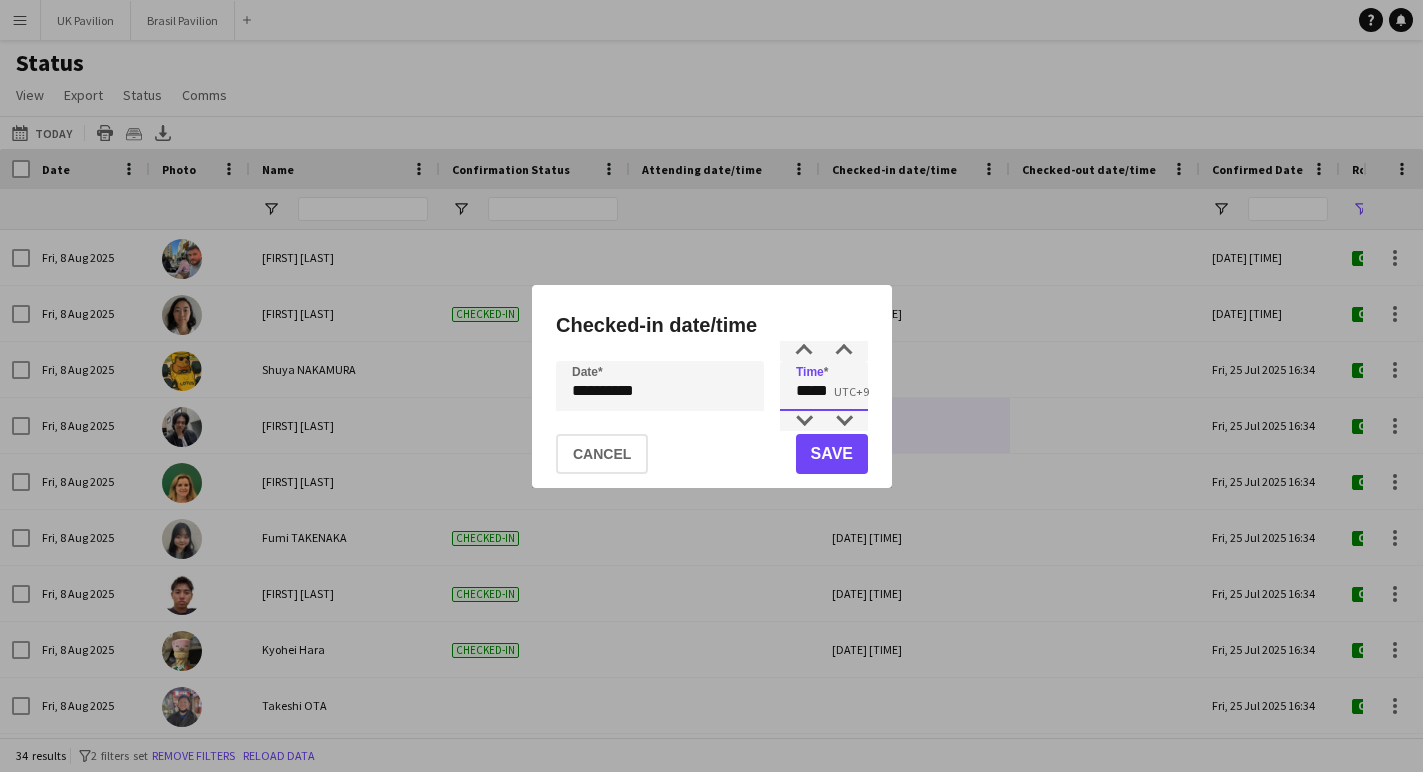 drag, startPoint x: 823, startPoint y: 398, endPoint x: 745, endPoint y: 387, distance: 78.77182 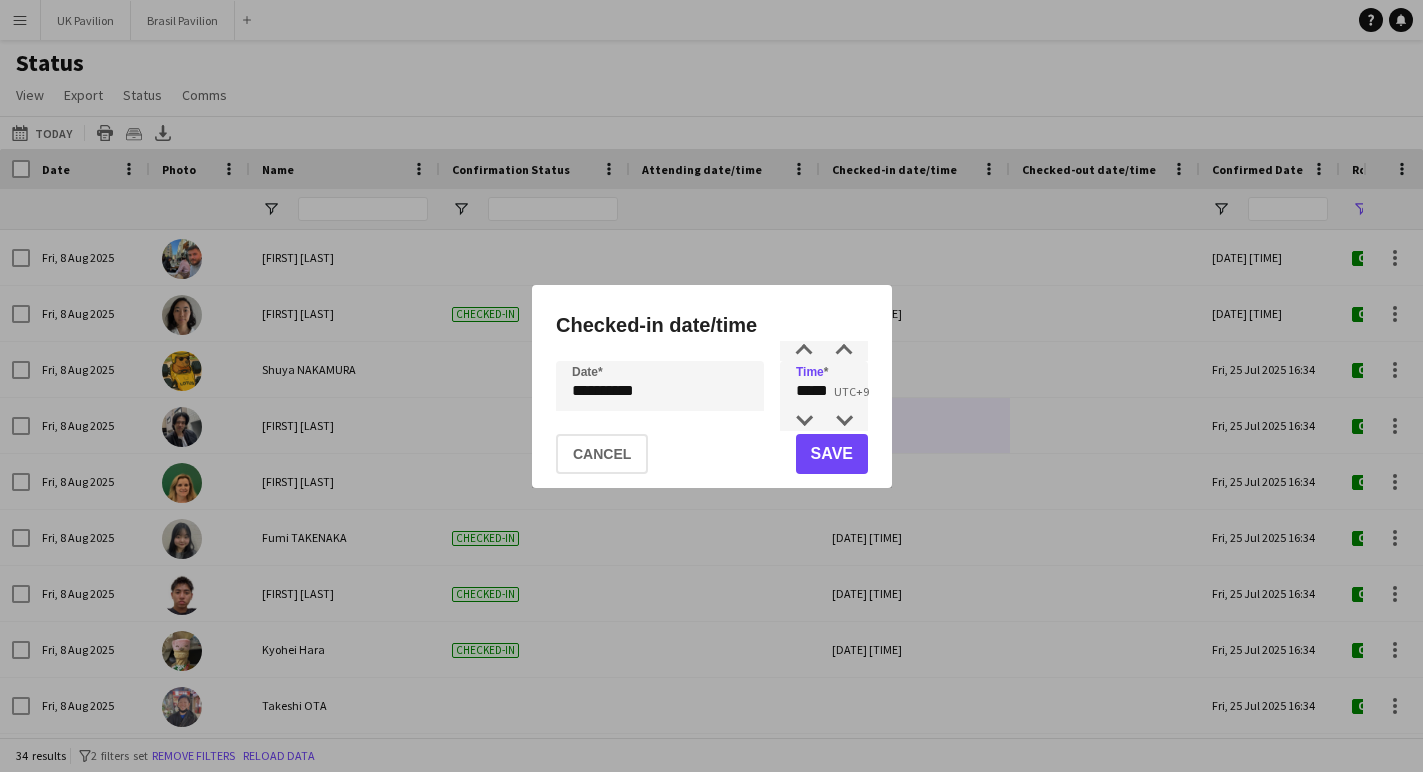 click on "Save" 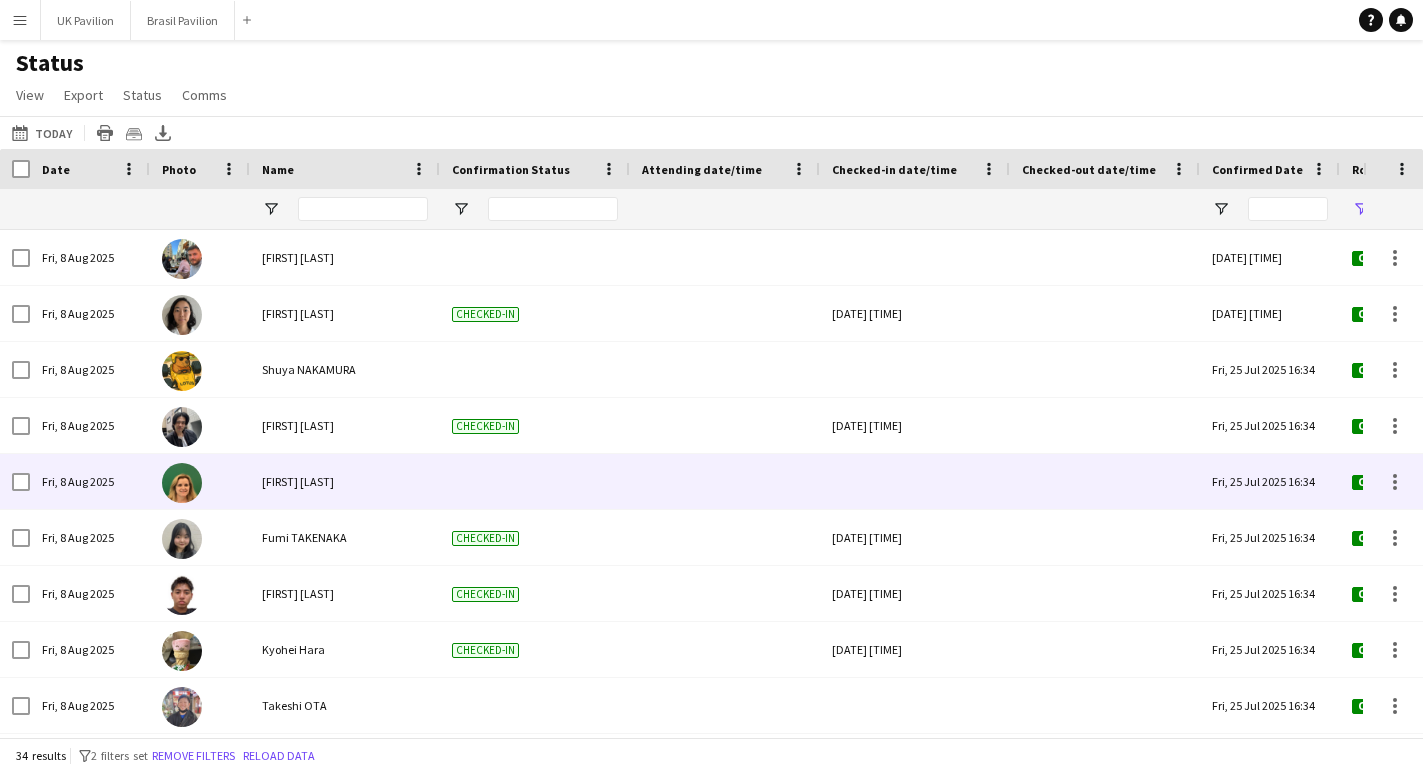 click at bounding box center (915, 481) 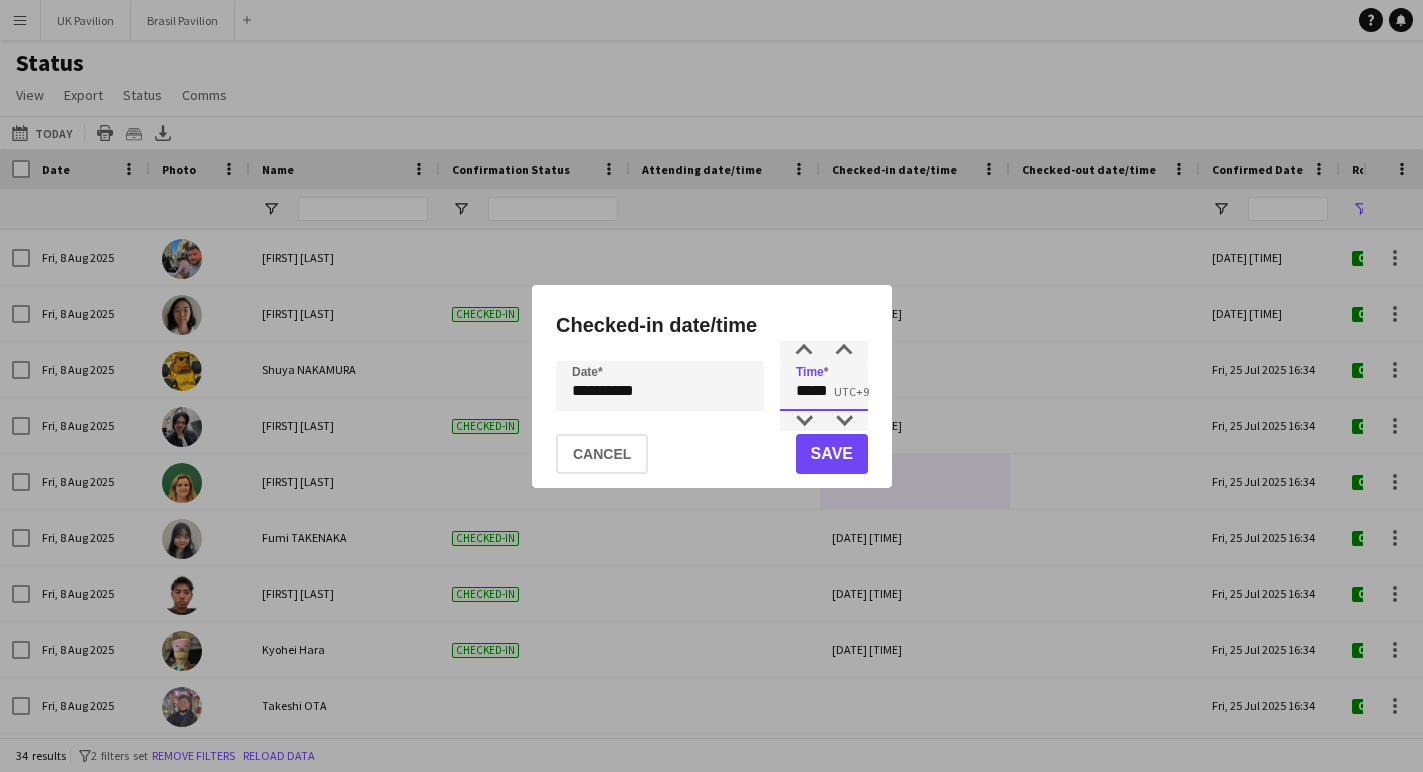 drag, startPoint x: 839, startPoint y: 399, endPoint x: 763, endPoint y: 396, distance: 76.05919 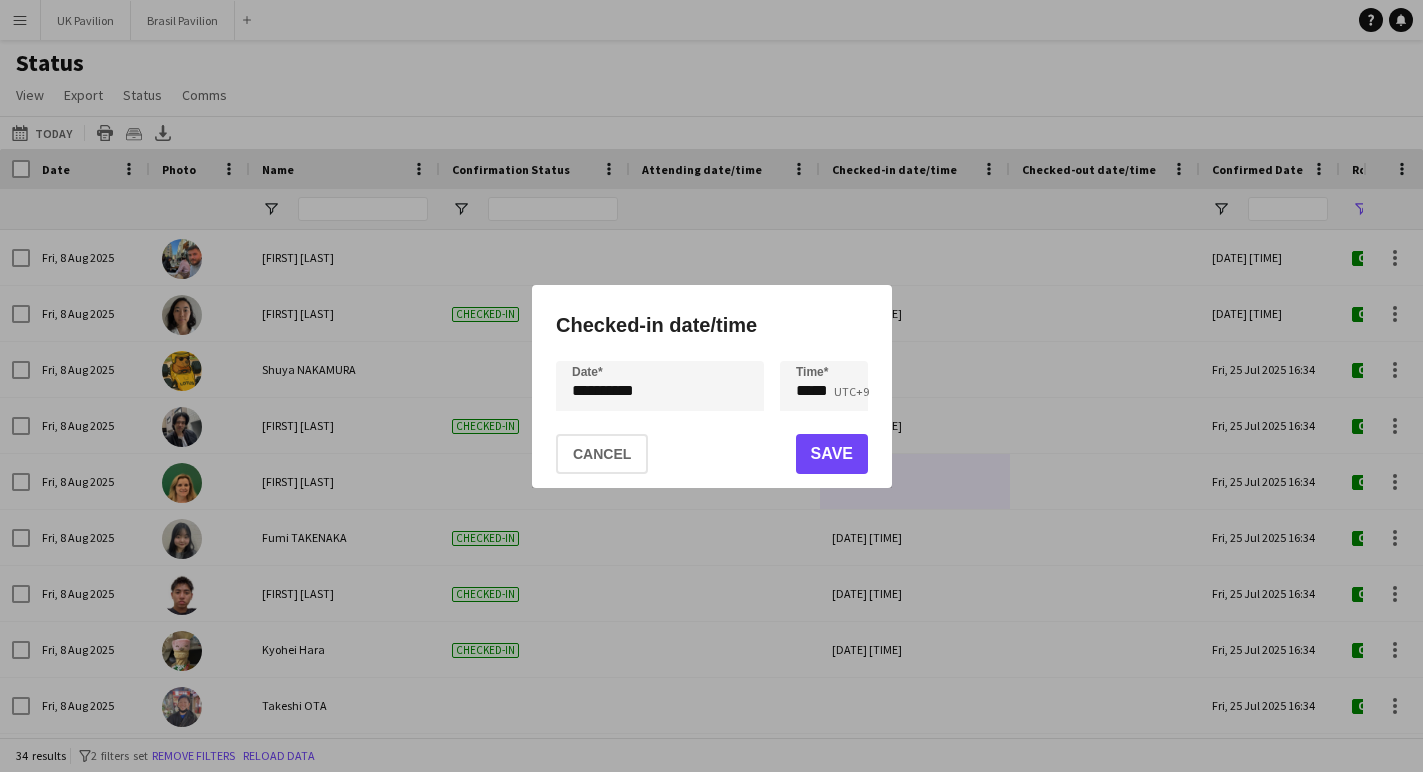 click on "Save" 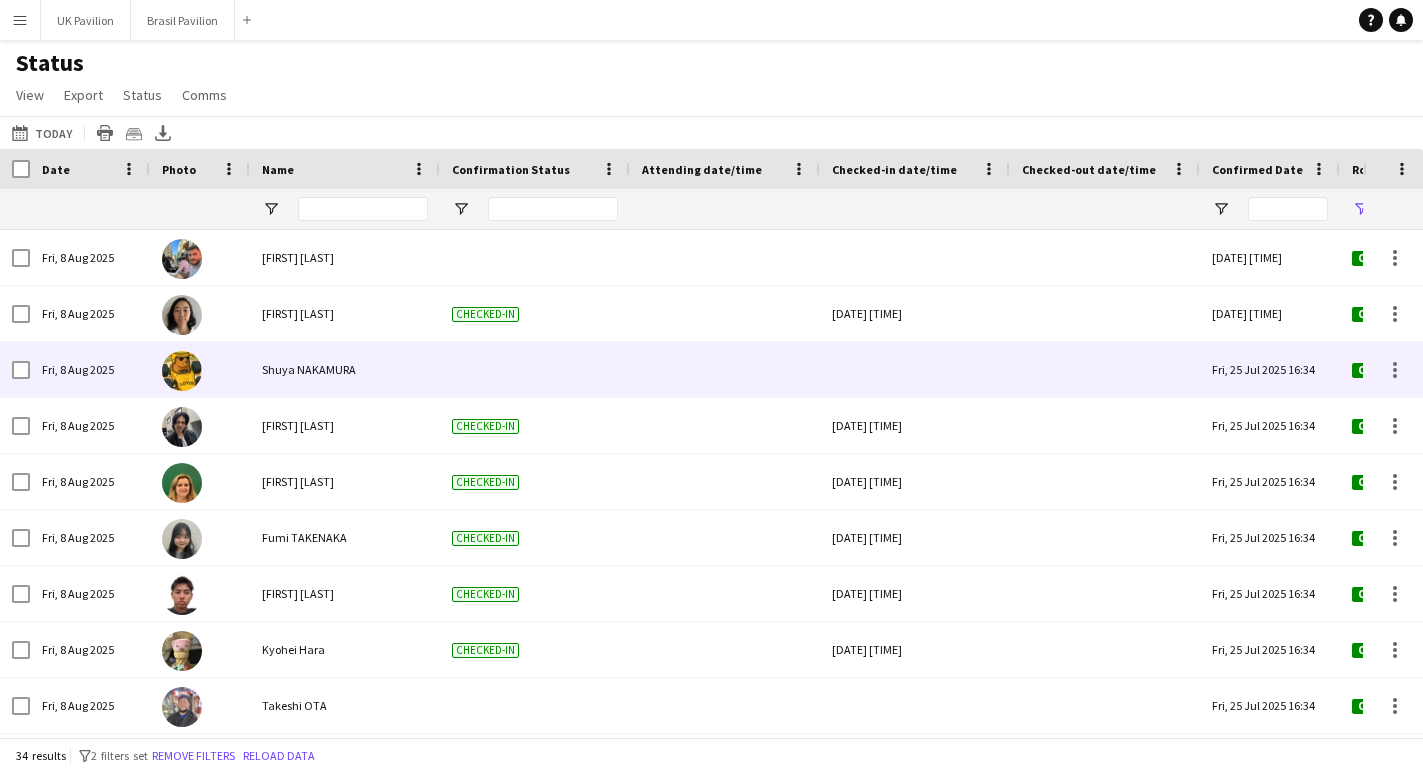 click at bounding box center (915, 369) 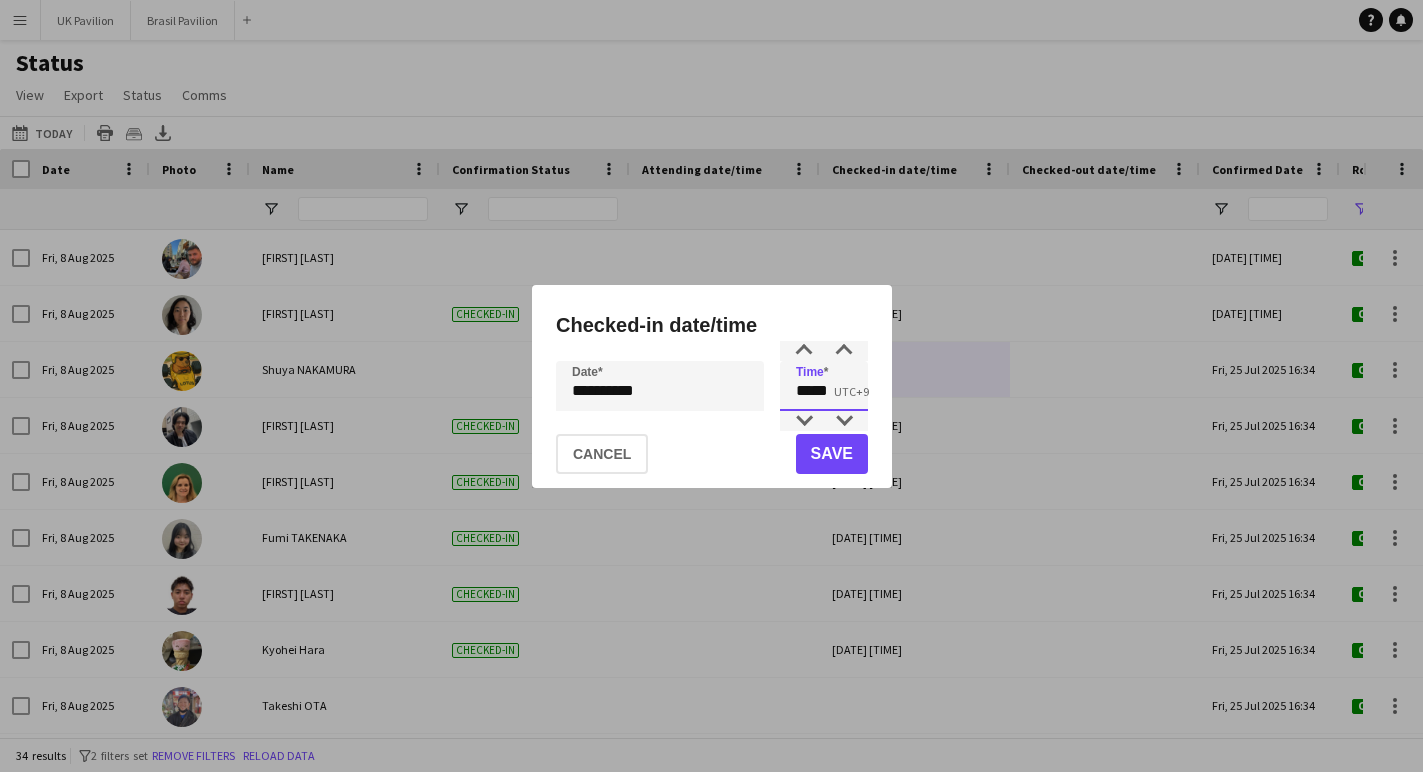 drag, startPoint x: 841, startPoint y: 396, endPoint x: 737, endPoint y: 401, distance: 104.120125 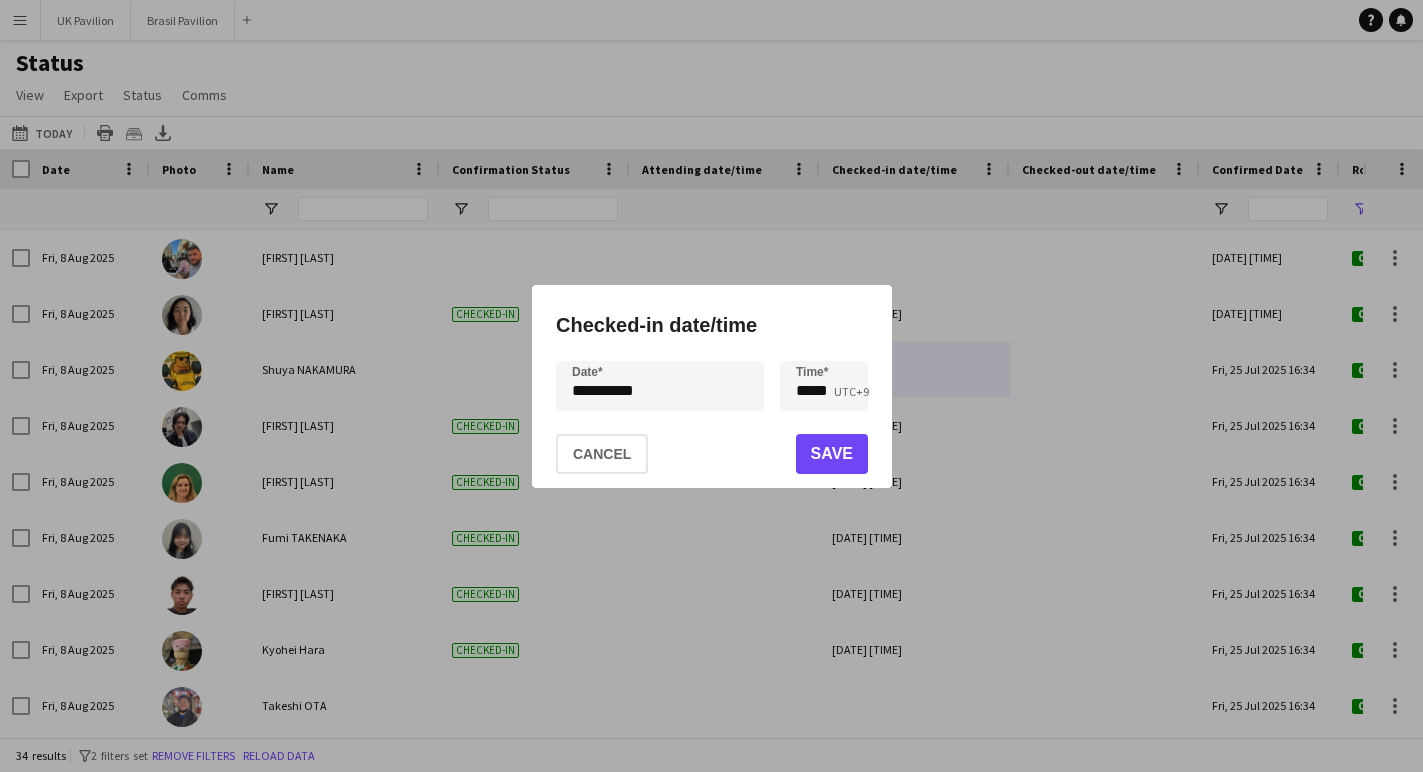 click on "Save" 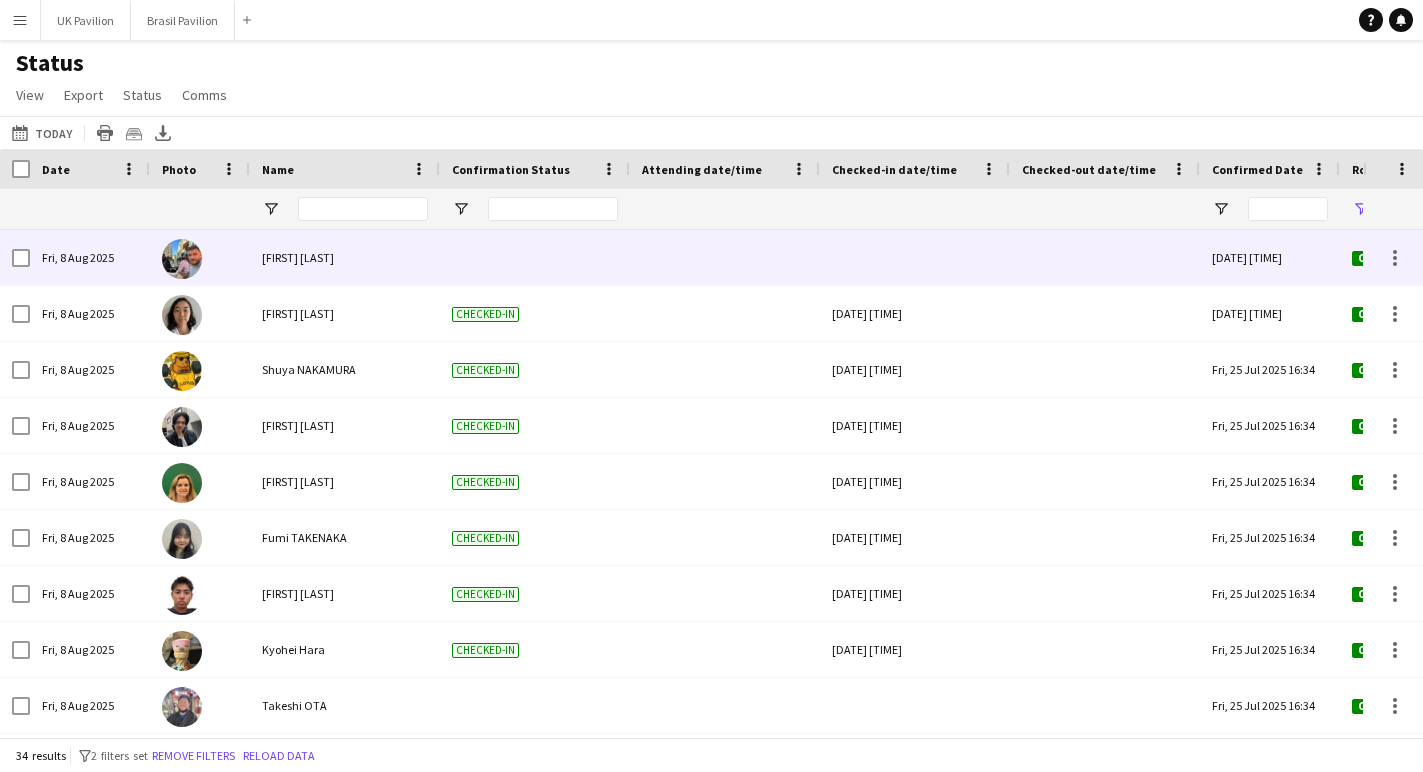 click at bounding box center (915, 257) 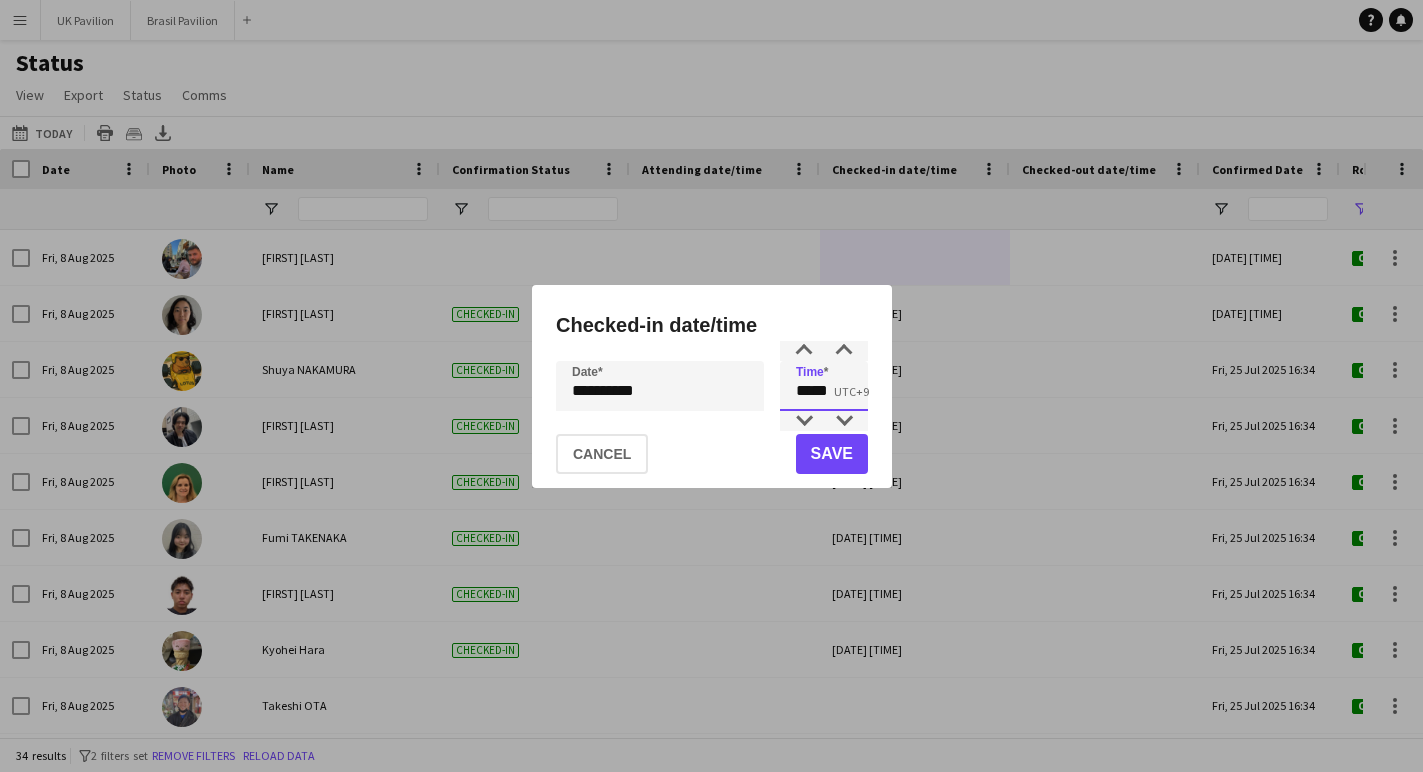 drag, startPoint x: 828, startPoint y: 397, endPoint x: 744, endPoint y: 396, distance: 84.00595 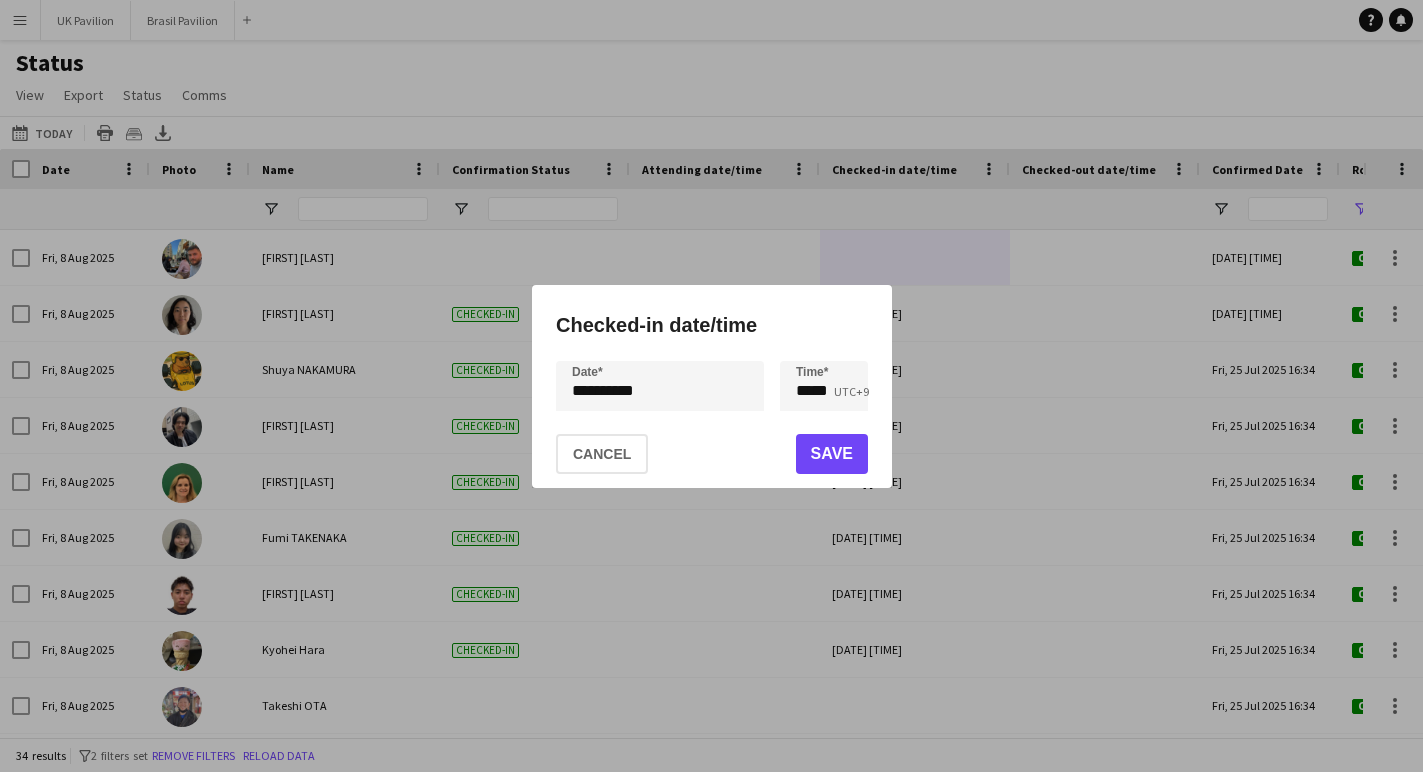 click on "Save" 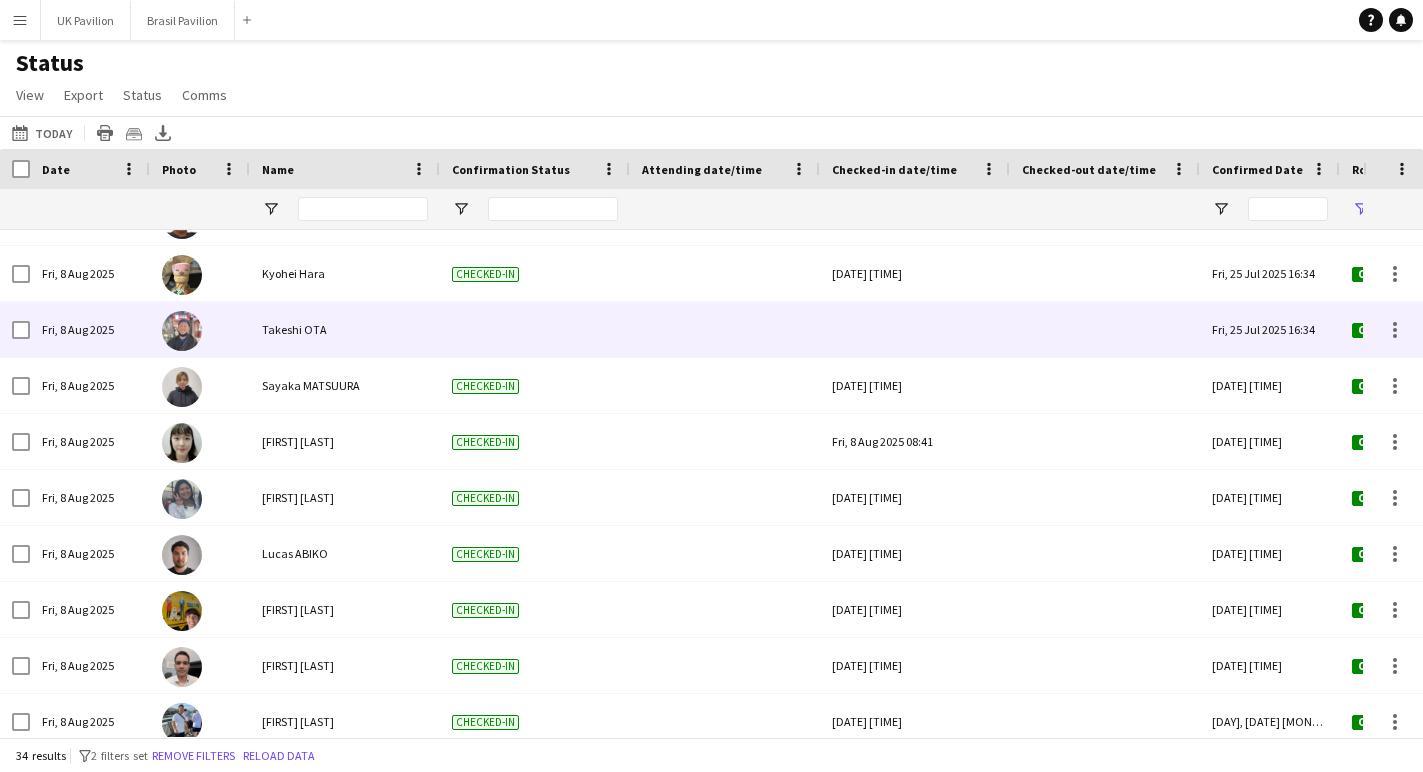 click at bounding box center (915, 329) 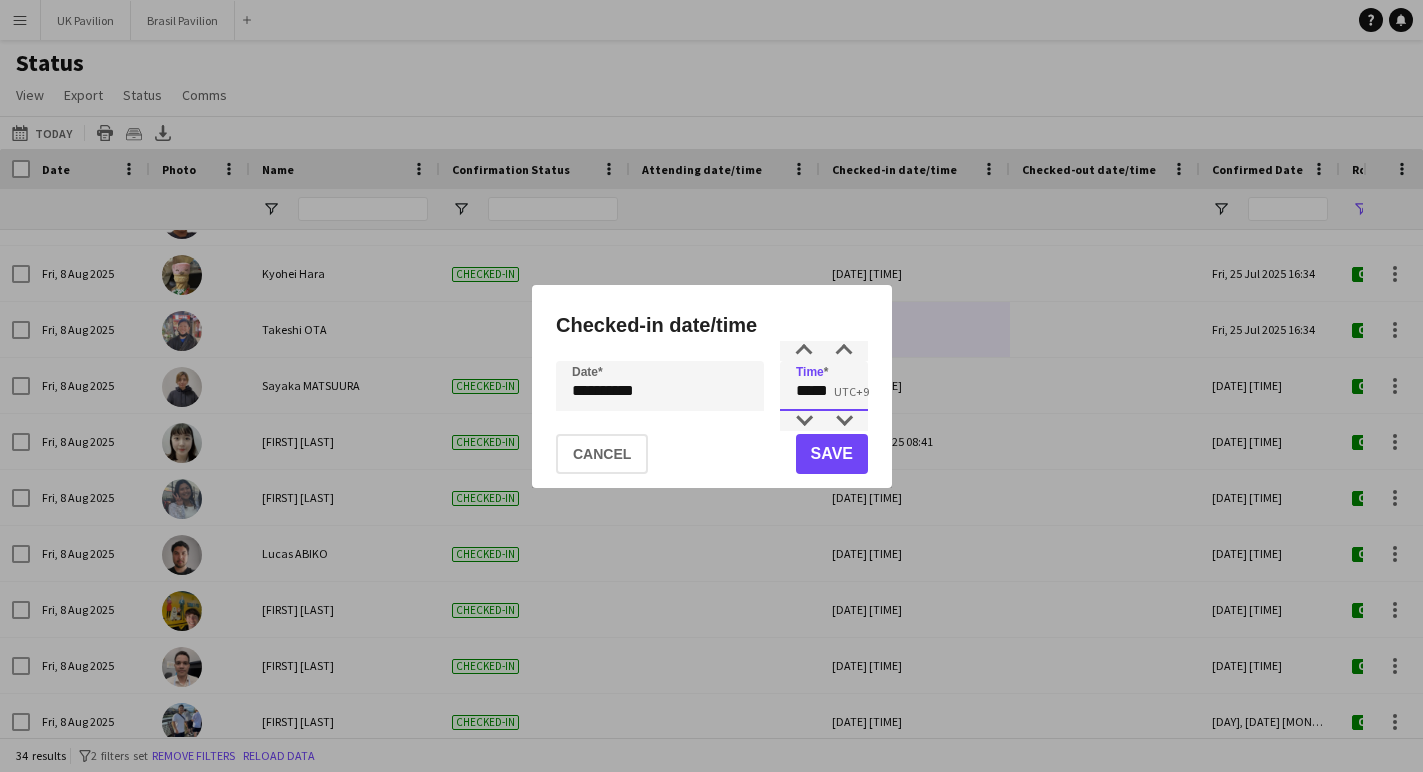 drag, startPoint x: 848, startPoint y: 394, endPoint x: 702, endPoint y: 387, distance: 146.16771 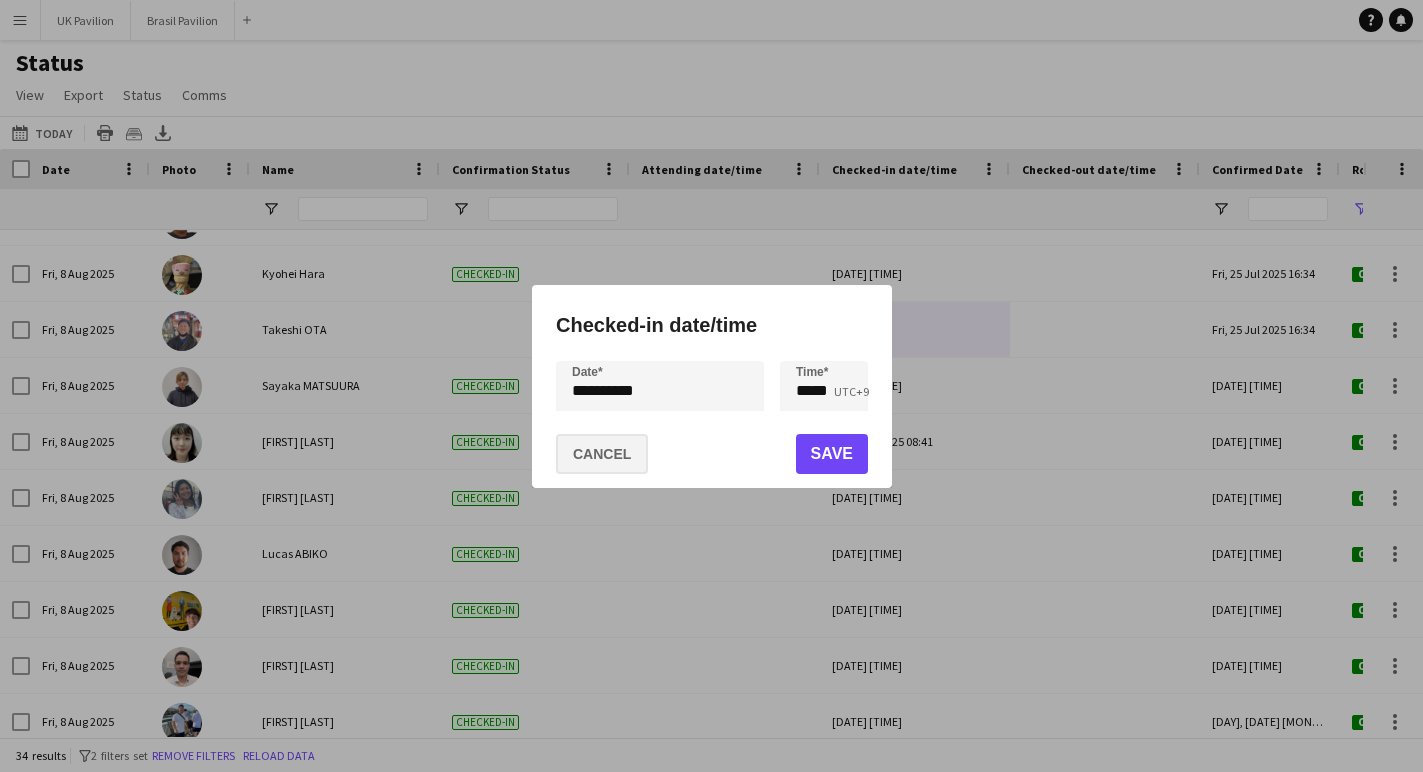 click on "Cancel" 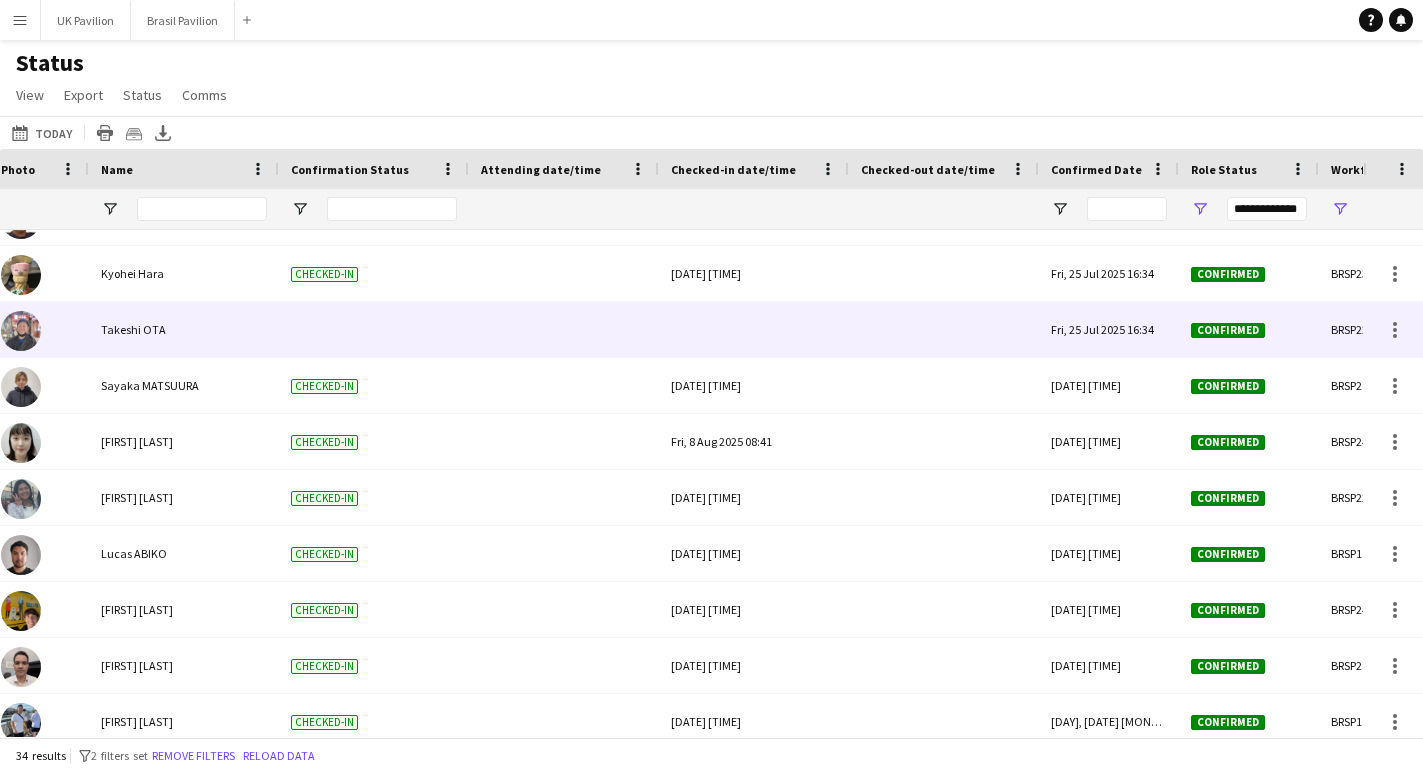 click at bounding box center [754, 329] 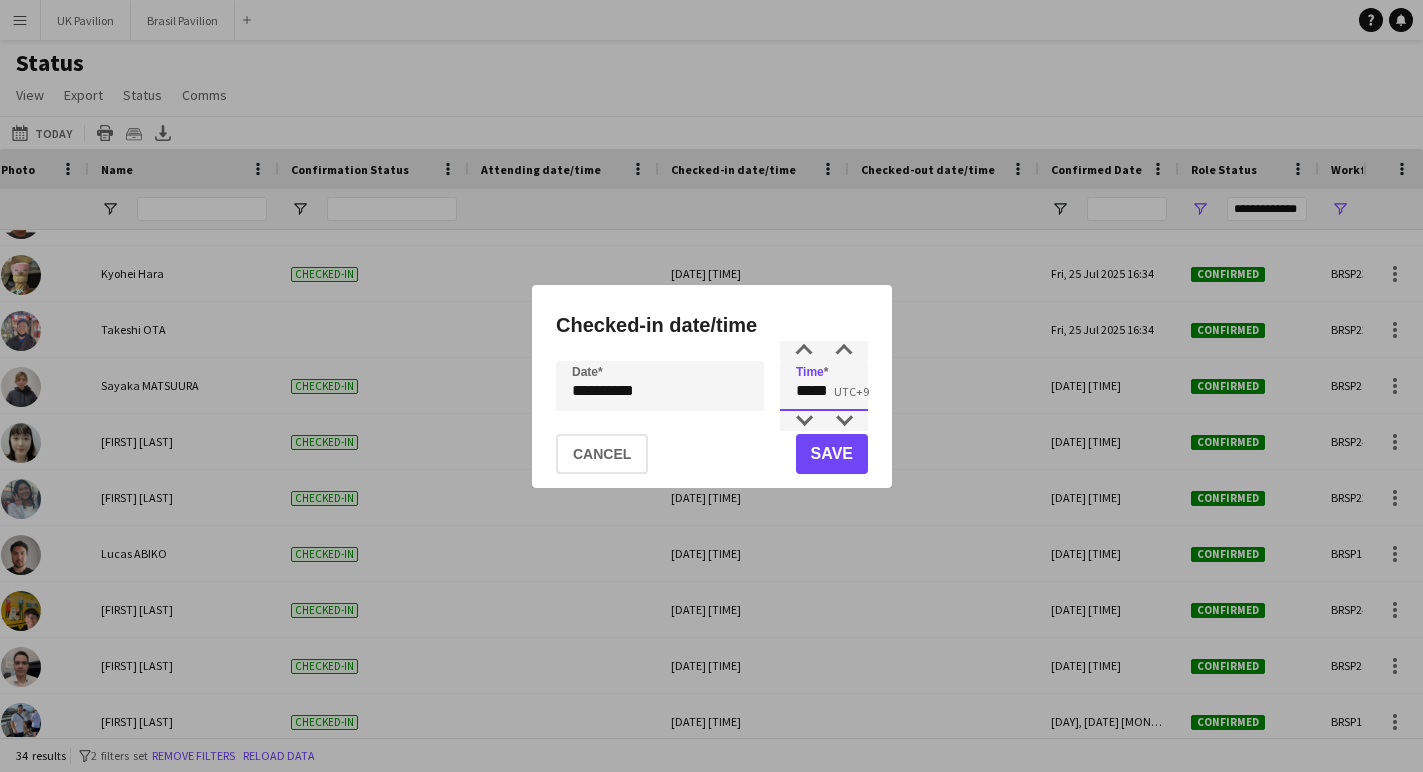 drag, startPoint x: 842, startPoint y: 393, endPoint x: 751, endPoint y: 398, distance: 91.13726 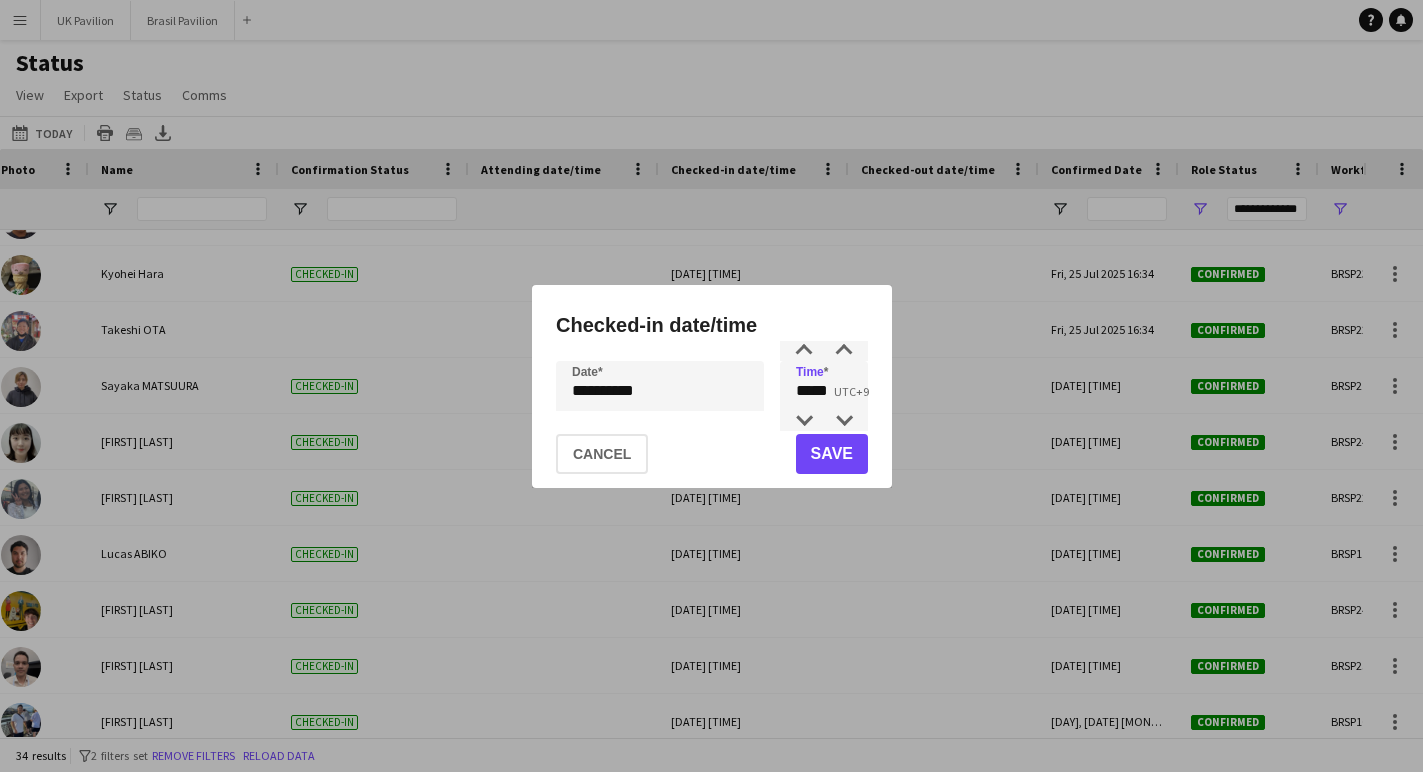 click on "Save" 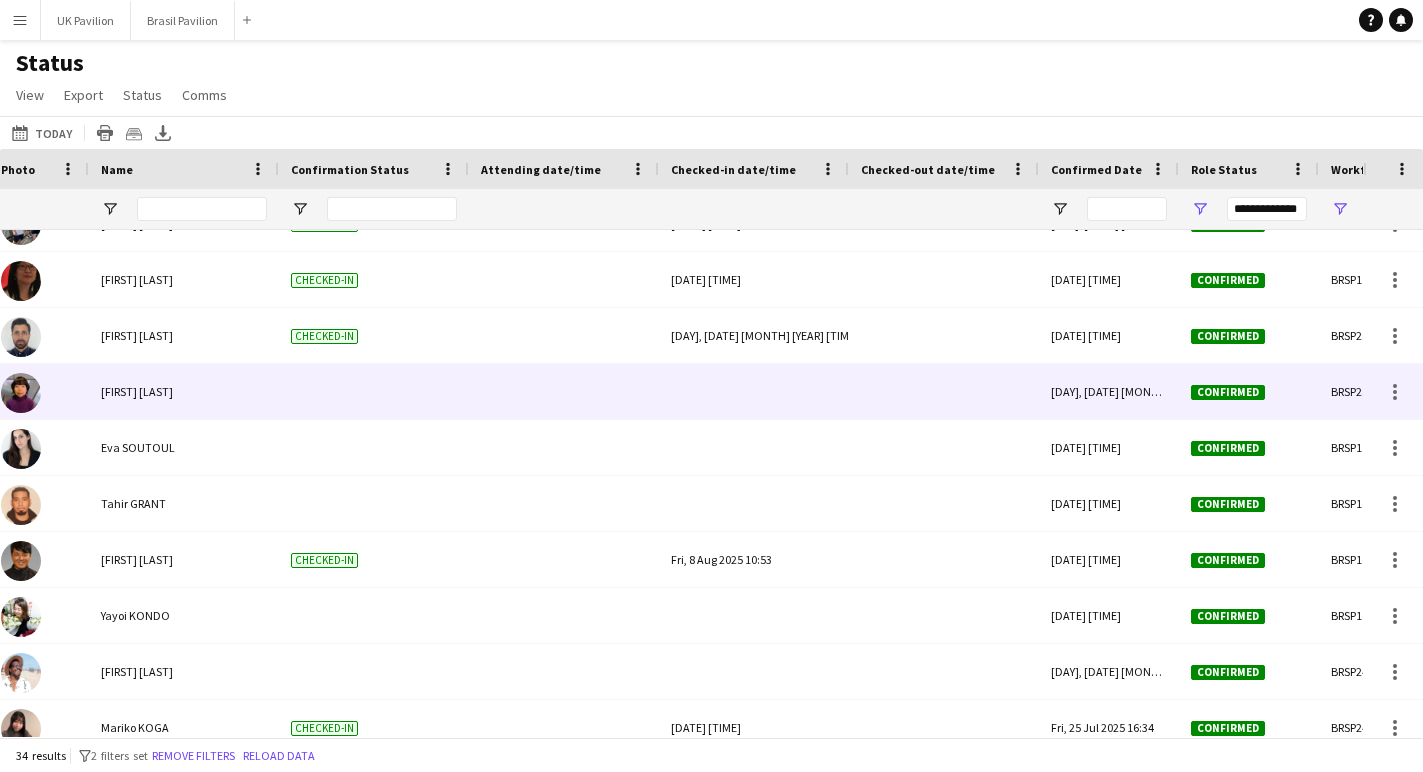 click at bounding box center [754, 391] 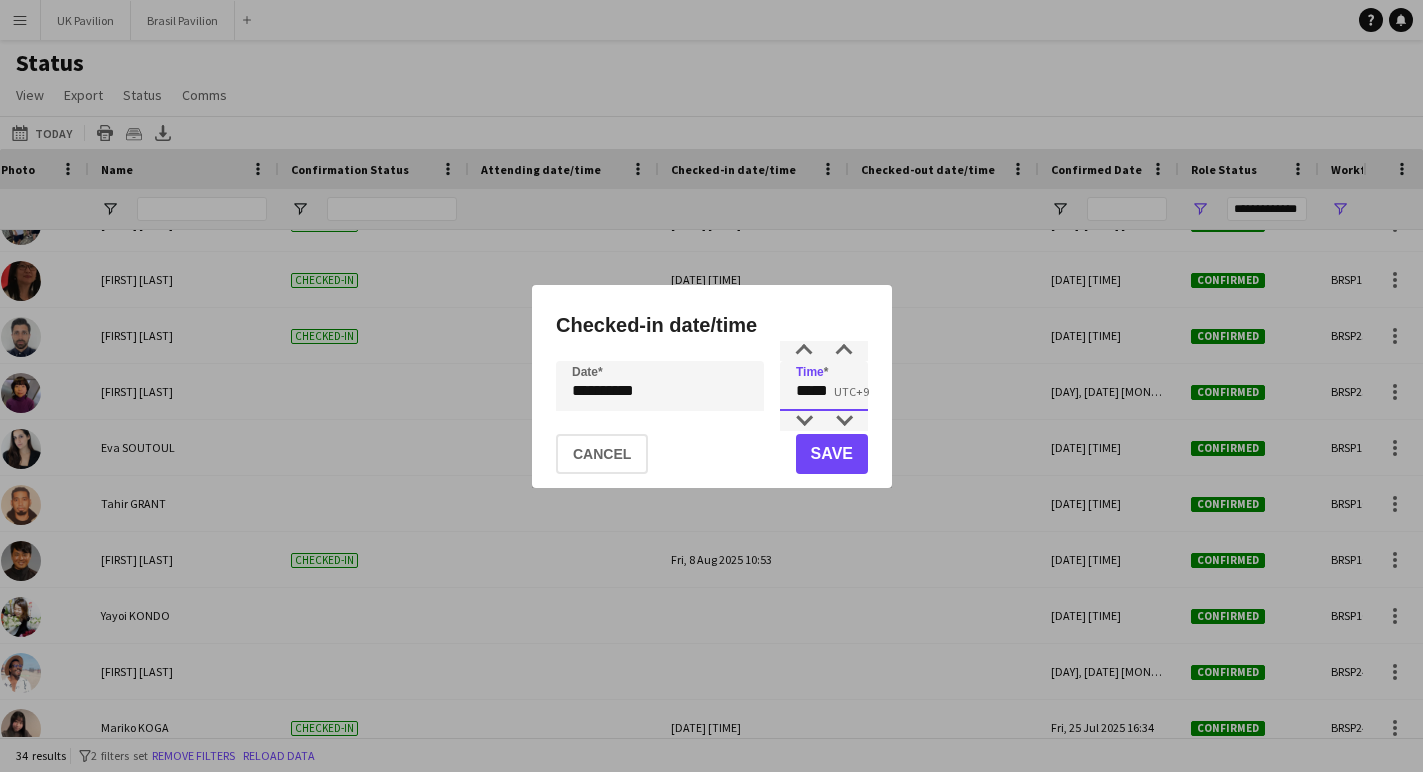 drag, startPoint x: 845, startPoint y: 394, endPoint x: 804, endPoint y: 396, distance: 41.04875 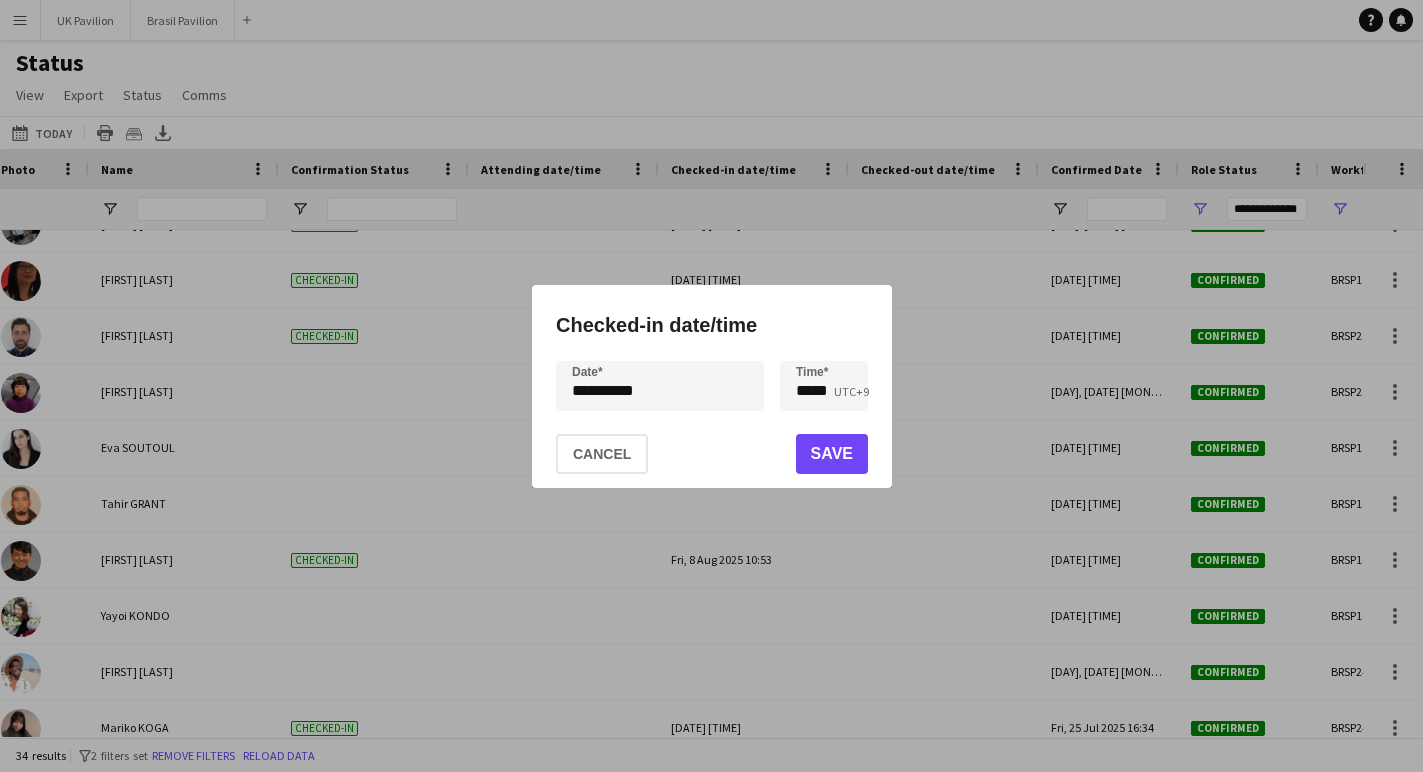 click on "Save" 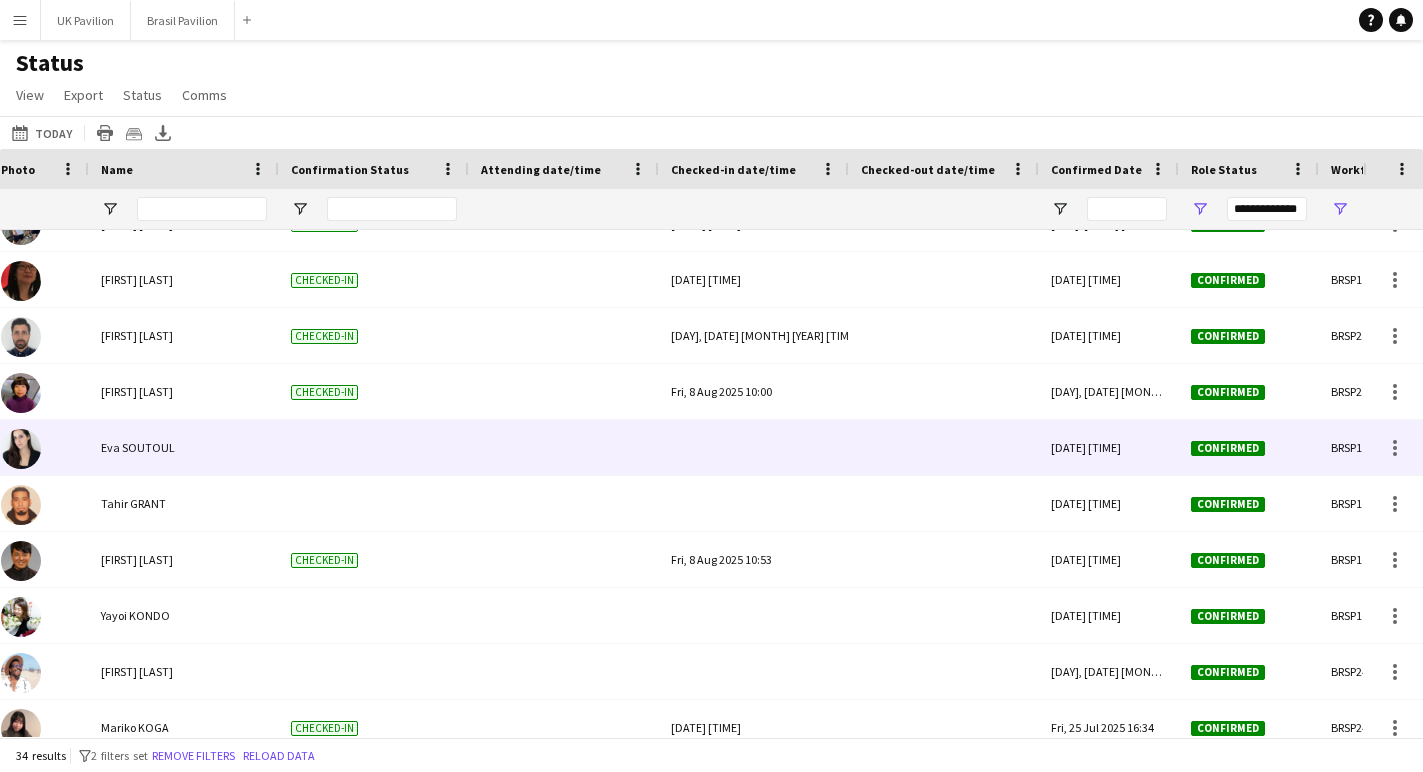click at bounding box center [754, 447] 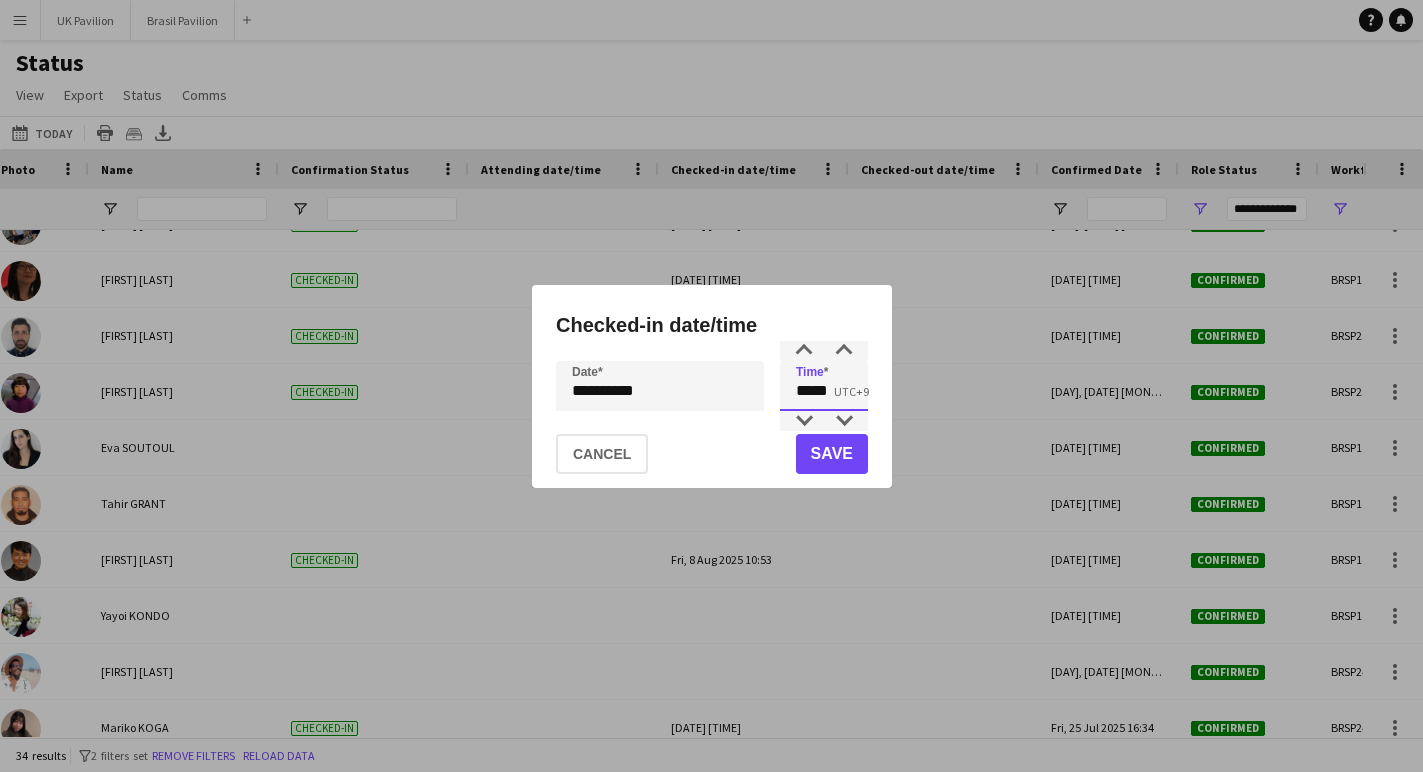 drag, startPoint x: 834, startPoint y: 389, endPoint x: 765, endPoint y: 392, distance: 69.065186 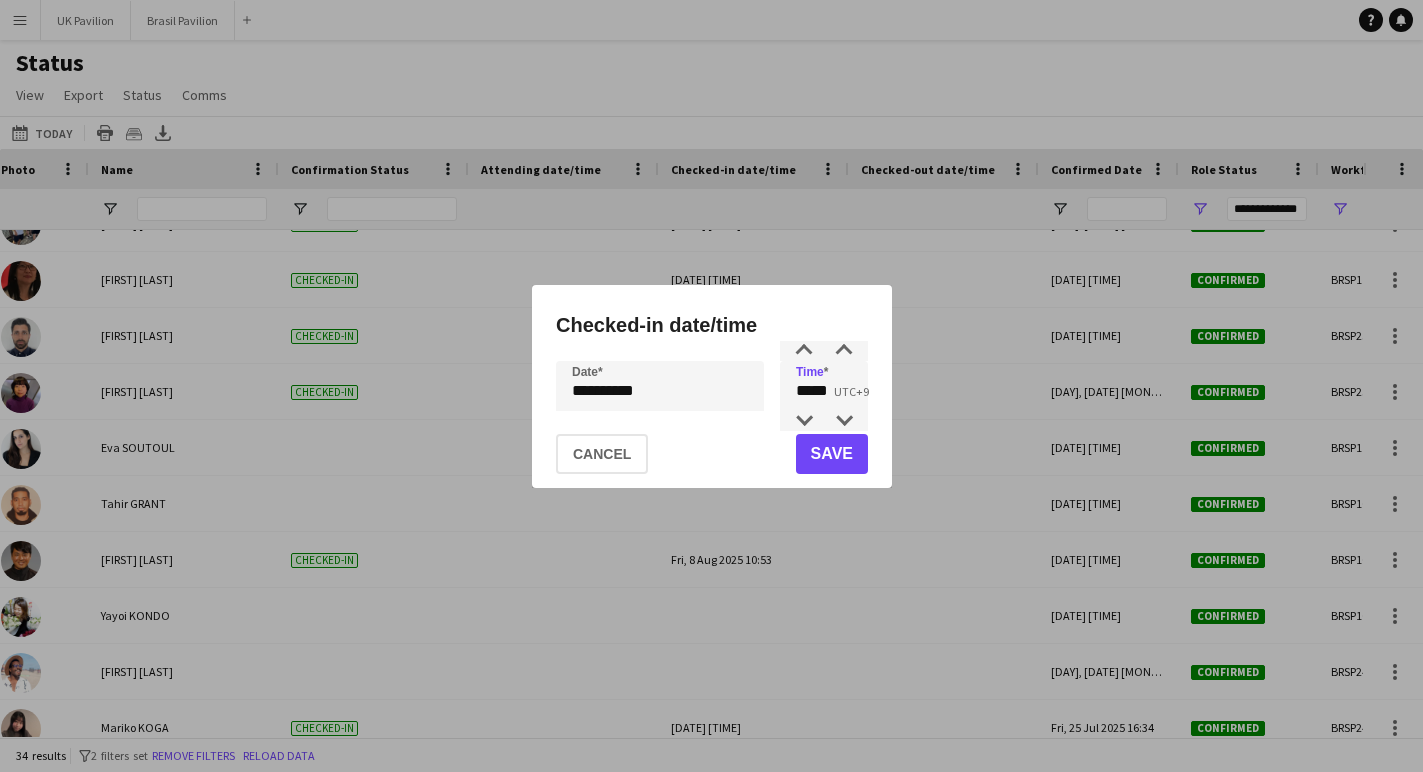 click on "Save" 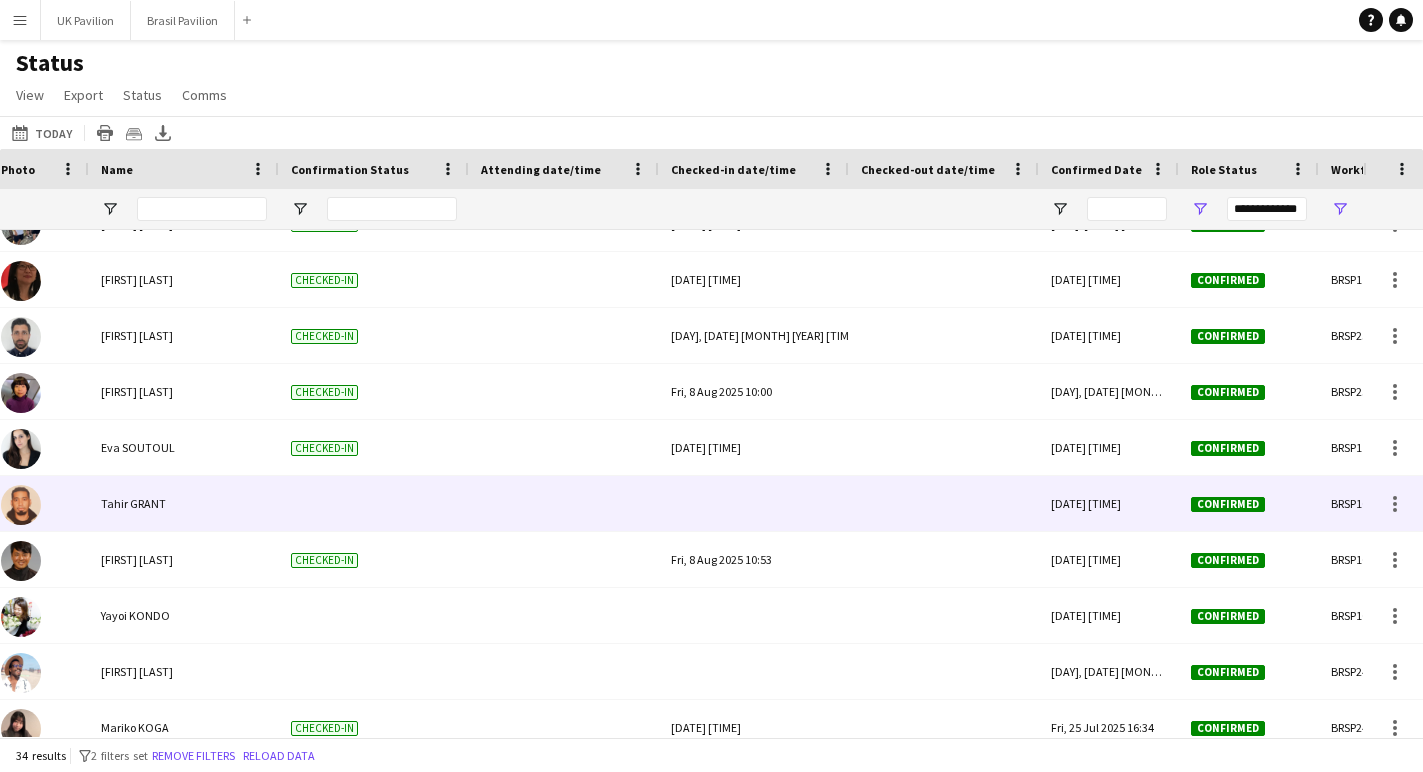 scroll, scrollTop: 0, scrollLeft: 149, axis: horizontal 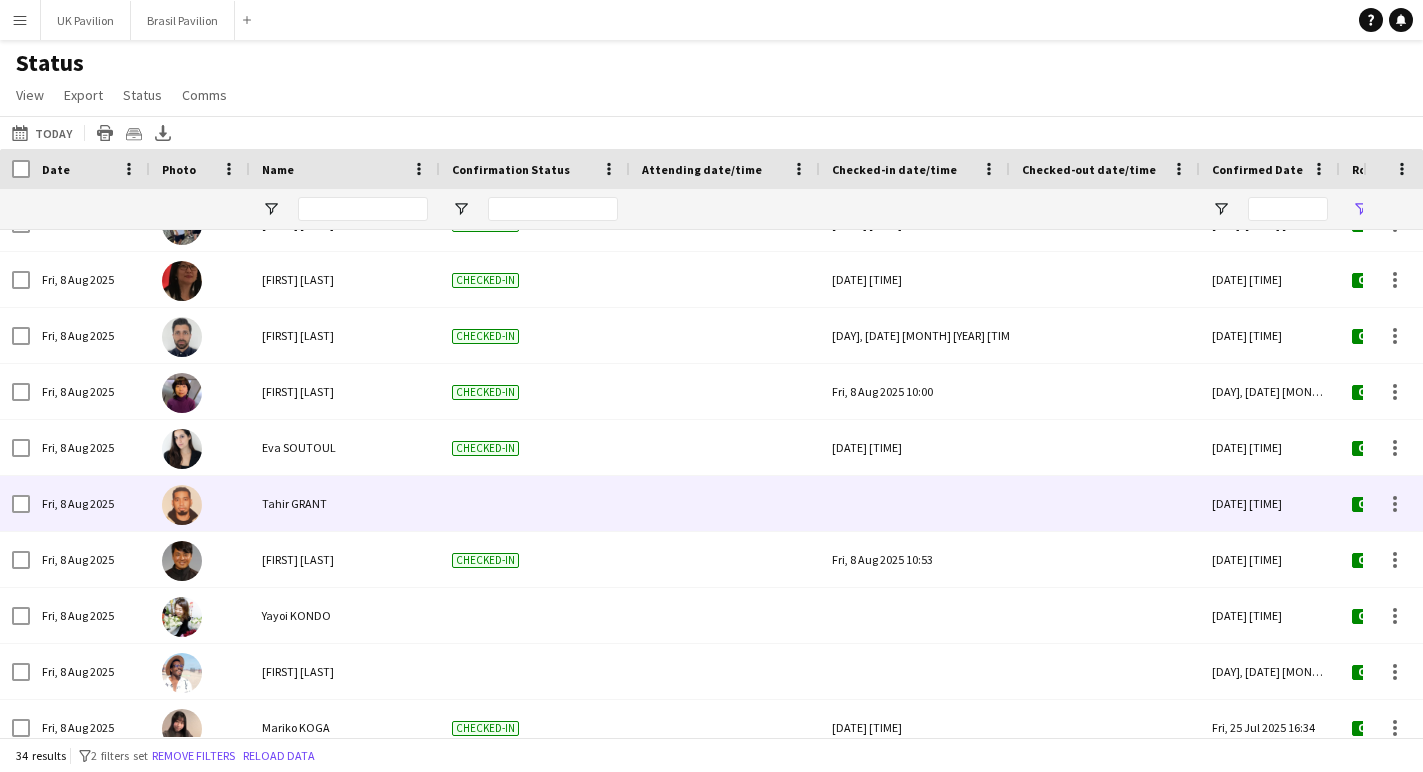 click at bounding box center (915, 503) 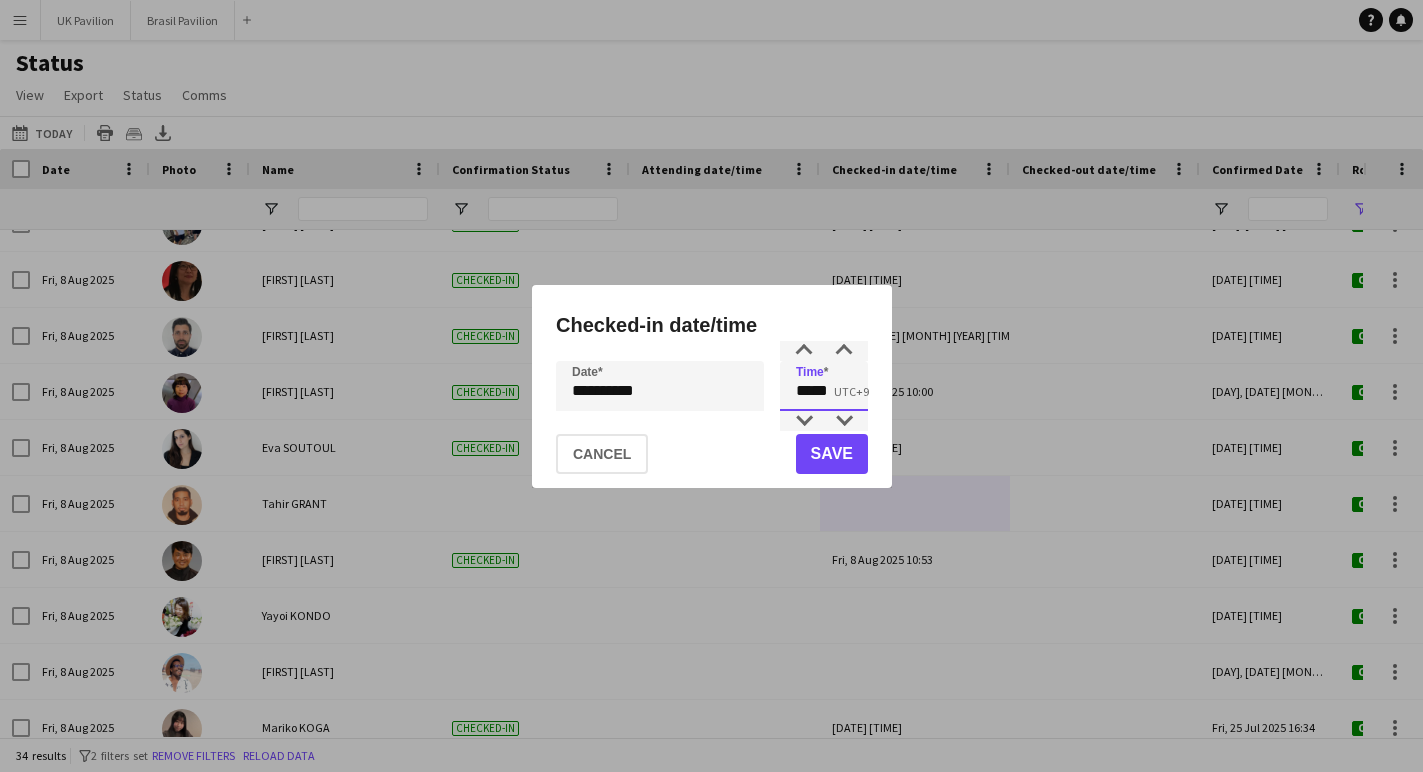 drag, startPoint x: 841, startPoint y: 390, endPoint x: 789, endPoint y: 395, distance: 52.23983 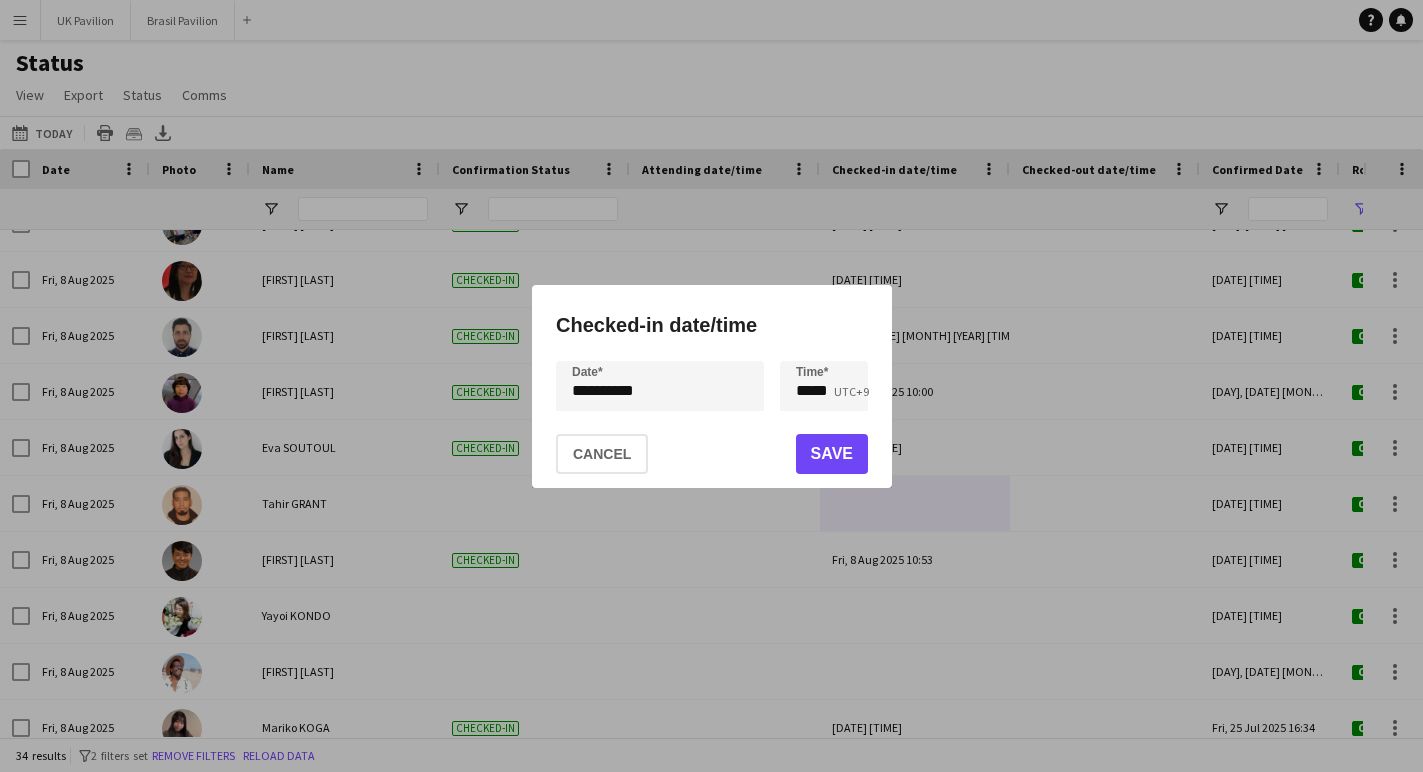 click on "Save" 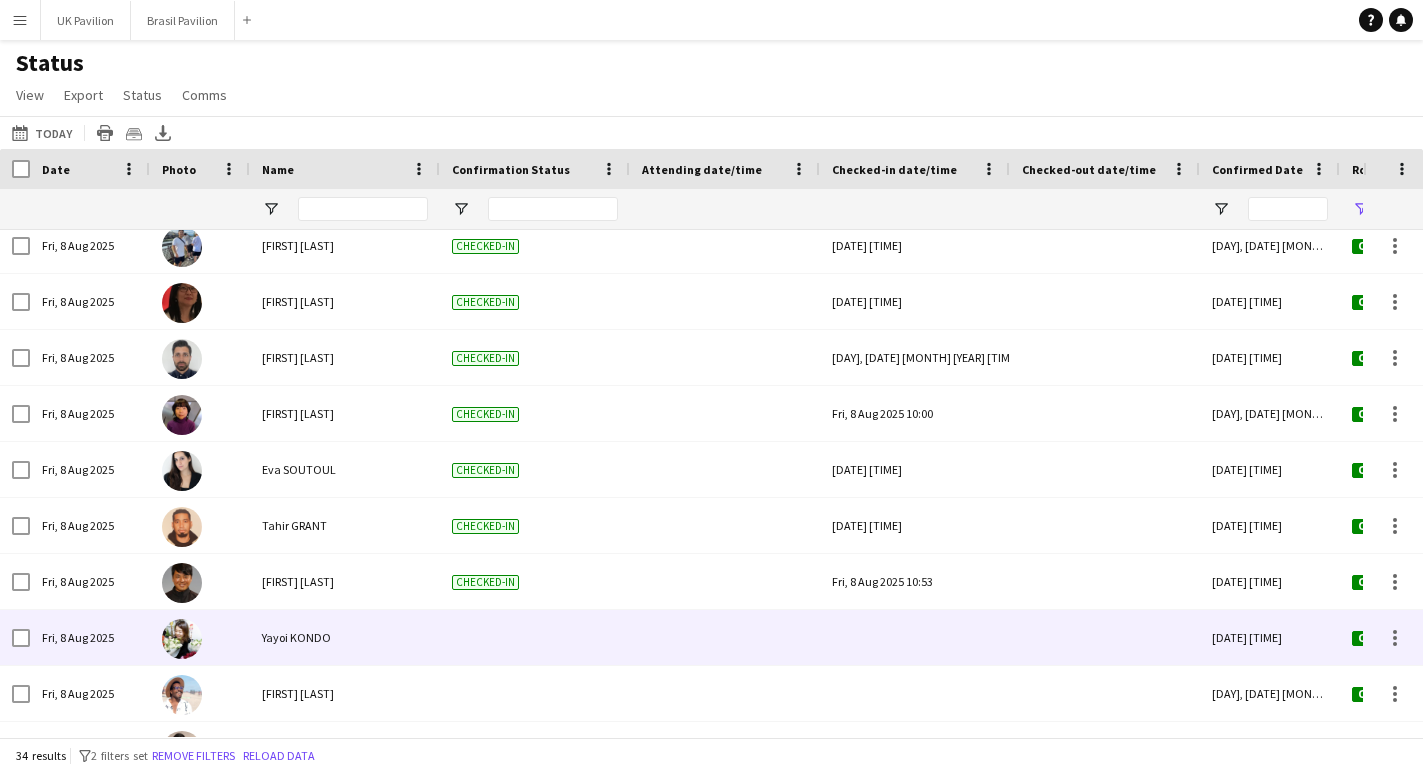 click at bounding box center (915, 637) 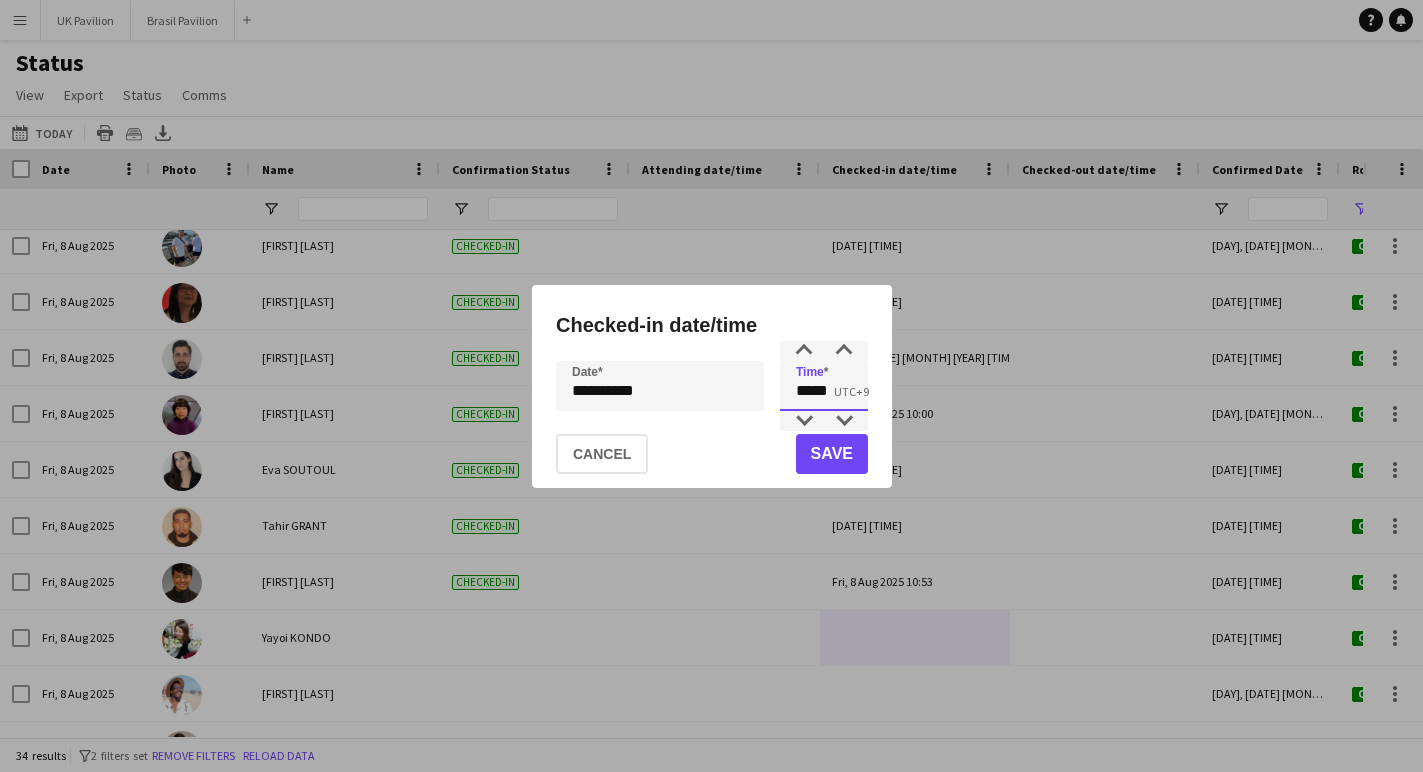 click on "**********" at bounding box center [712, 386] 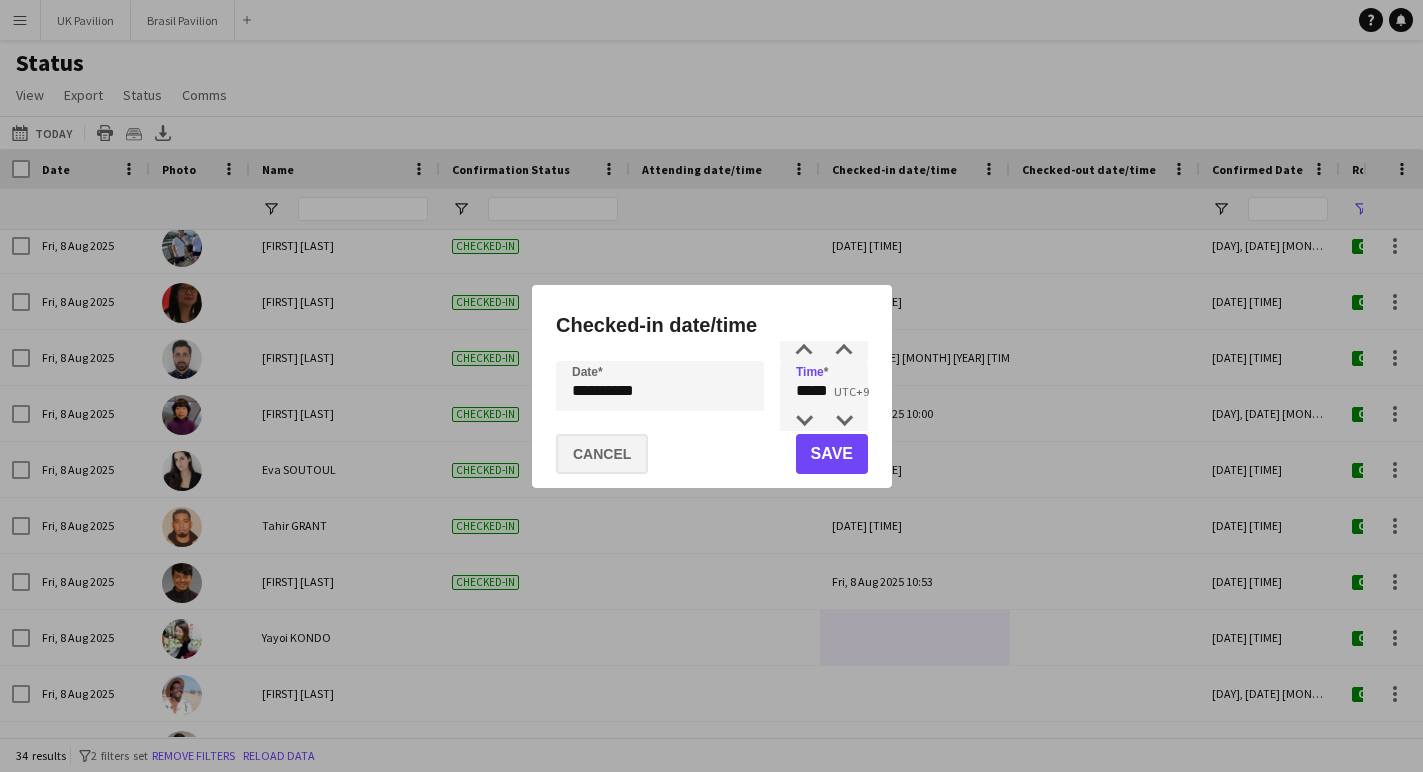 click on "Cancel" 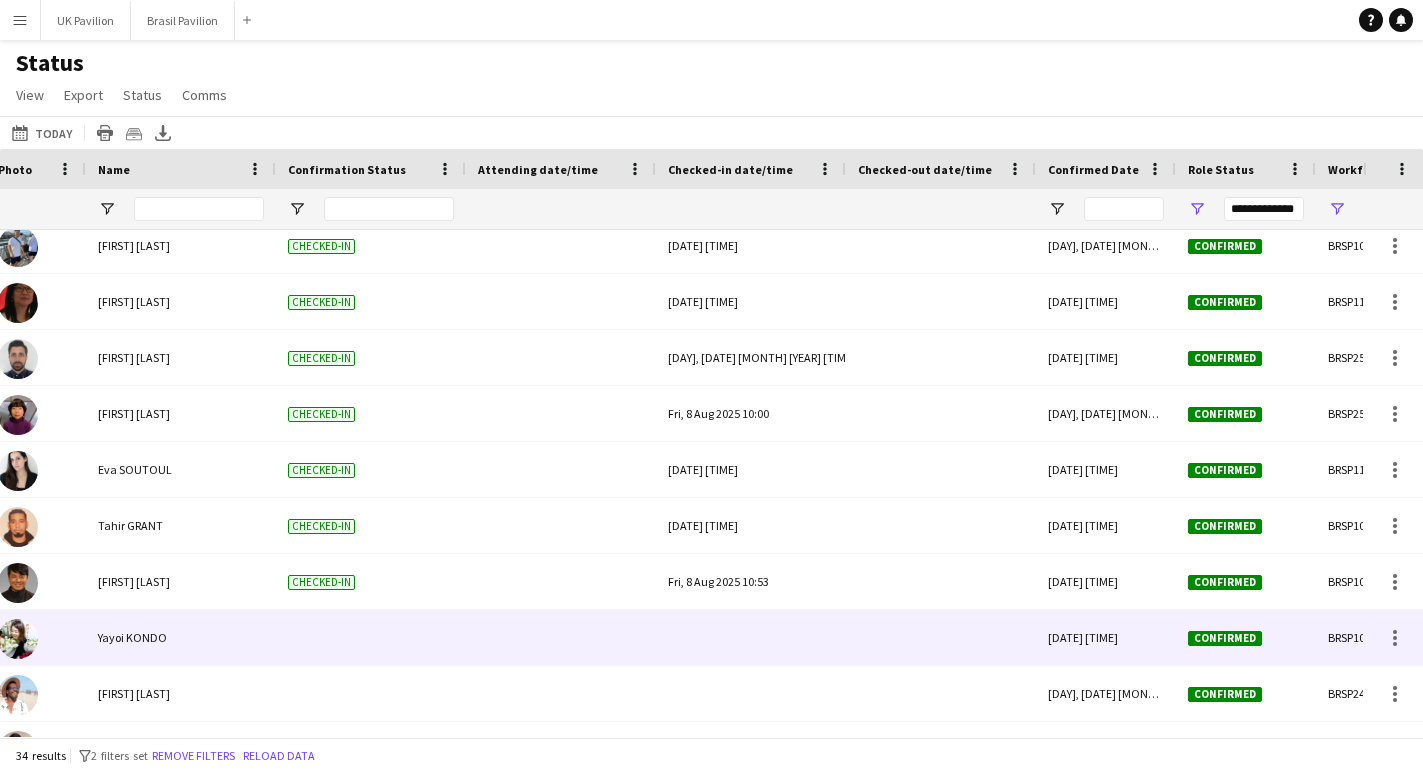 click at bounding box center [751, 637] 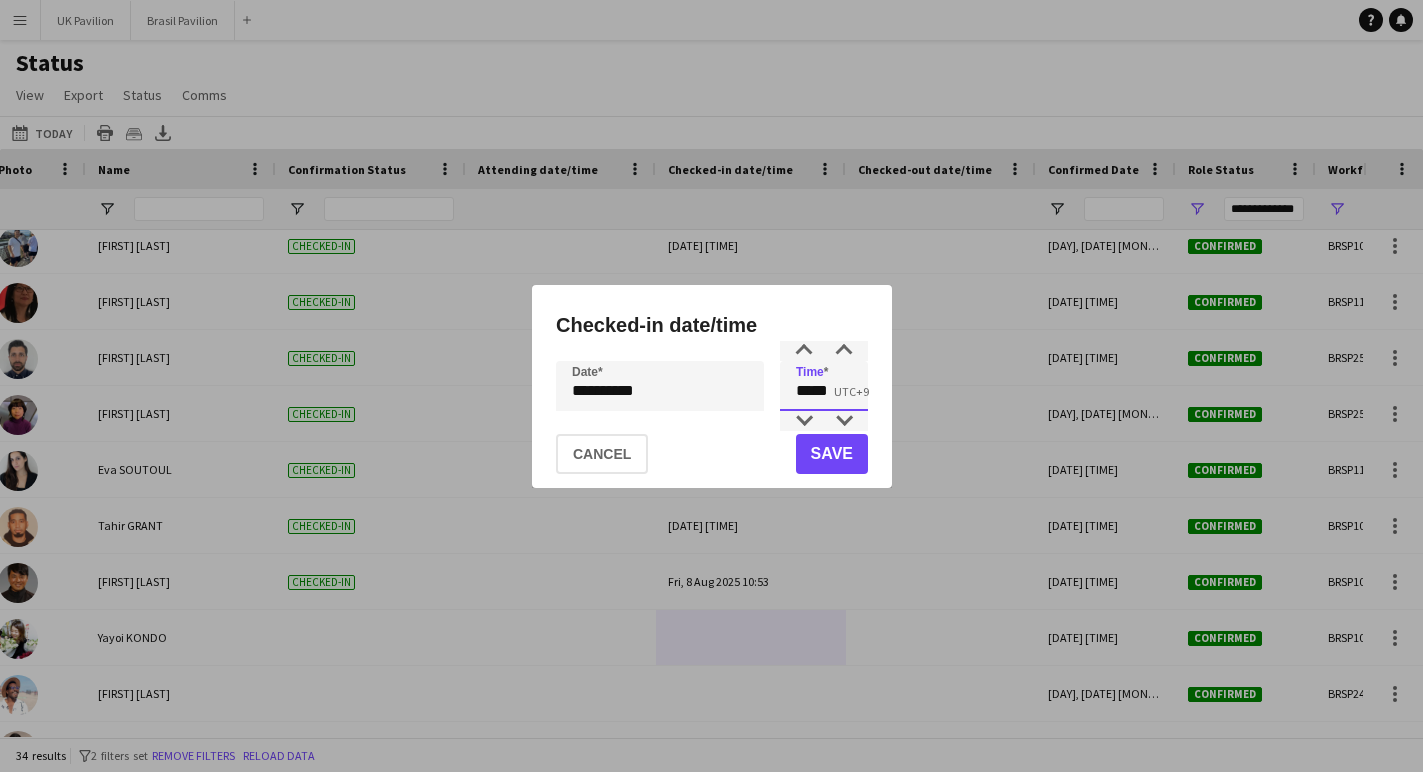 drag, startPoint x: 841, startPoint y: 390, endPoint x: 805, endPoint y: 395, distance: 36.345562 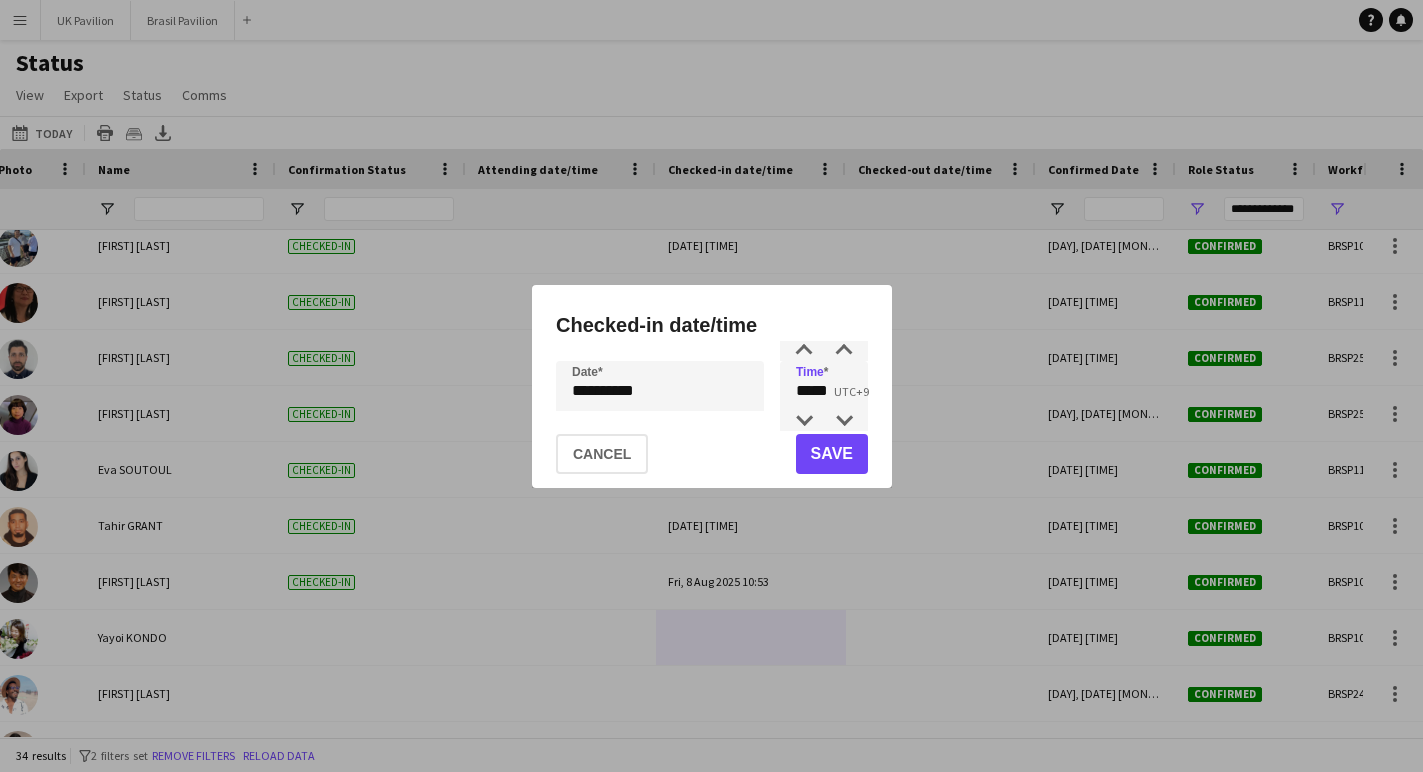click on "Save" 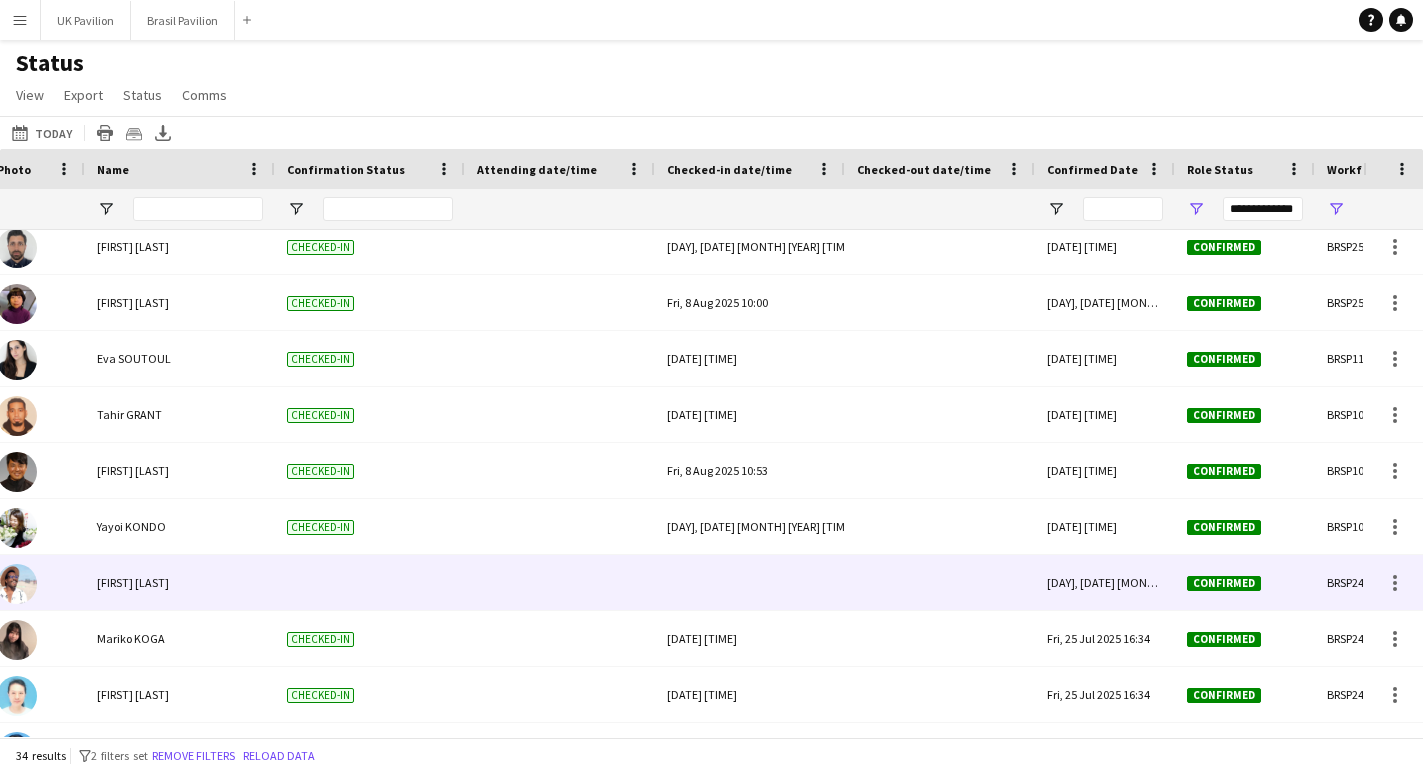 click at bounding box center [750, 582] 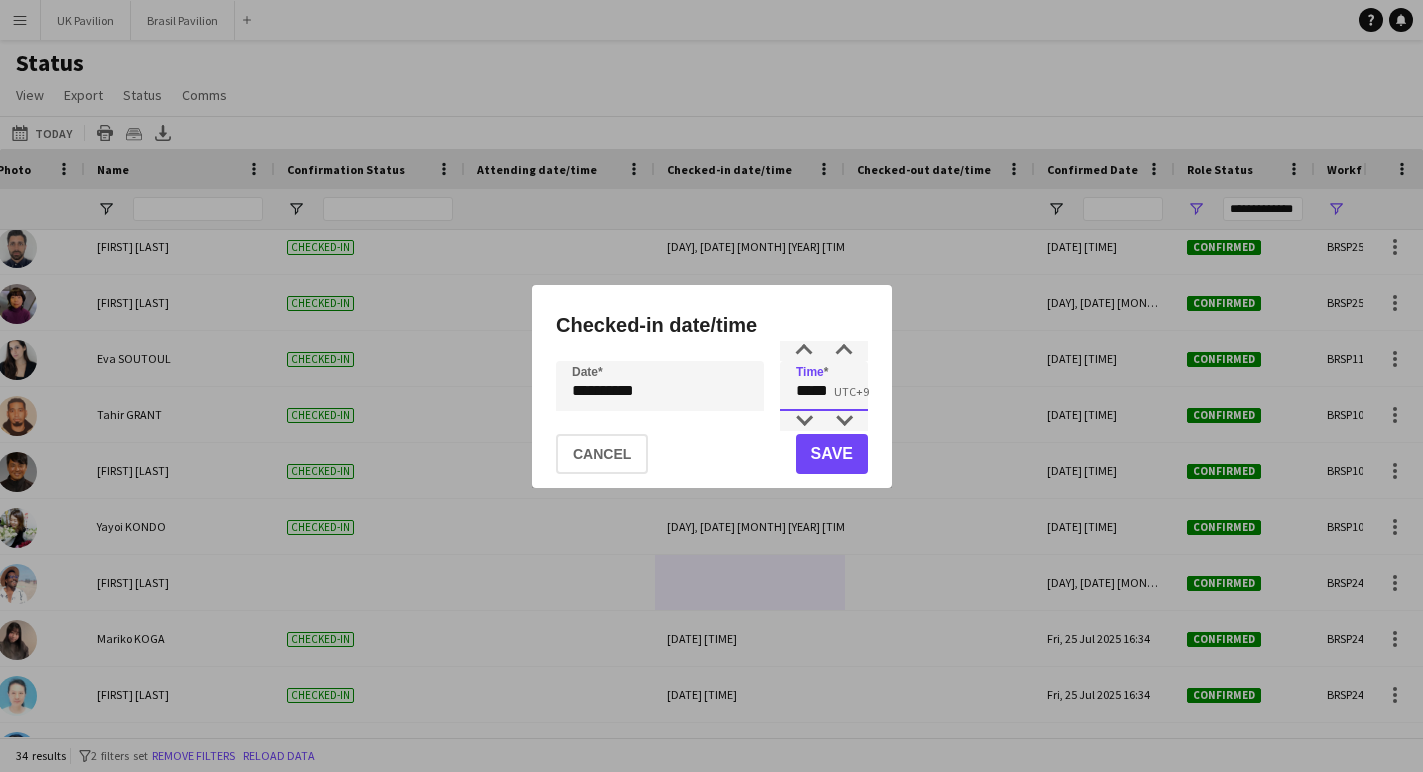 drag, startPoint x: 840, startPoint y: 398, endPoint x: 807, endPoint y: 399, distance: 33.01515 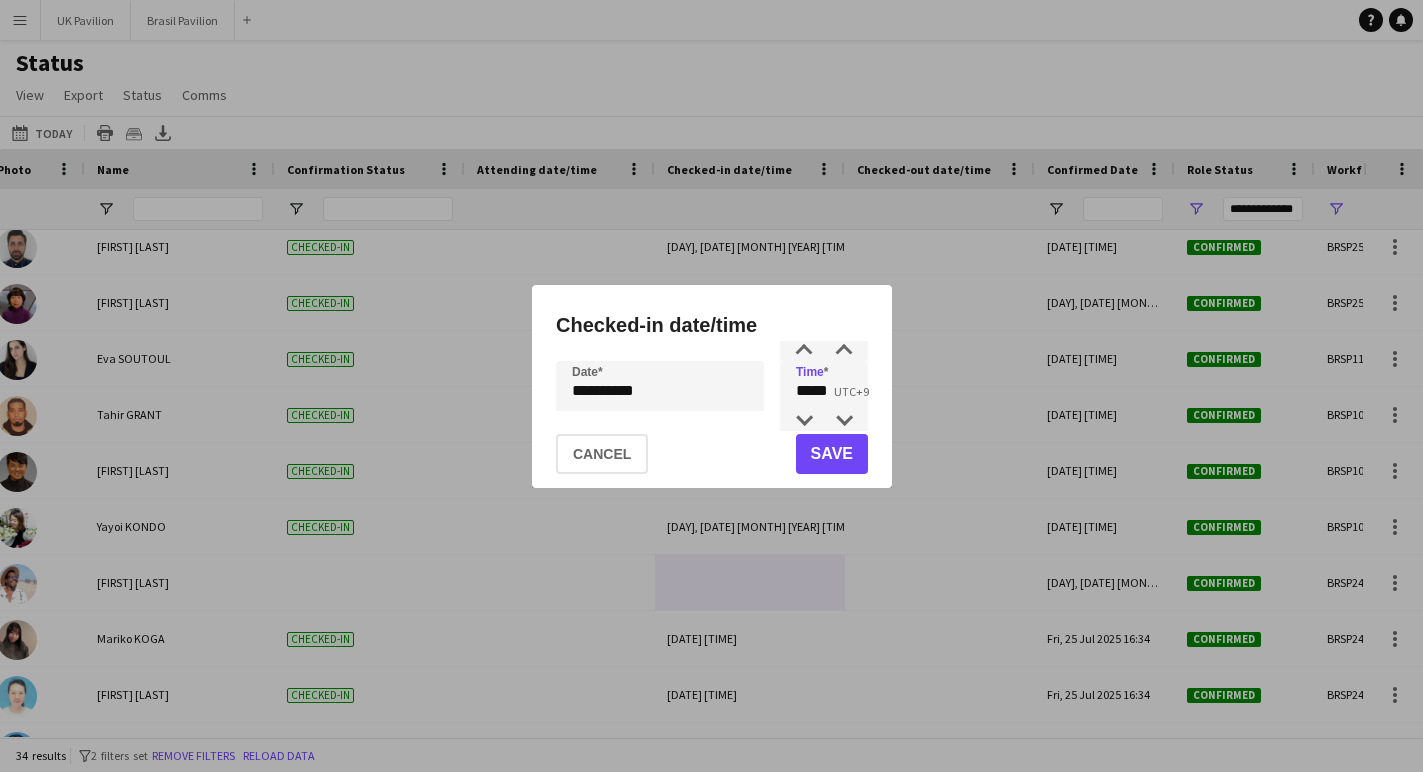 click on "Save" 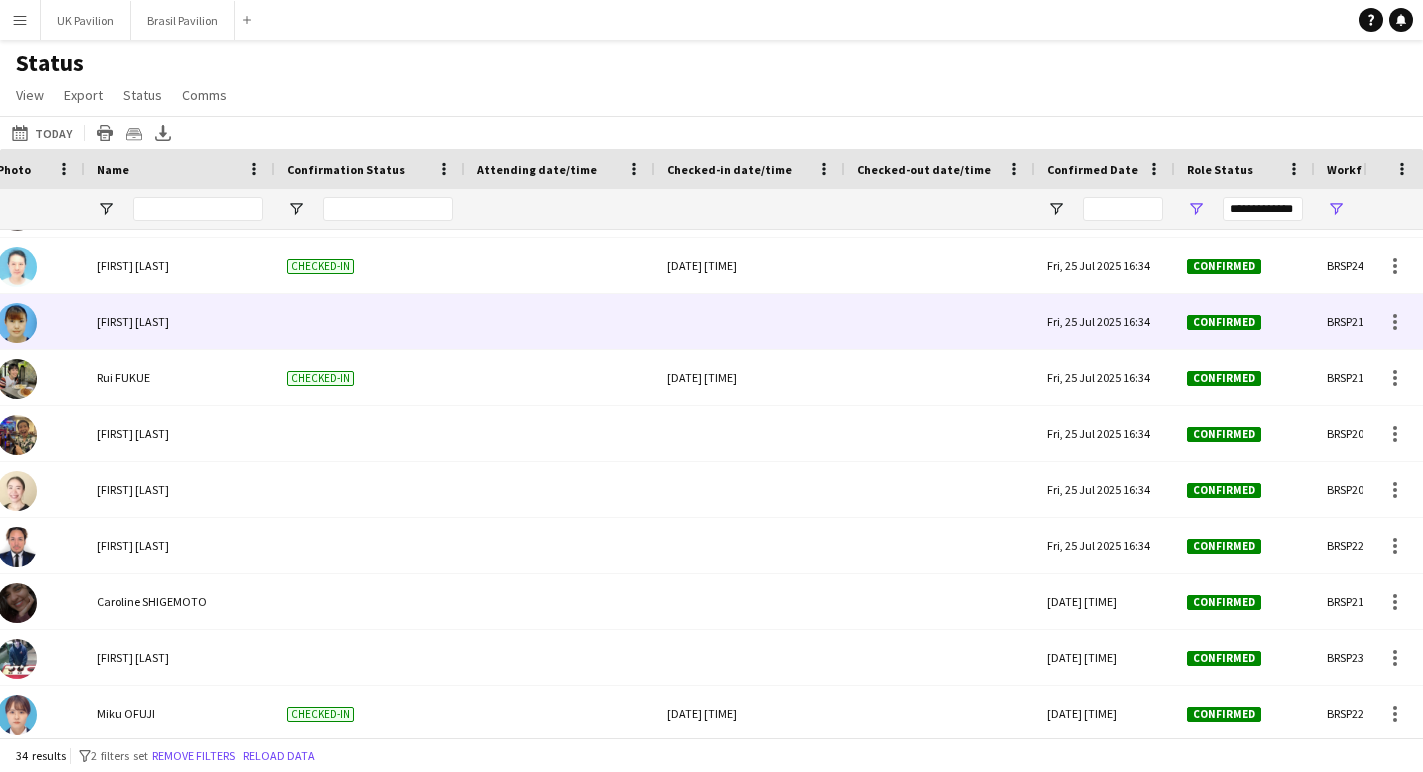 click at bounding box center [750, 321] 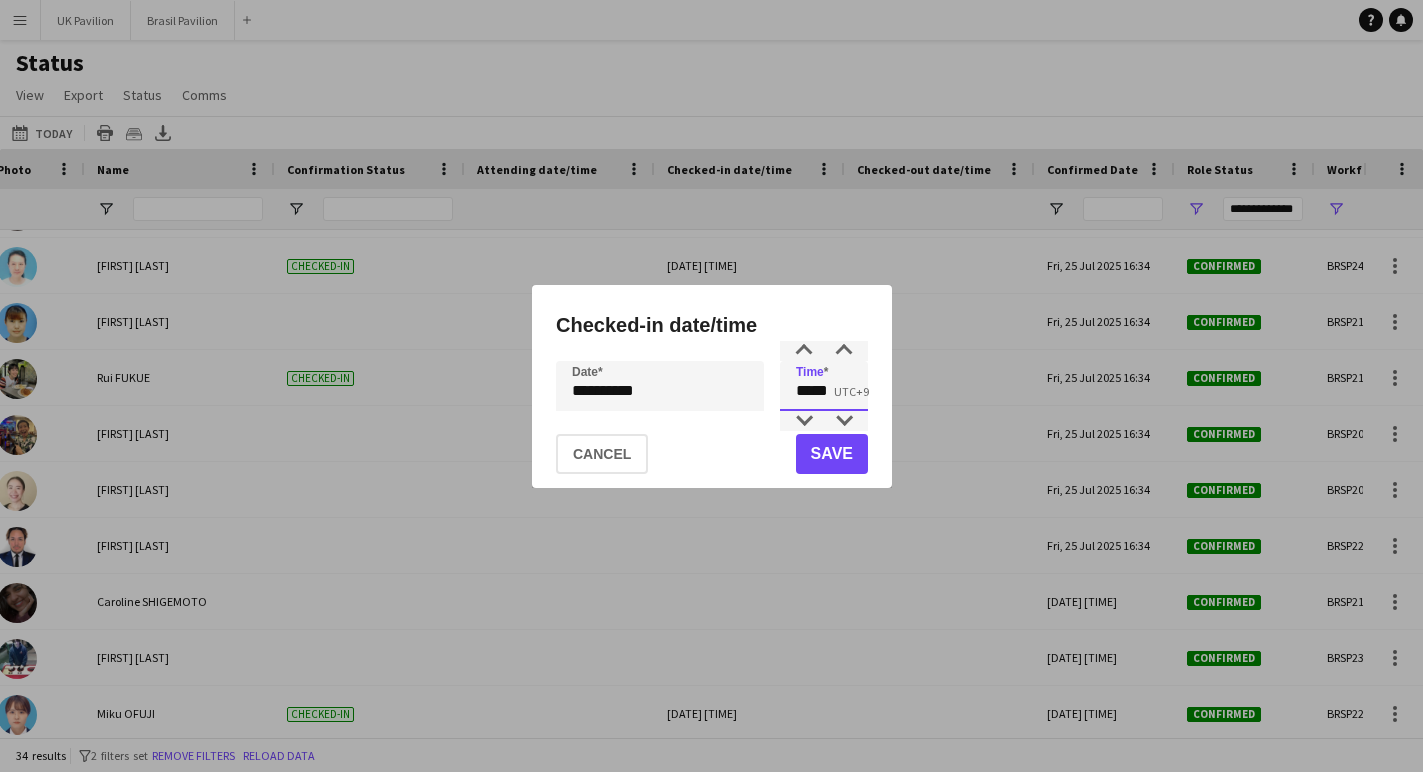 drag, startPoint x: 836, startPoint y: 393, endPoint x: 805, endPoint y: 394, distance: 31.016125 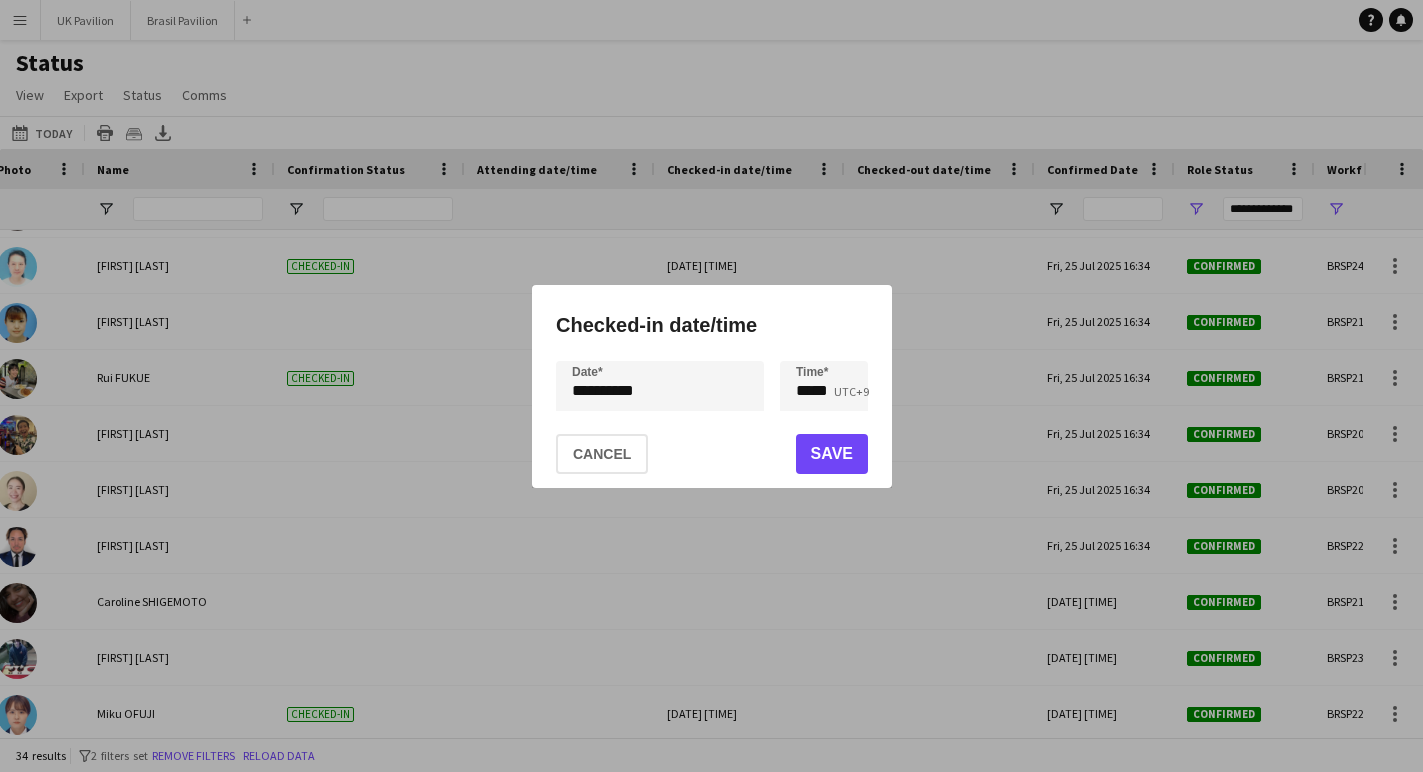 click on "Save" 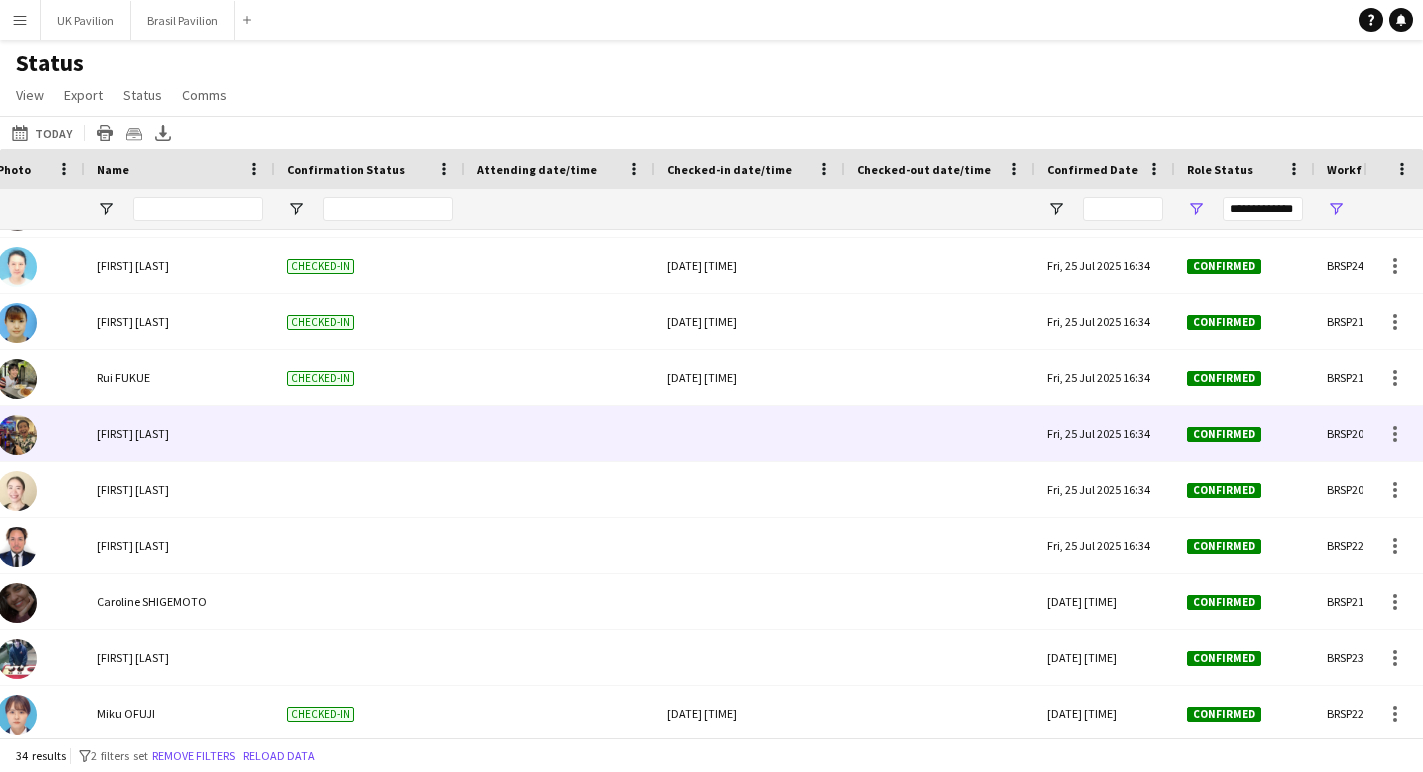 click at bounding box center (750, 433) 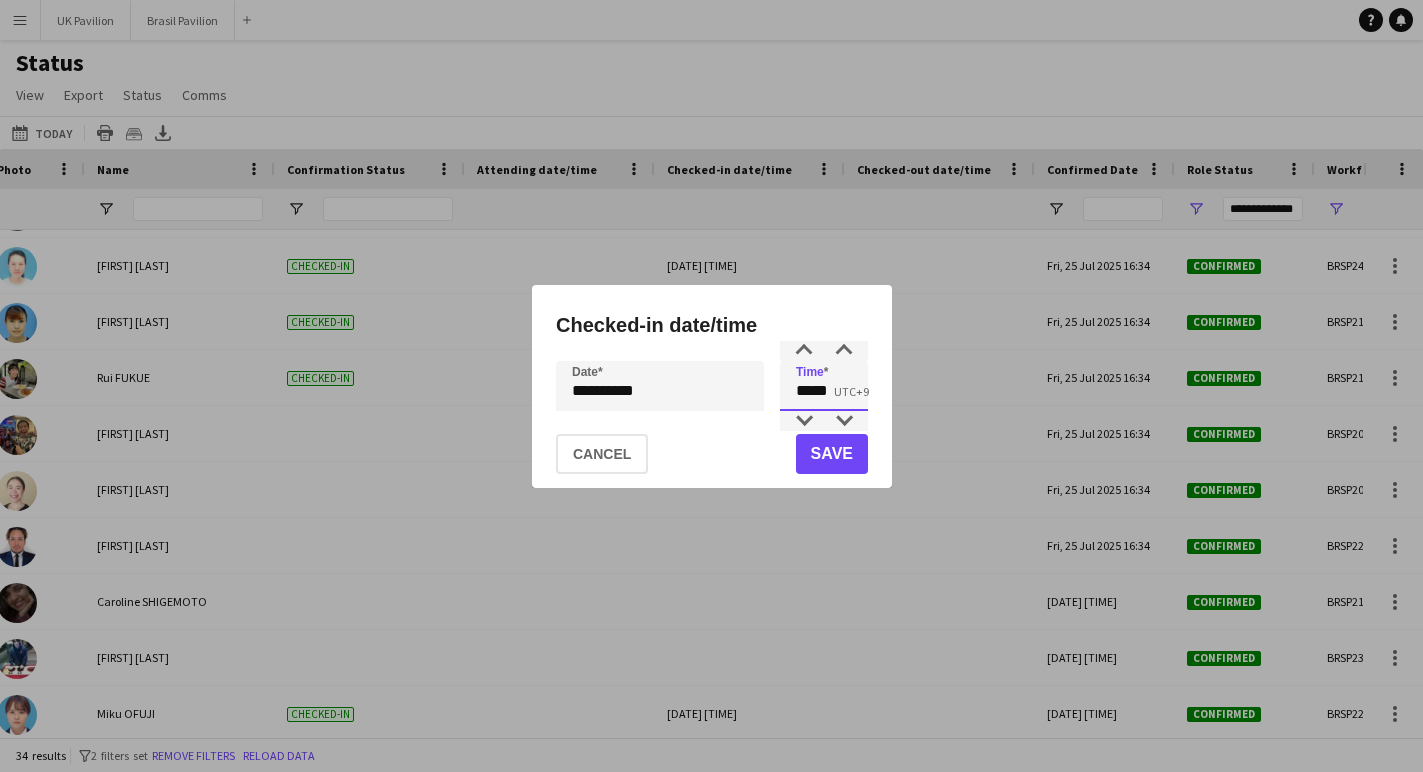 drag, startPoint x: 839, startPoint y: 391, endPoint x: 802, endPoint y: 390, distance: 37.01351 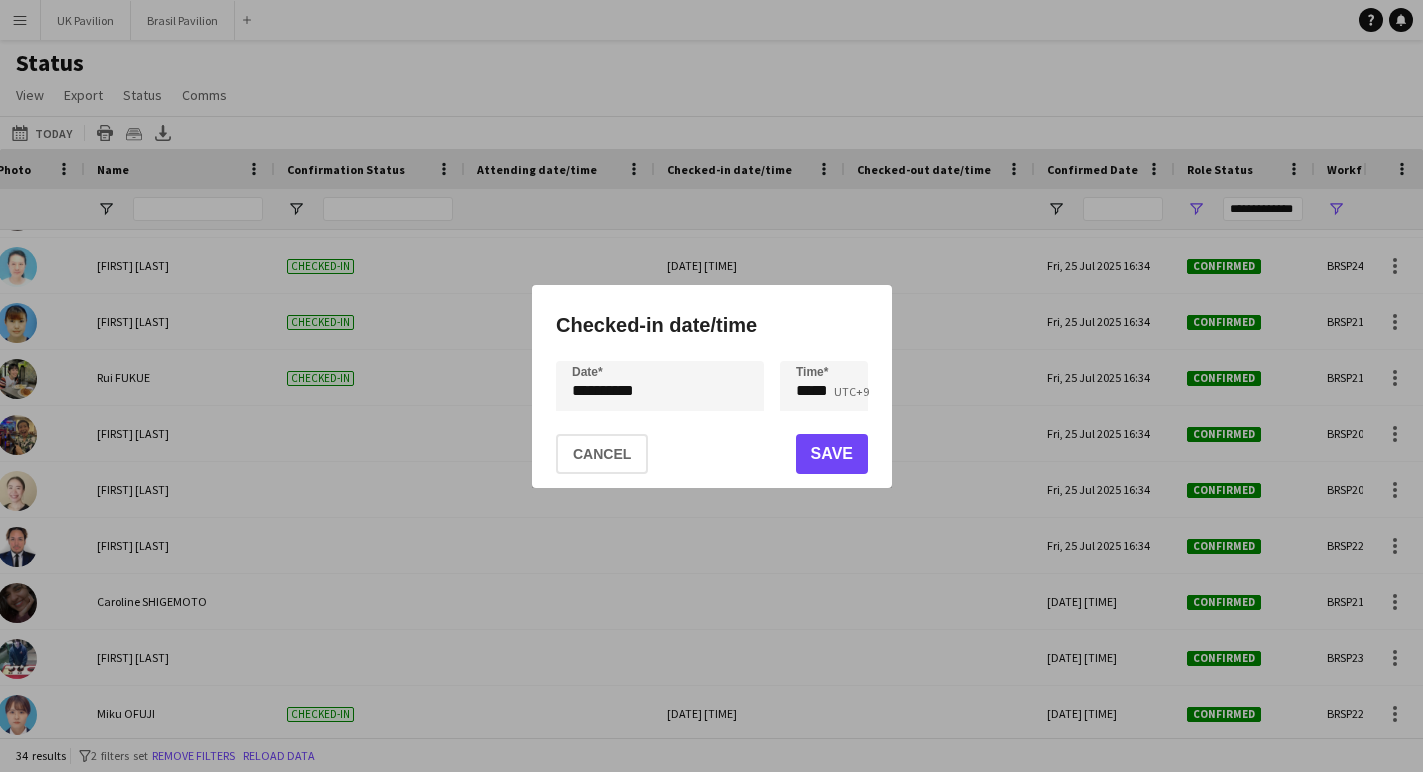 click on "Save" 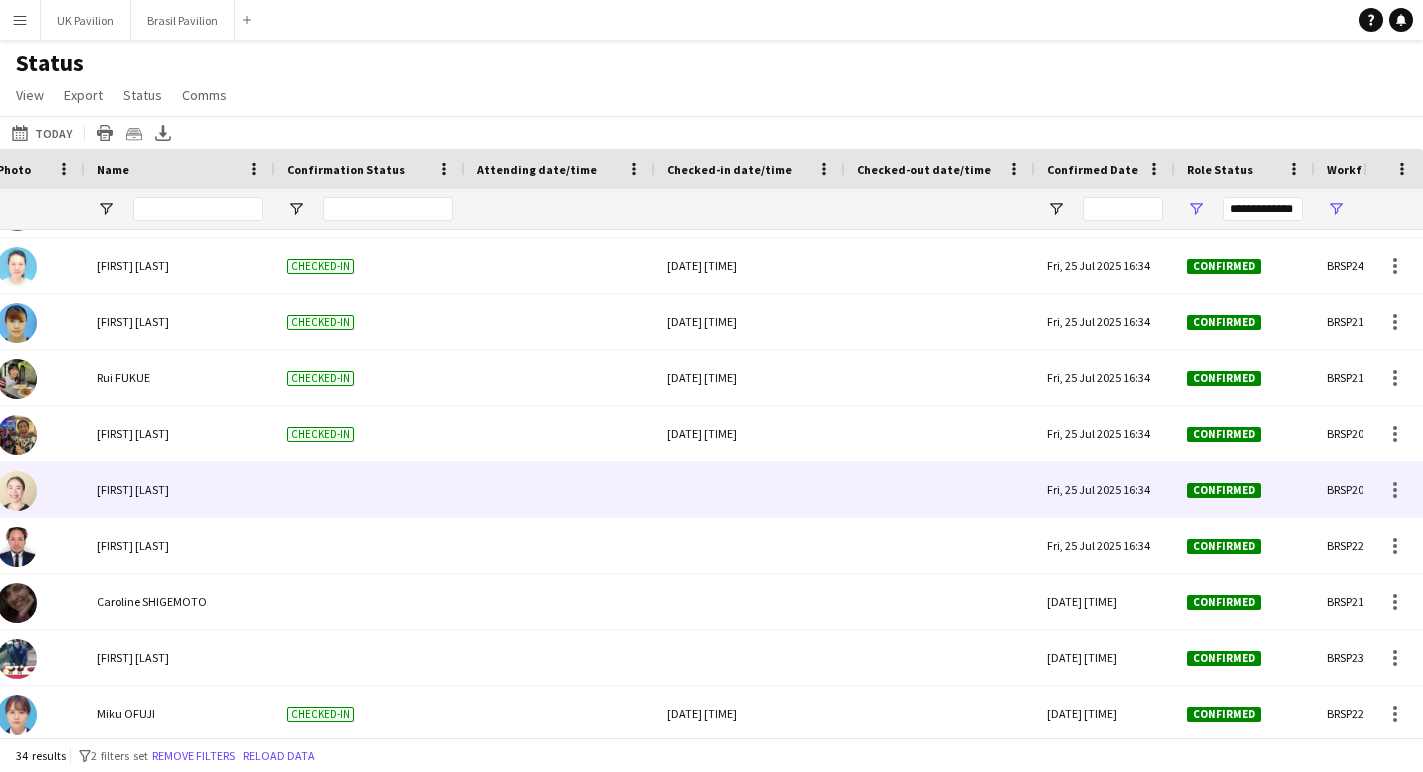 click at bounding box center [750, 489] 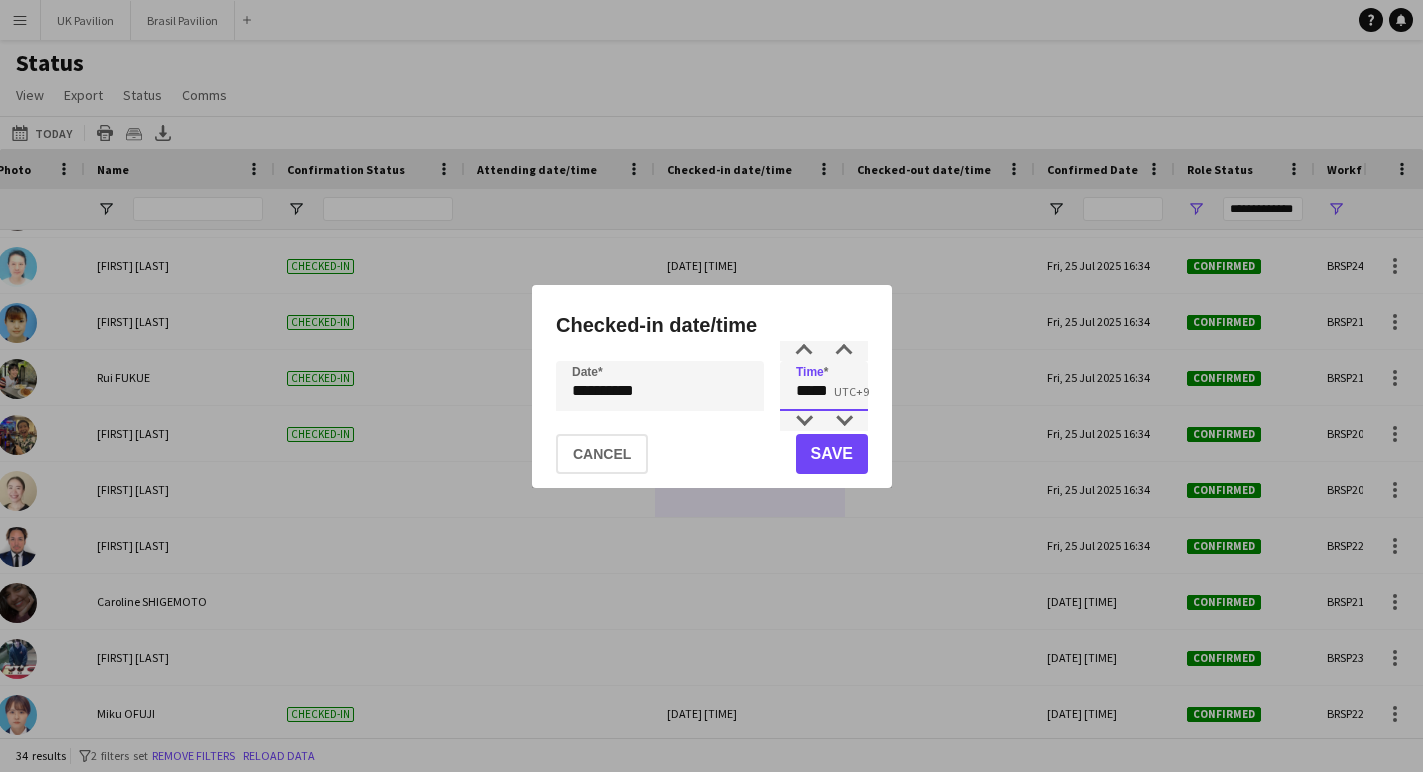 drag, startPoint x: 837, startPoint y: 387, endPoint x: 807, endPoint y: 391, distance: 30.265491 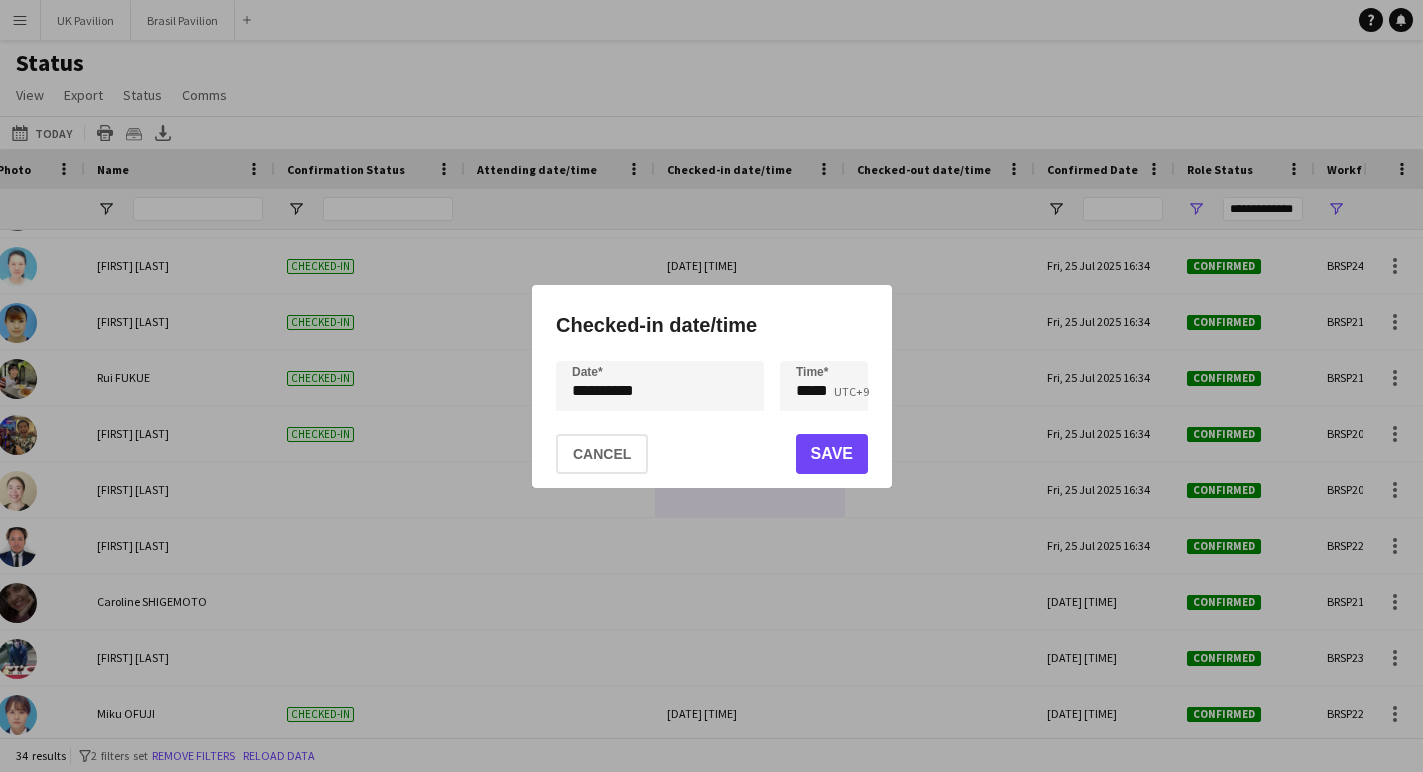 click on "Save" 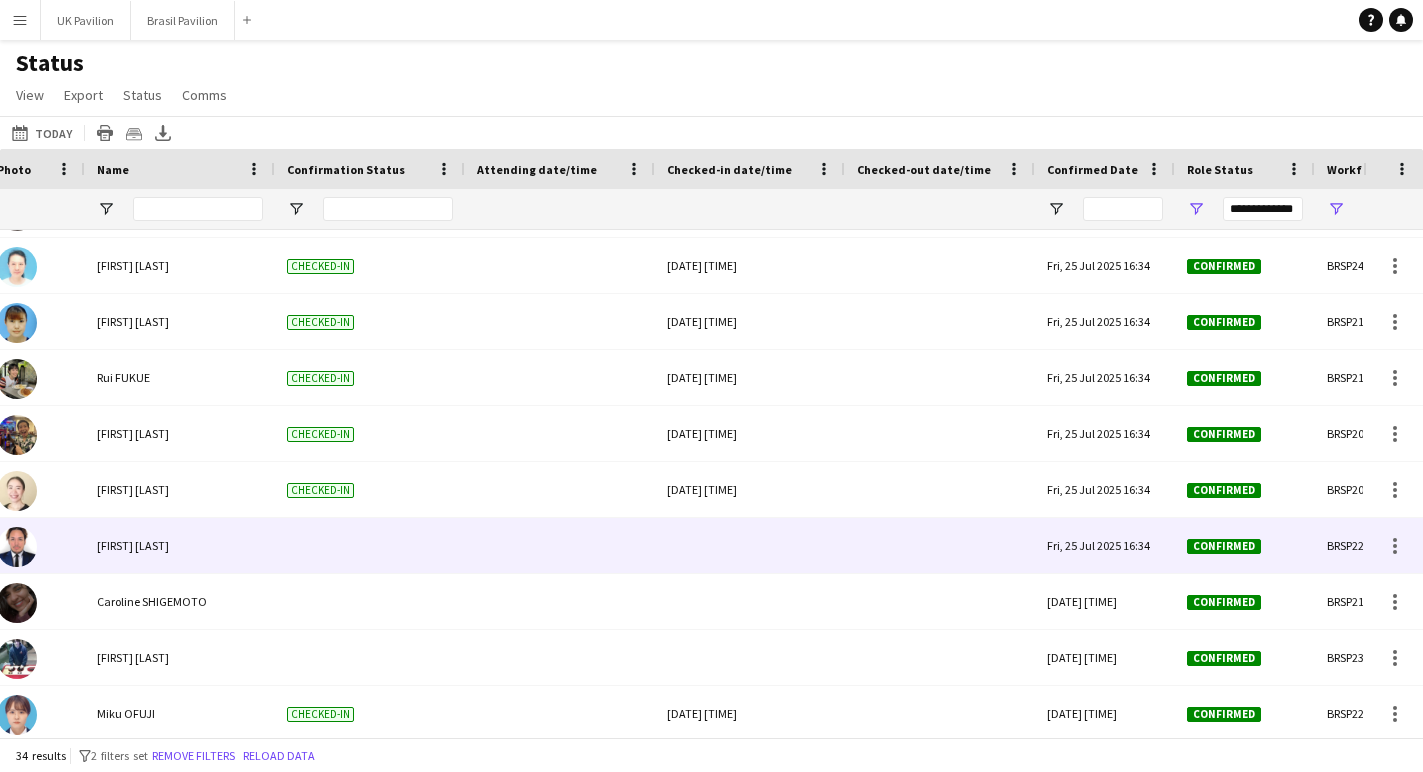 click at bounding box center (750, 545) 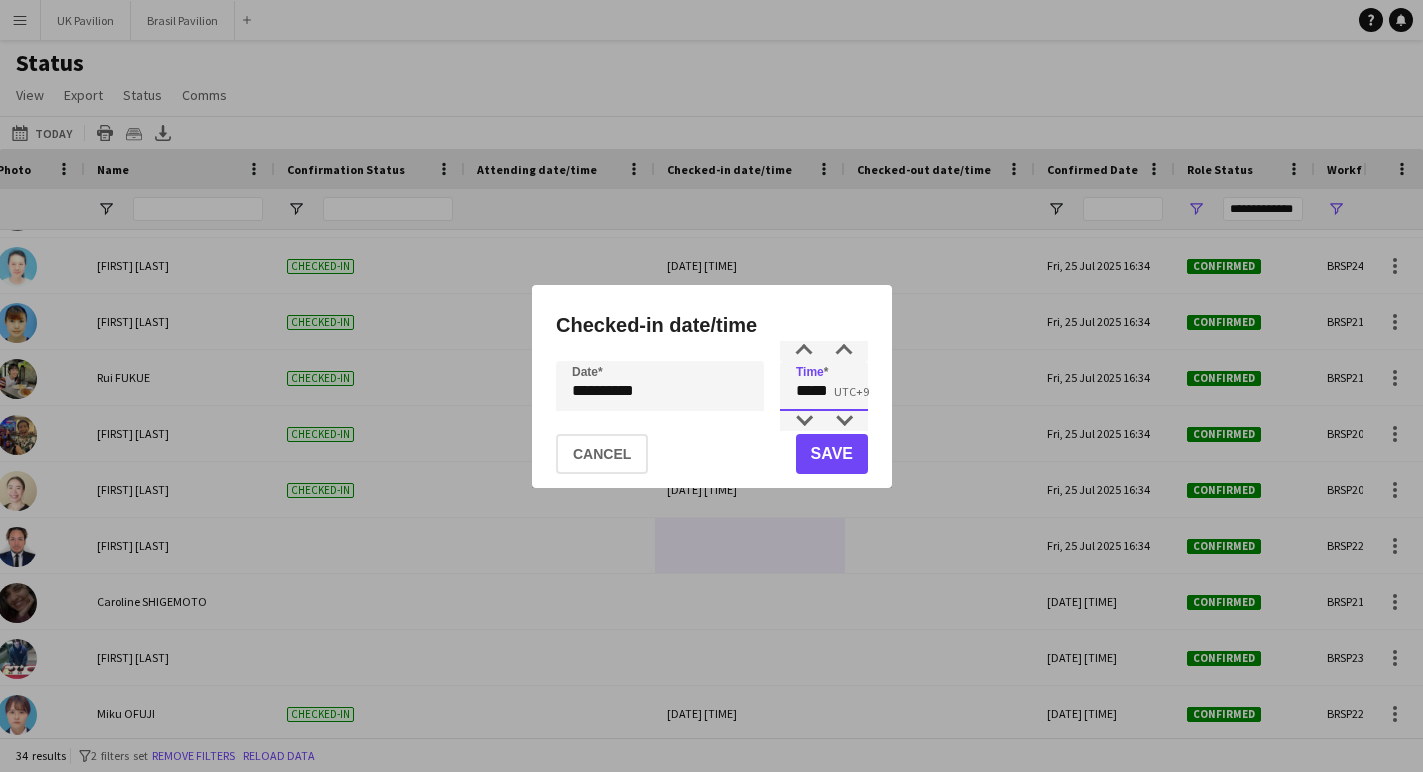 drag, startPoint x: 836, startPoint y: 395, endPoint x: 804, endPoint y: 397, distance: 32.06244 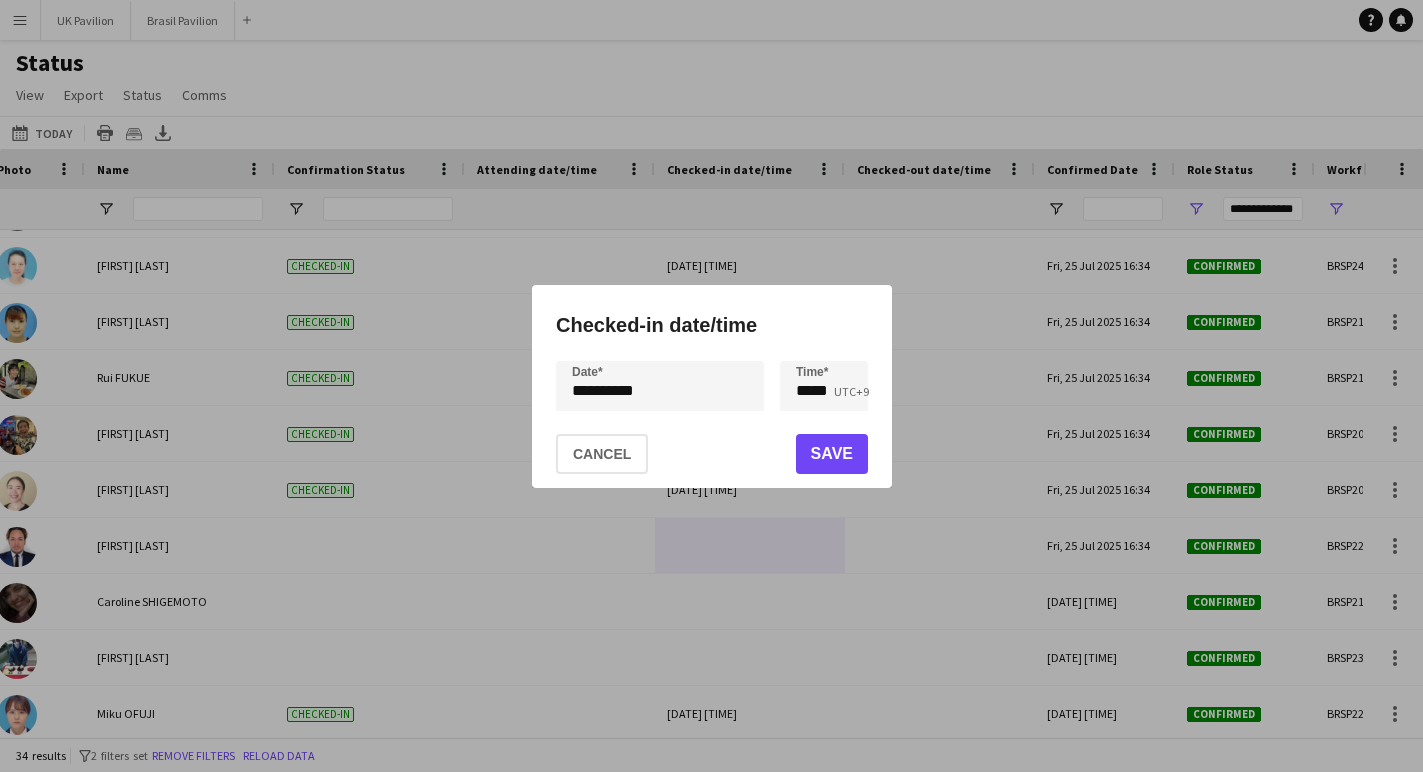 click on "Save" 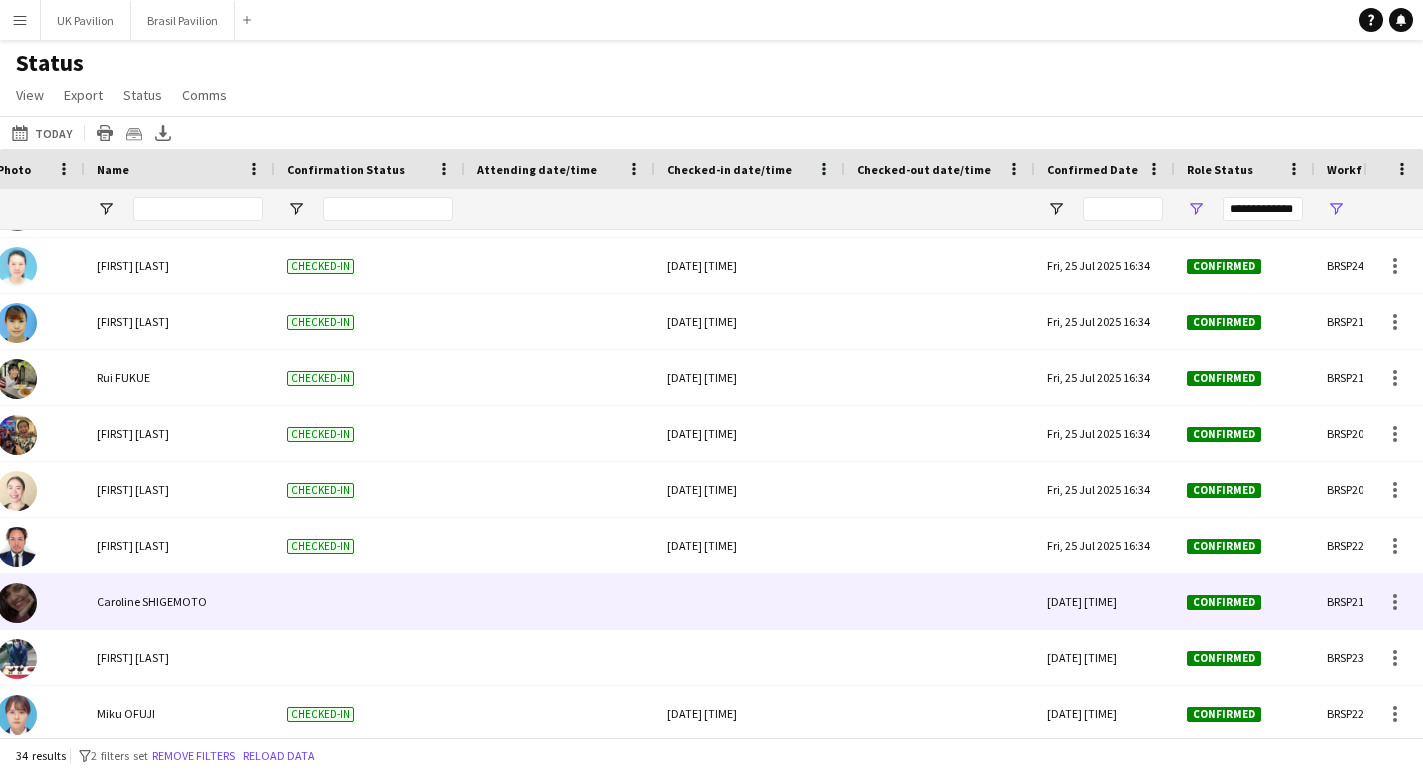 click at bounding box center (750, 601) 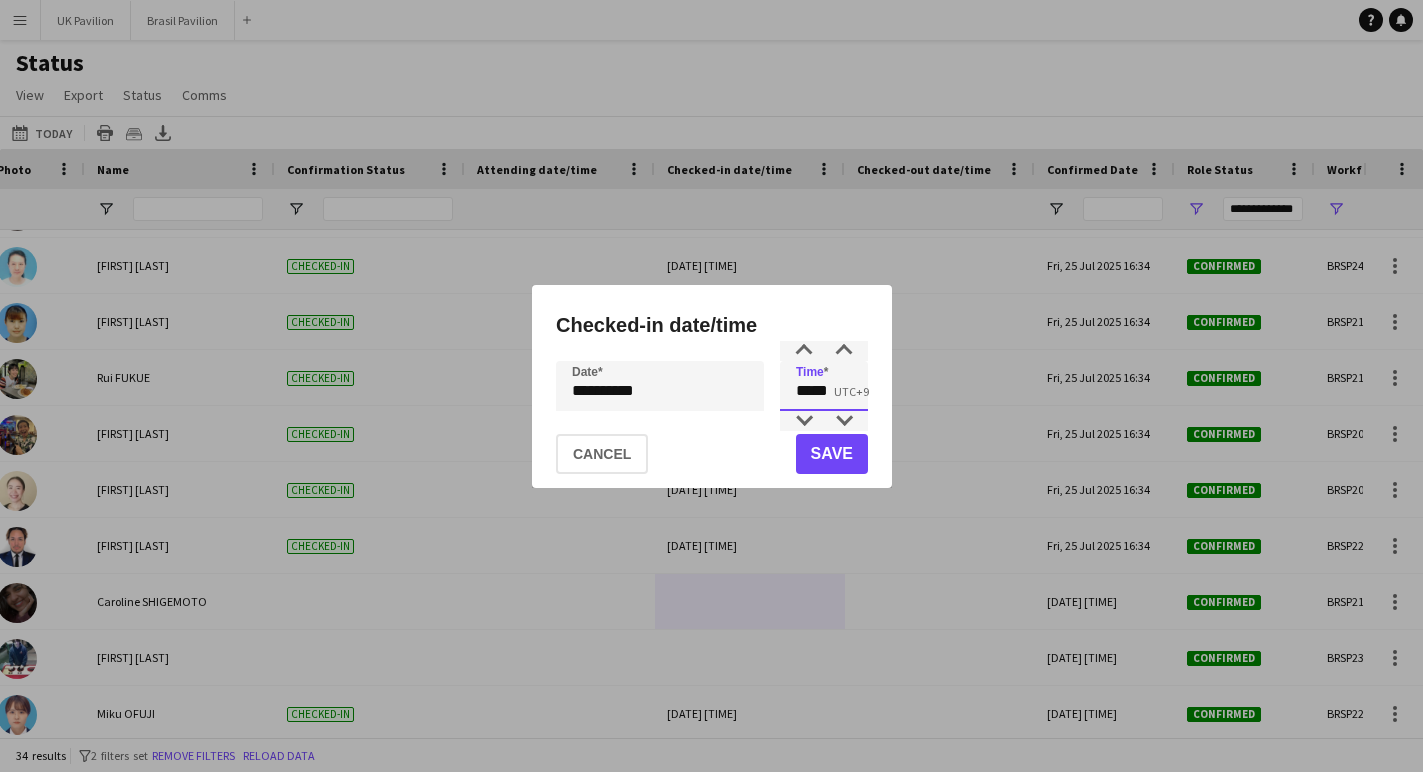 drag, startPoint x: 840, startPoint y: 397, endPoint x: 819, endPoint y: 395, distance: 21.095022 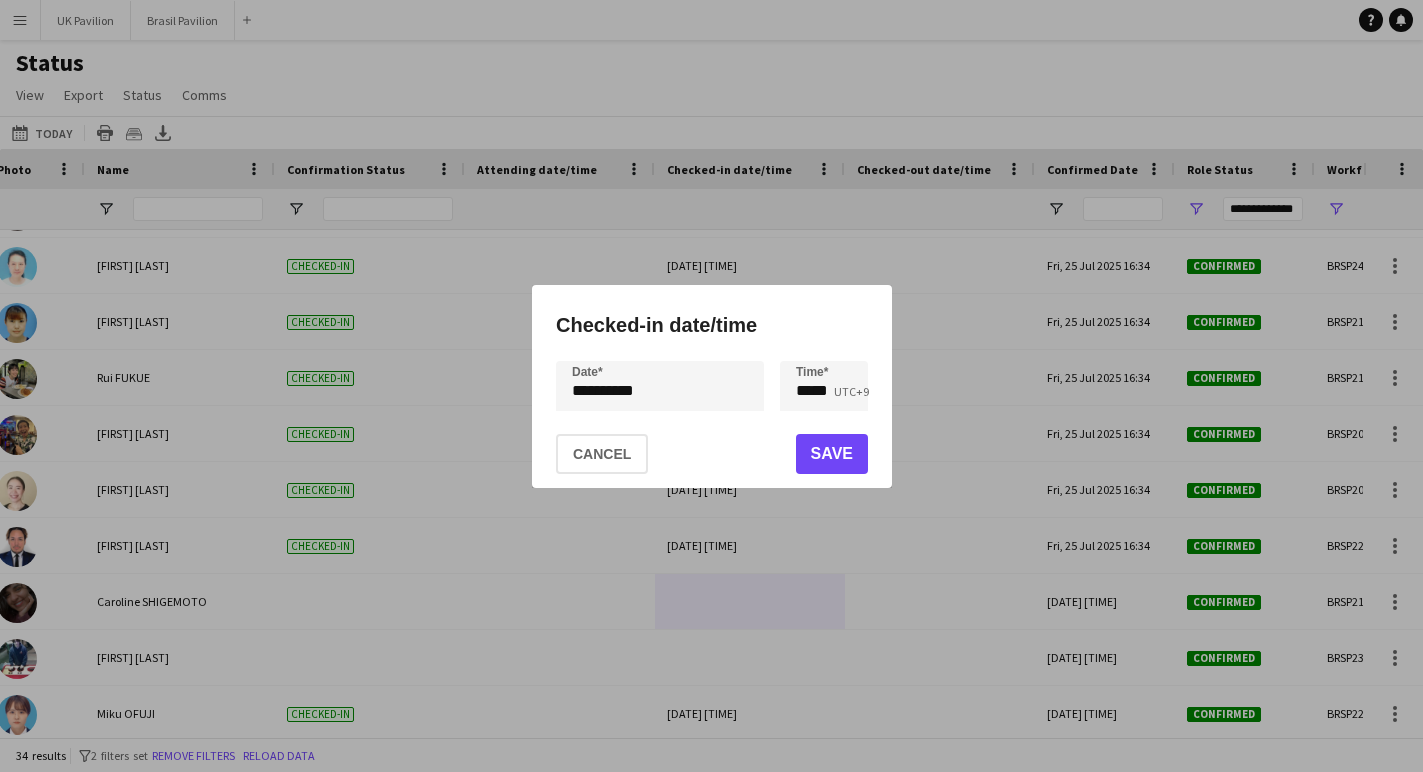 click on "Save" 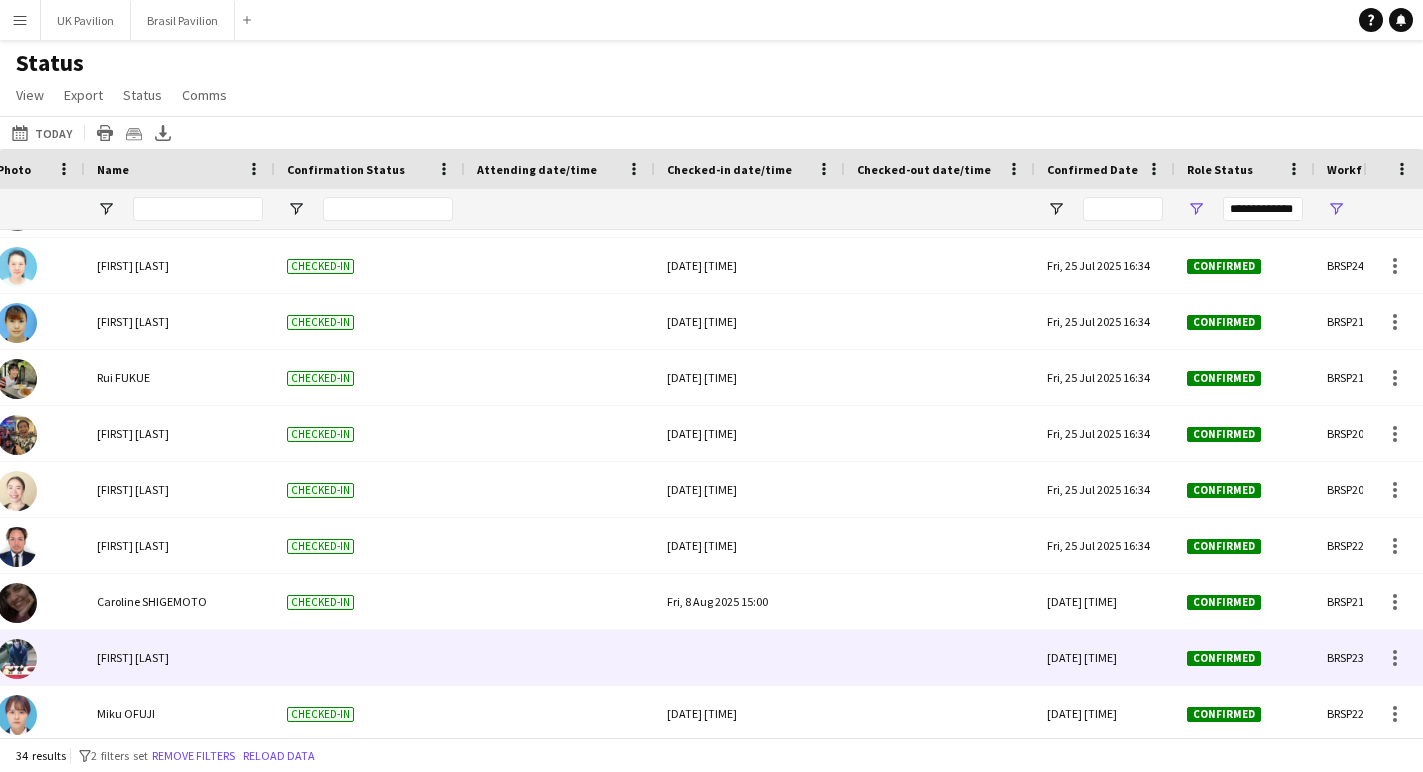 scroll, scrollTop: 1398, scrollLeft: 0, axis: vertical 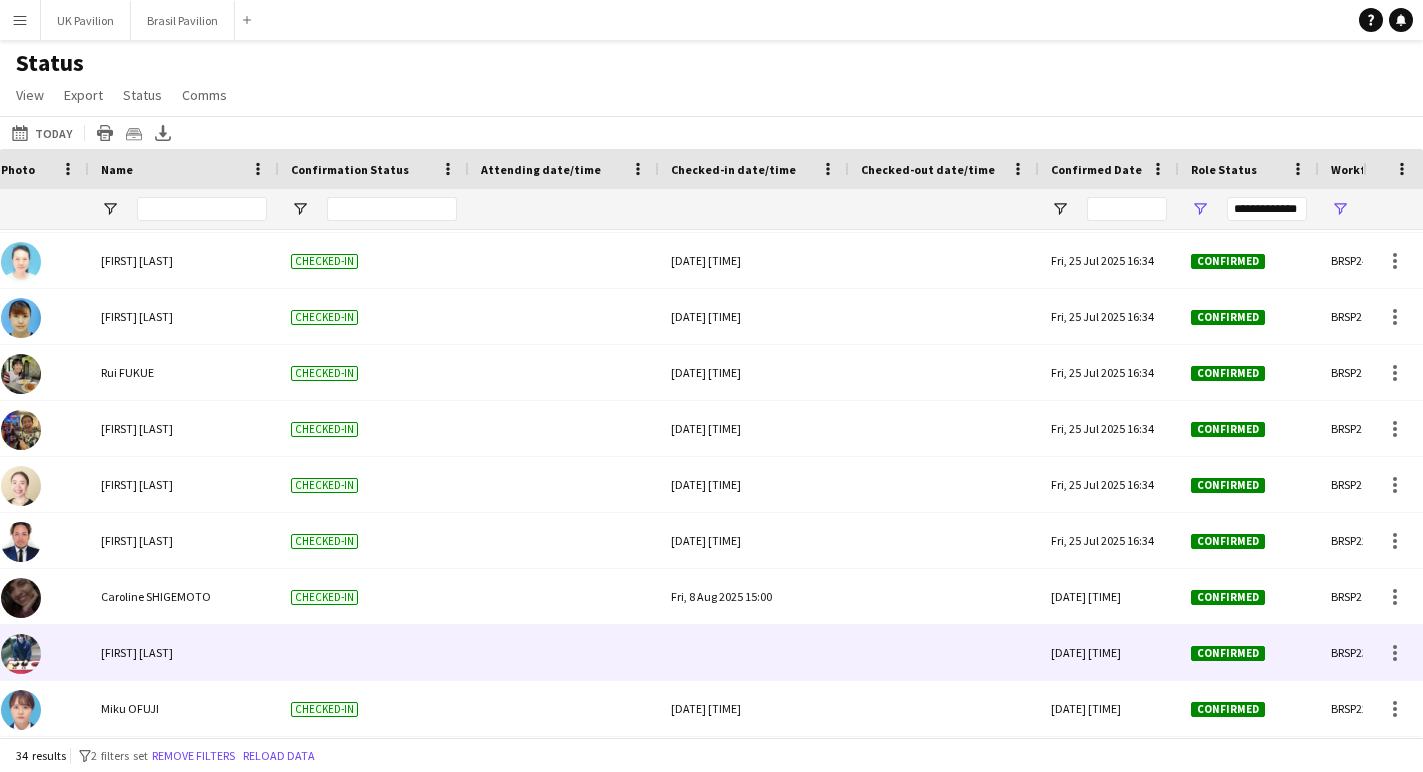 click at bounding box center [754, 652] 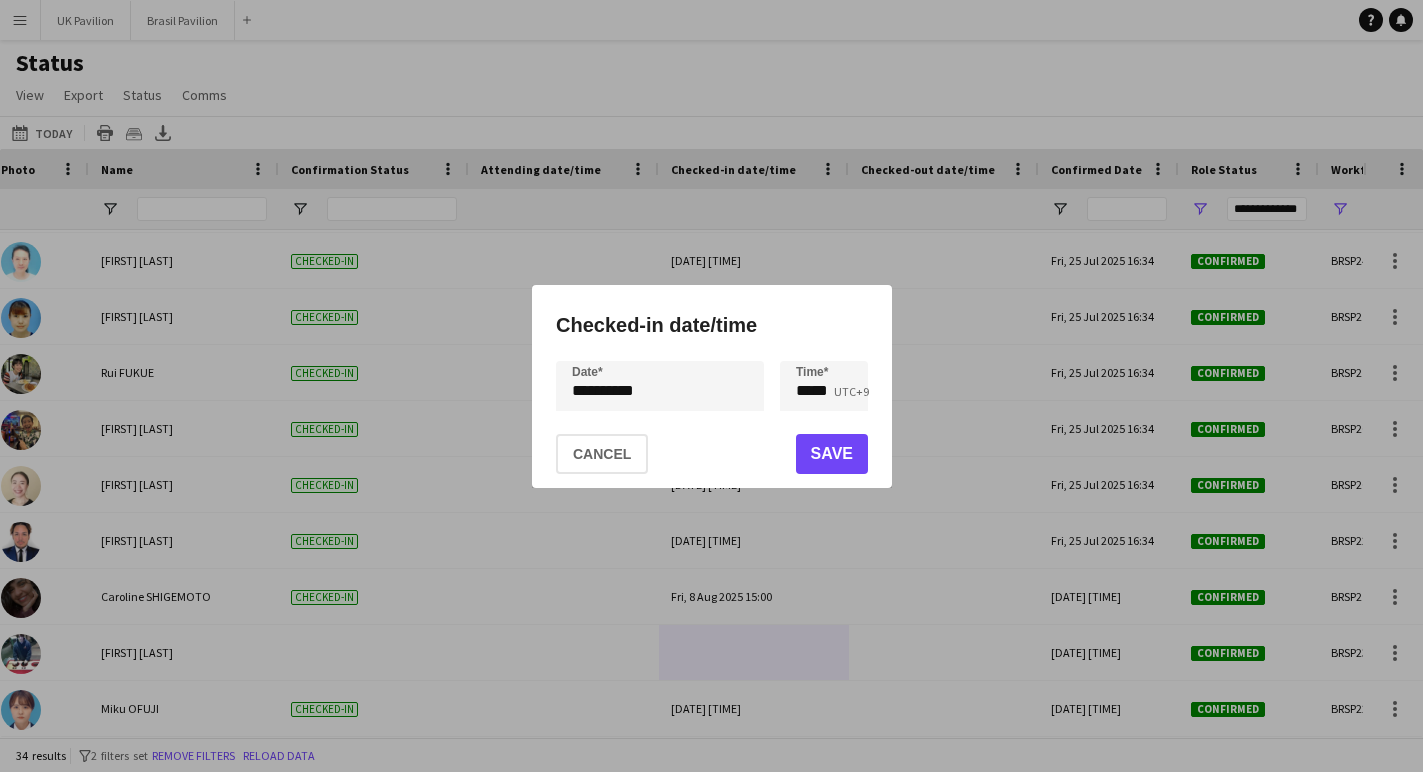 click on "Save" 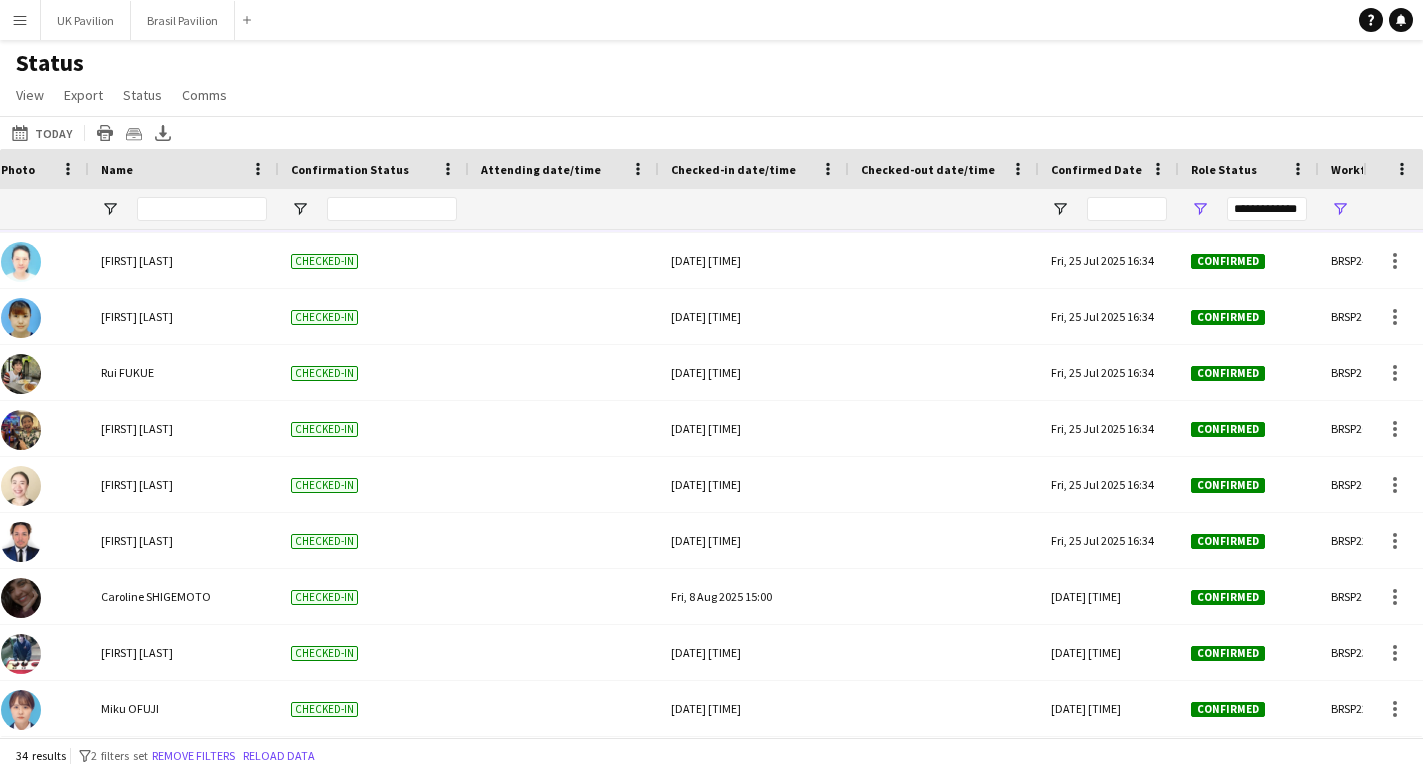 scroll, scrollTop: 768, scrollLeft: 0, axis: vertical 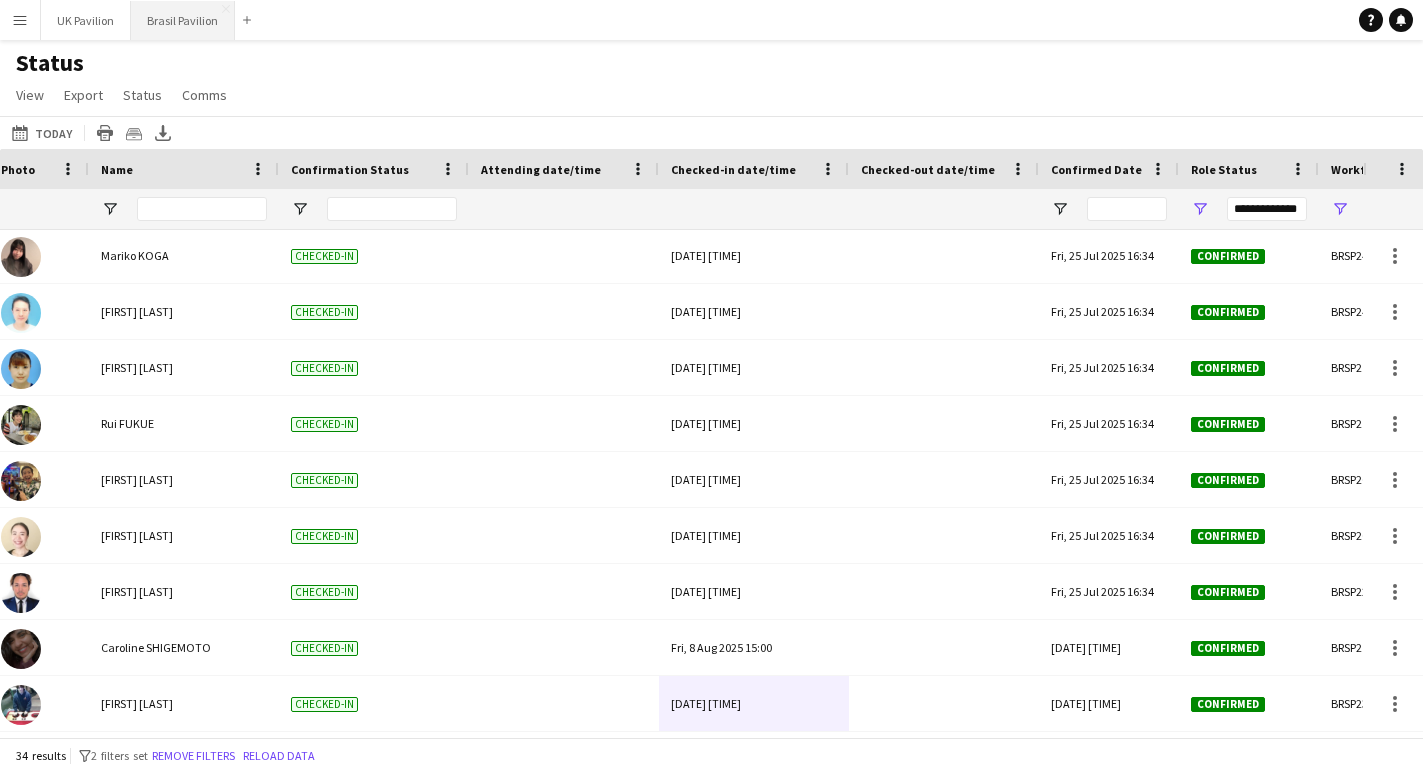 click on "Brasil Pavilion
Close" at bounding box center (183, 20) 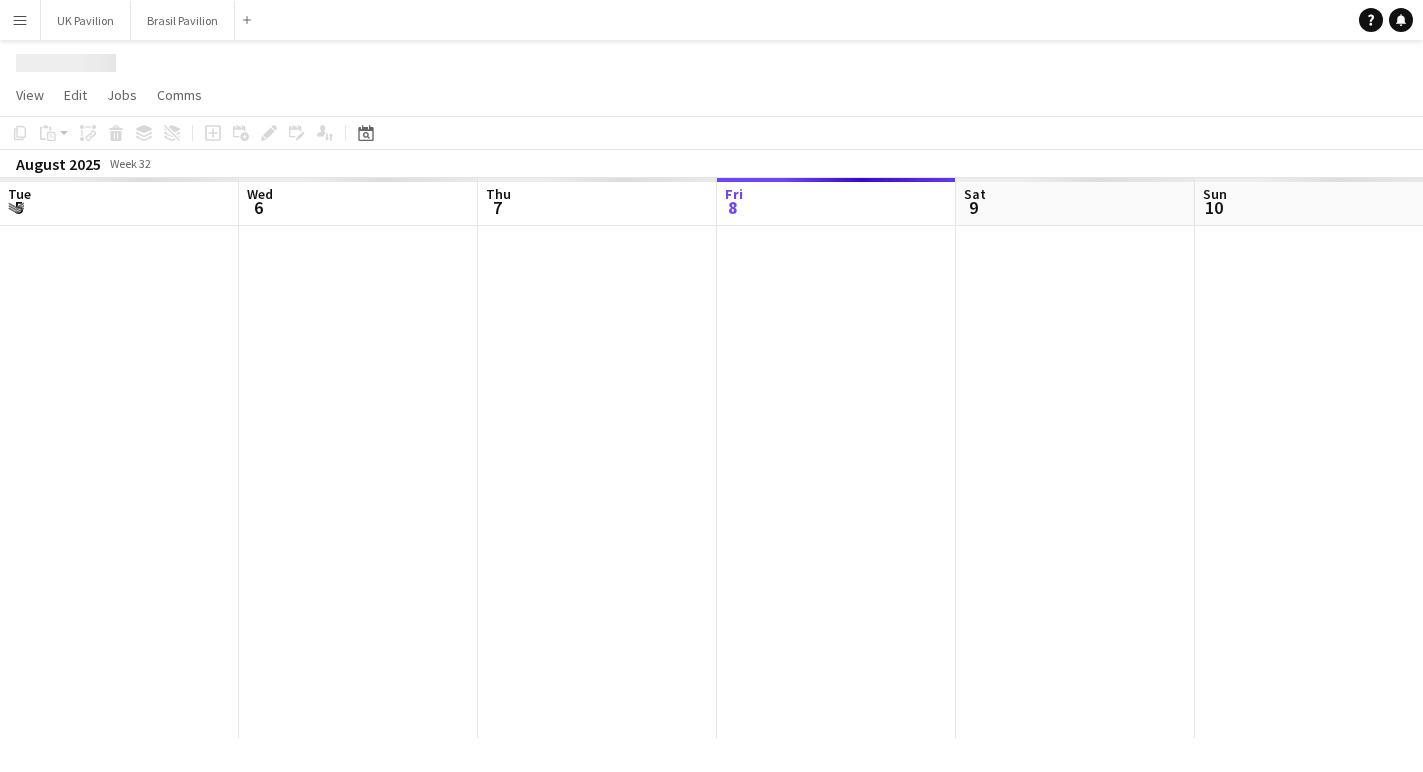 scroll, scrollTop: 0, scrollLeft: 478, axis: horizontal 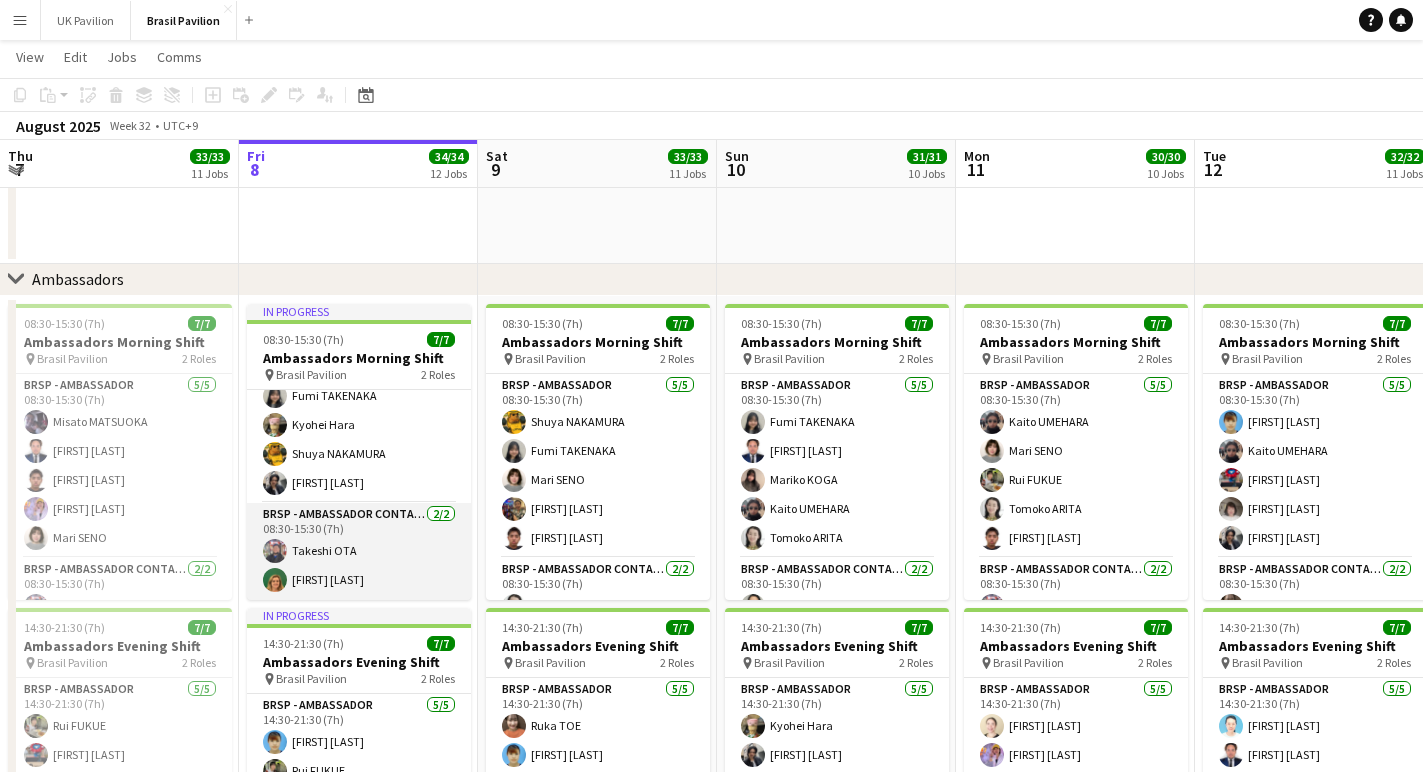 click on "BRSP - Ambassador Contact Point   2/2   [TIME]-[TIME] ([DURATION])
[FIRST] [LAST] [FIRST] [LAST]" at bounding box center (359, 551) 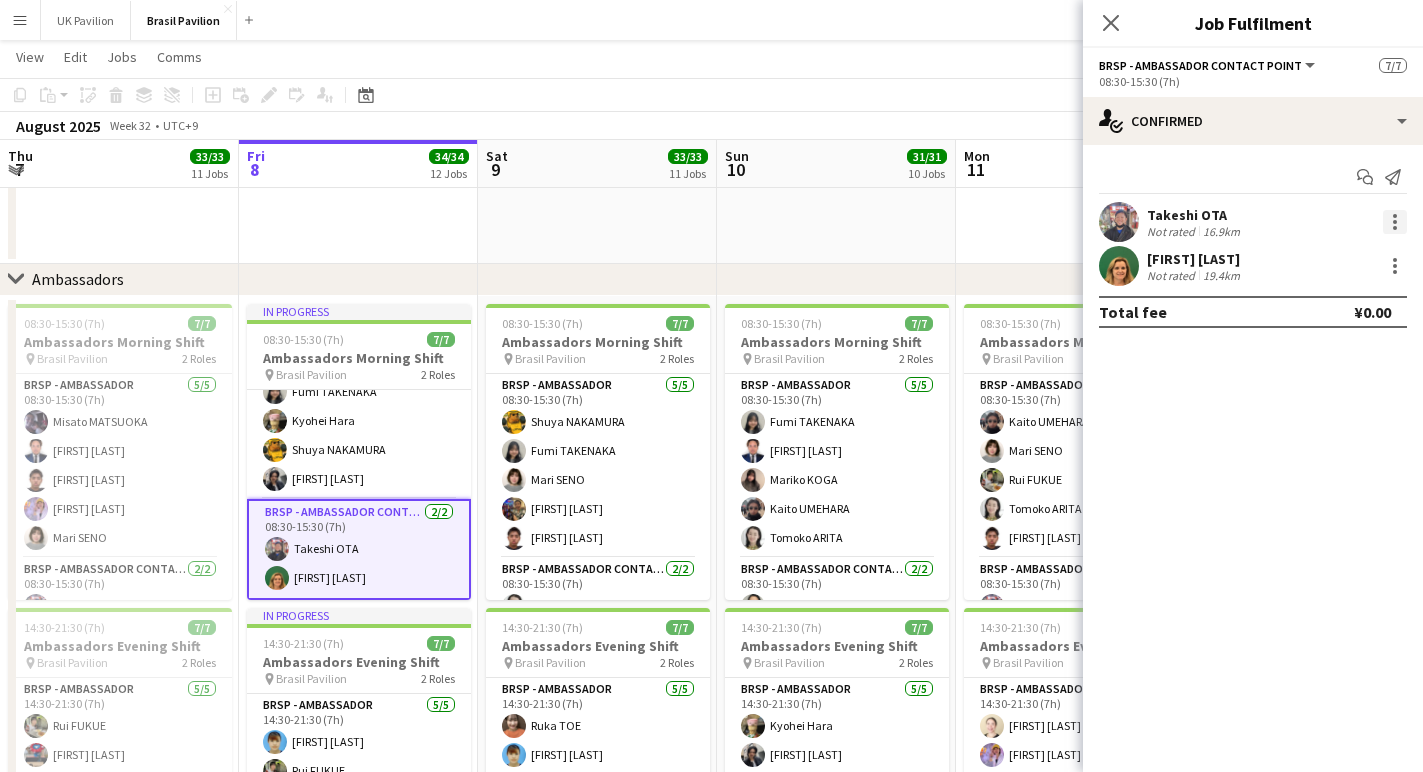 click at bounding box center [1395, 222] 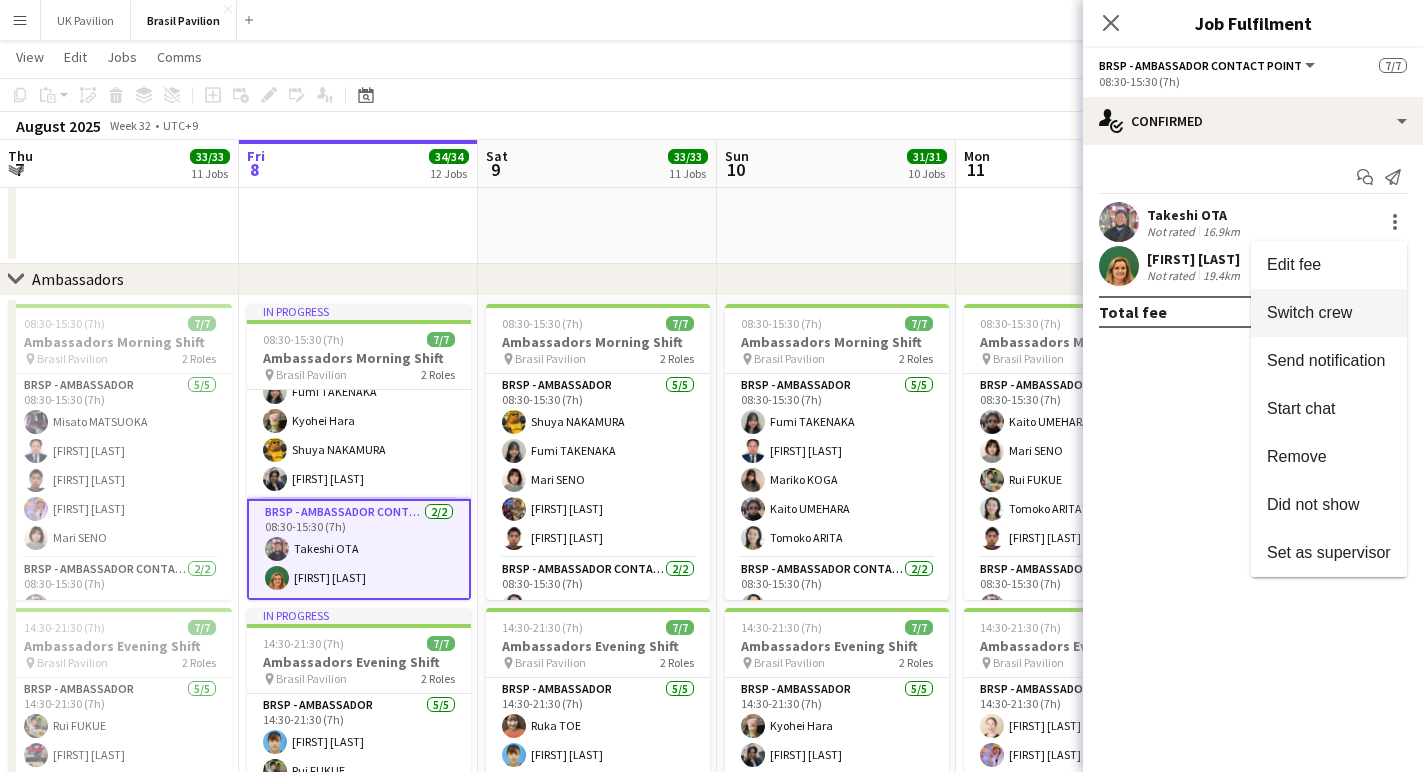 click on "Switch crew" at bounding box center (1309, 312) 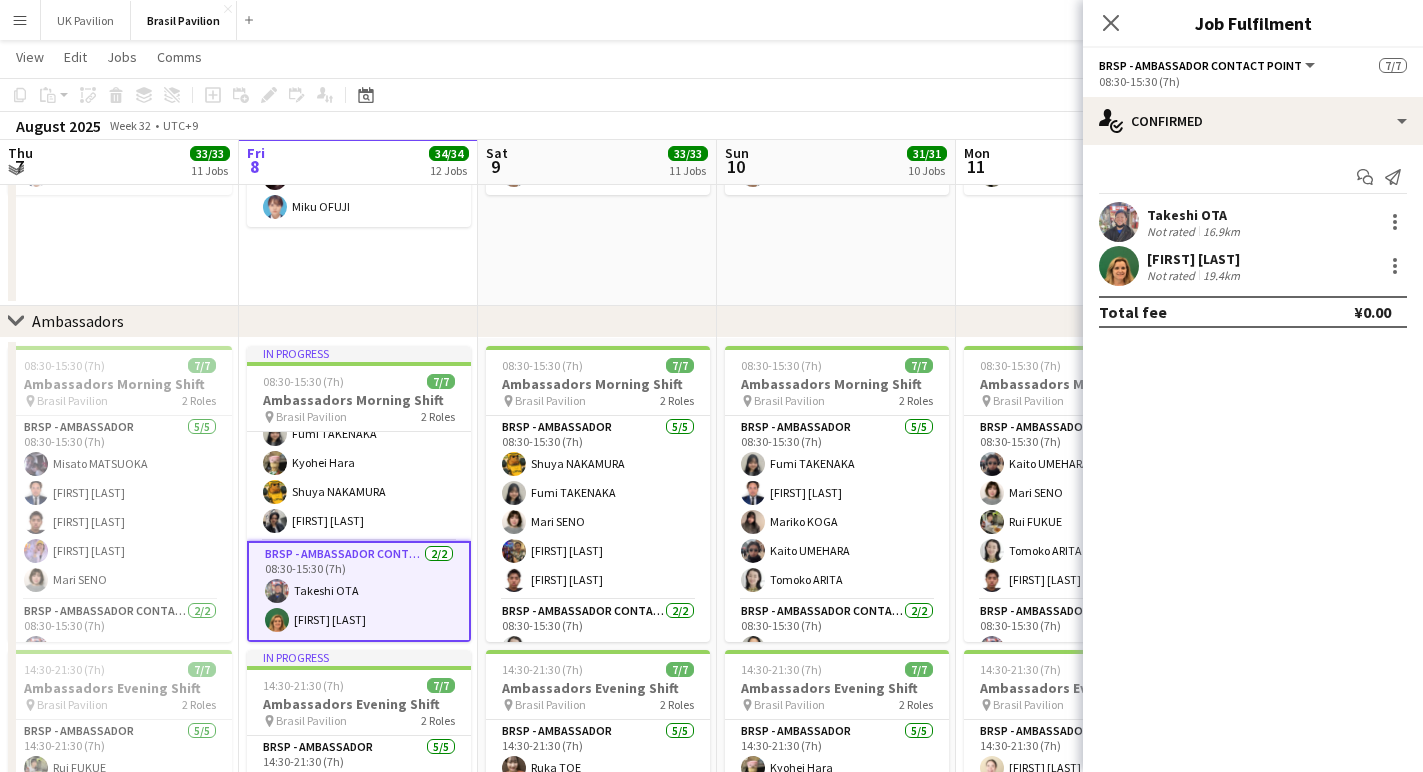 scroll, scrollTop: 110, scrollLeft: 0, axis: vertical 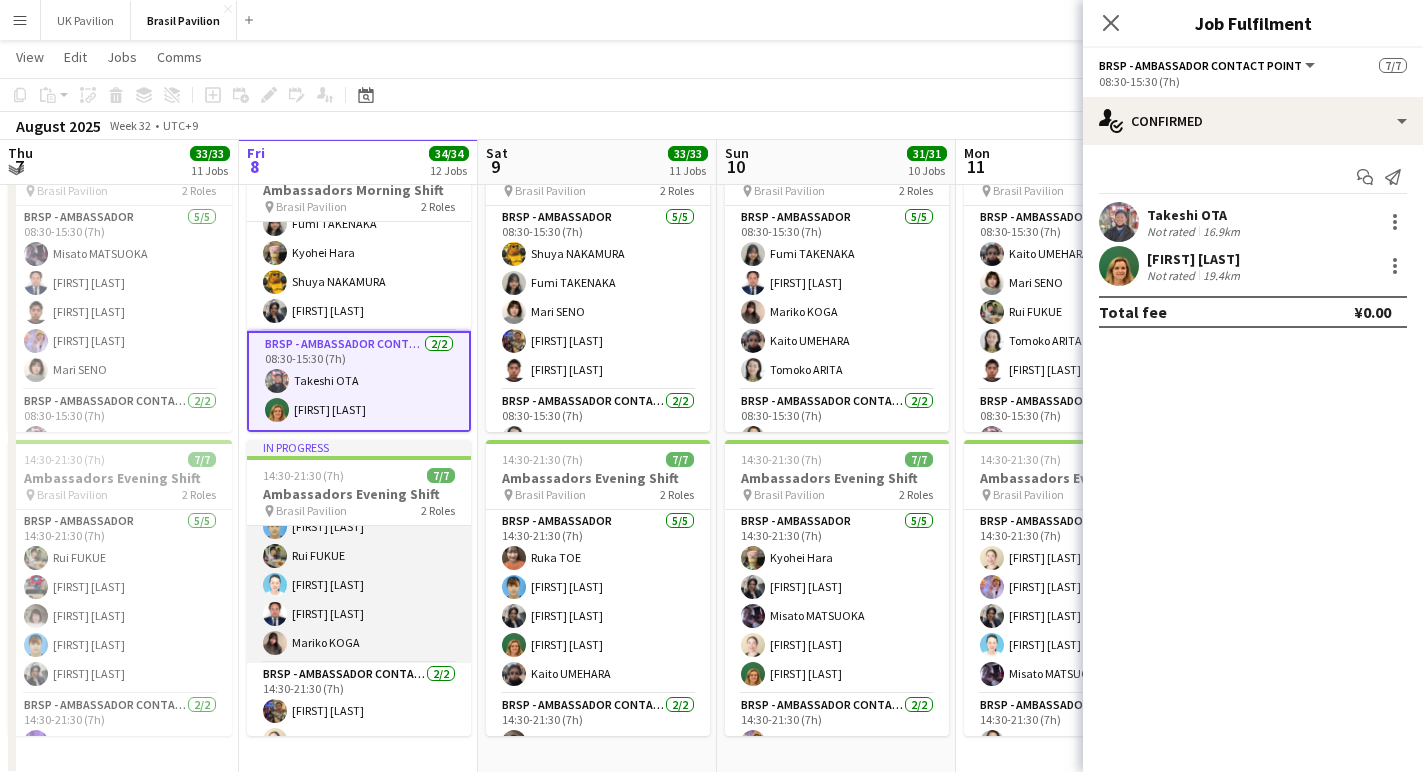 click on "BRSP - Ambassador   5/5   [TIME]-[TIME] (7h)
[FIRST] [LAST] [FIRST] [LAST] [FIRST] [LAST] [FIRST] [LAST] [FIRST] [LAST]" at bounding box center [359, 571] 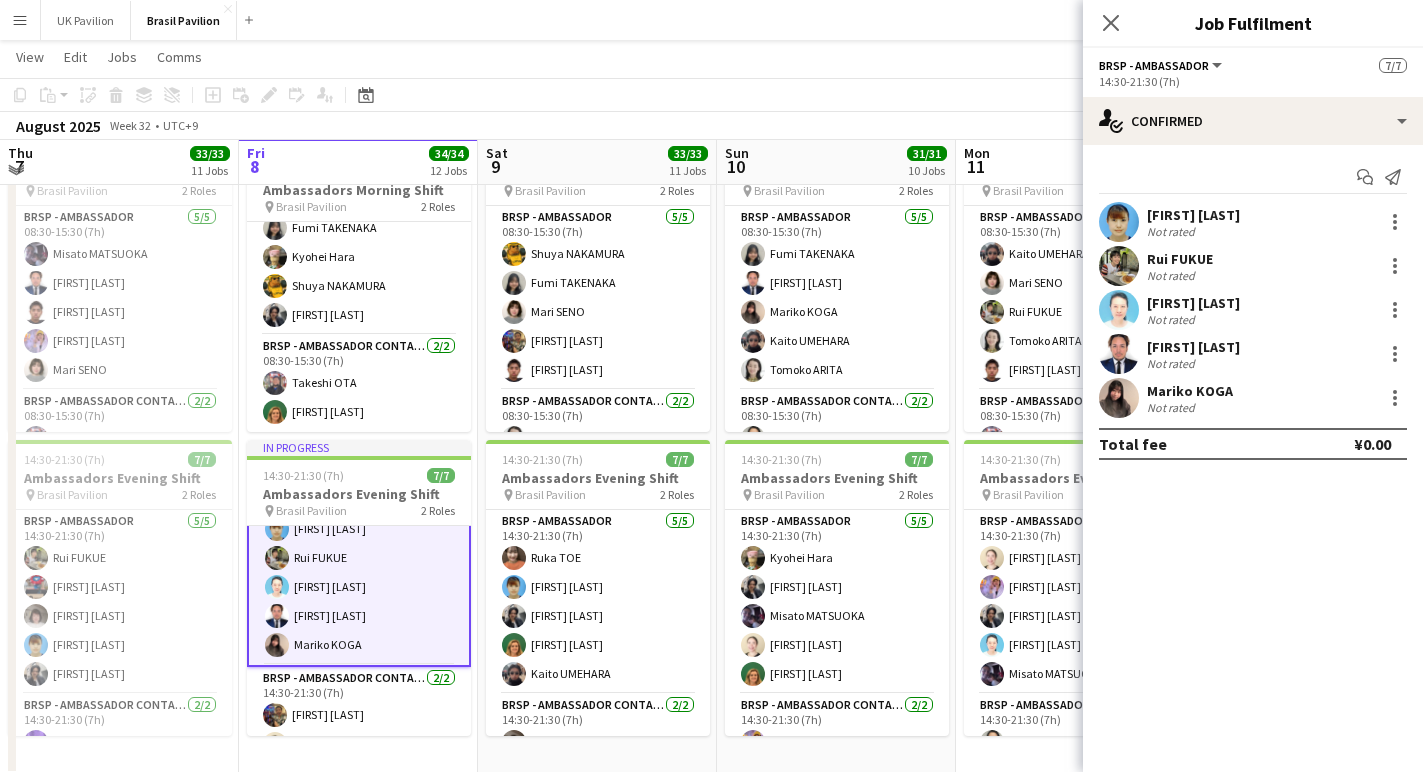 scroll, scrollTop: 101, scrollLeft: 0, axis: vertical 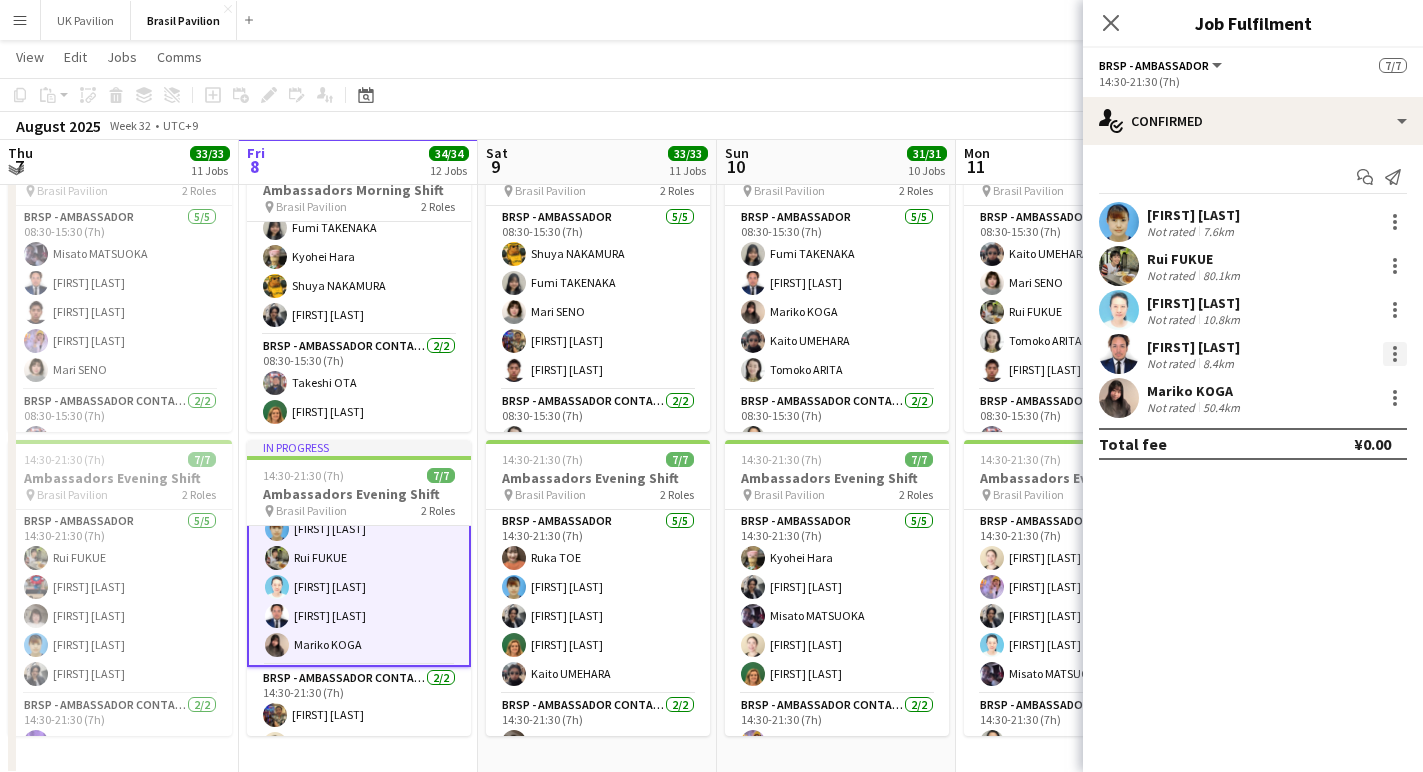 click at bounding box center [1395, 354] 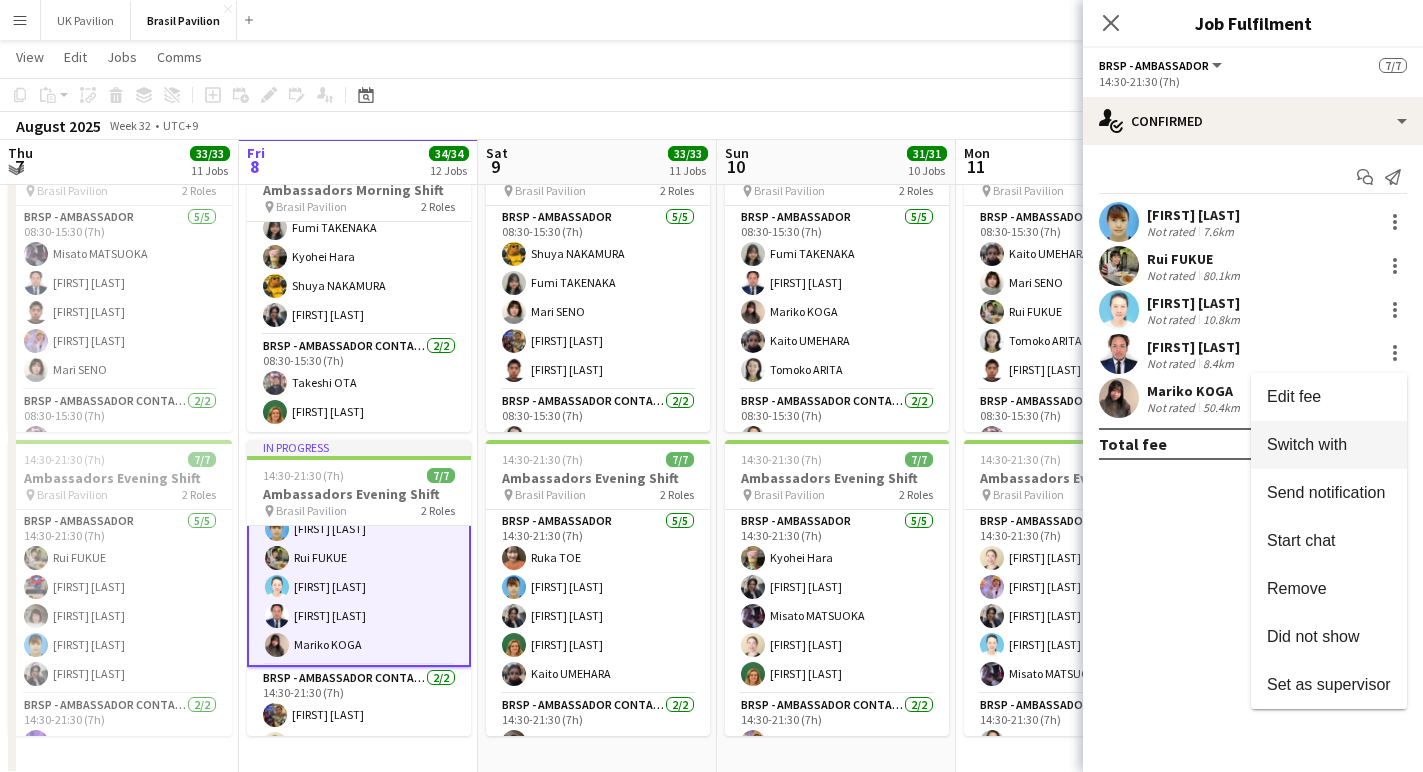 click on "Switch with" at bounding box center [1307, 444] 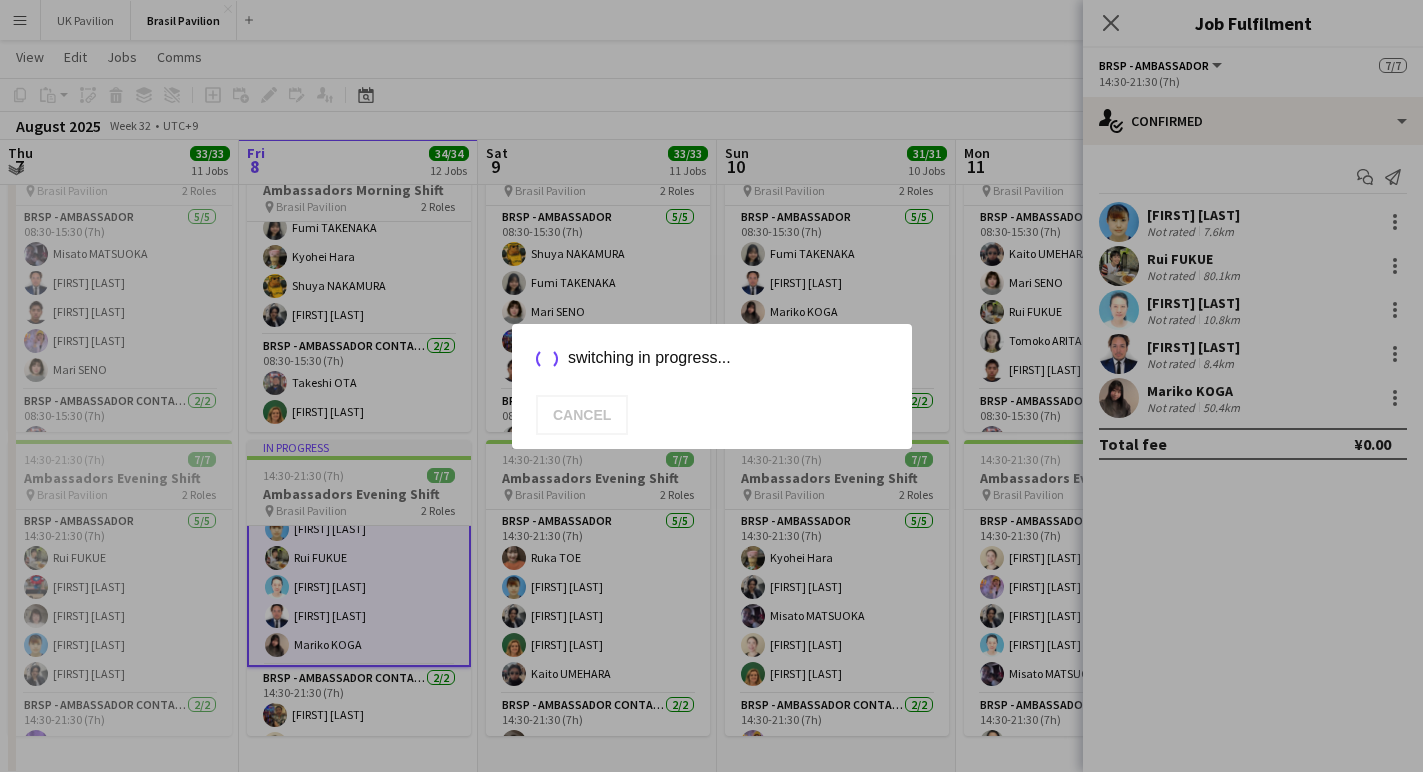 scroll, scrollTop: 0, scrollLeft: 0, axis: both 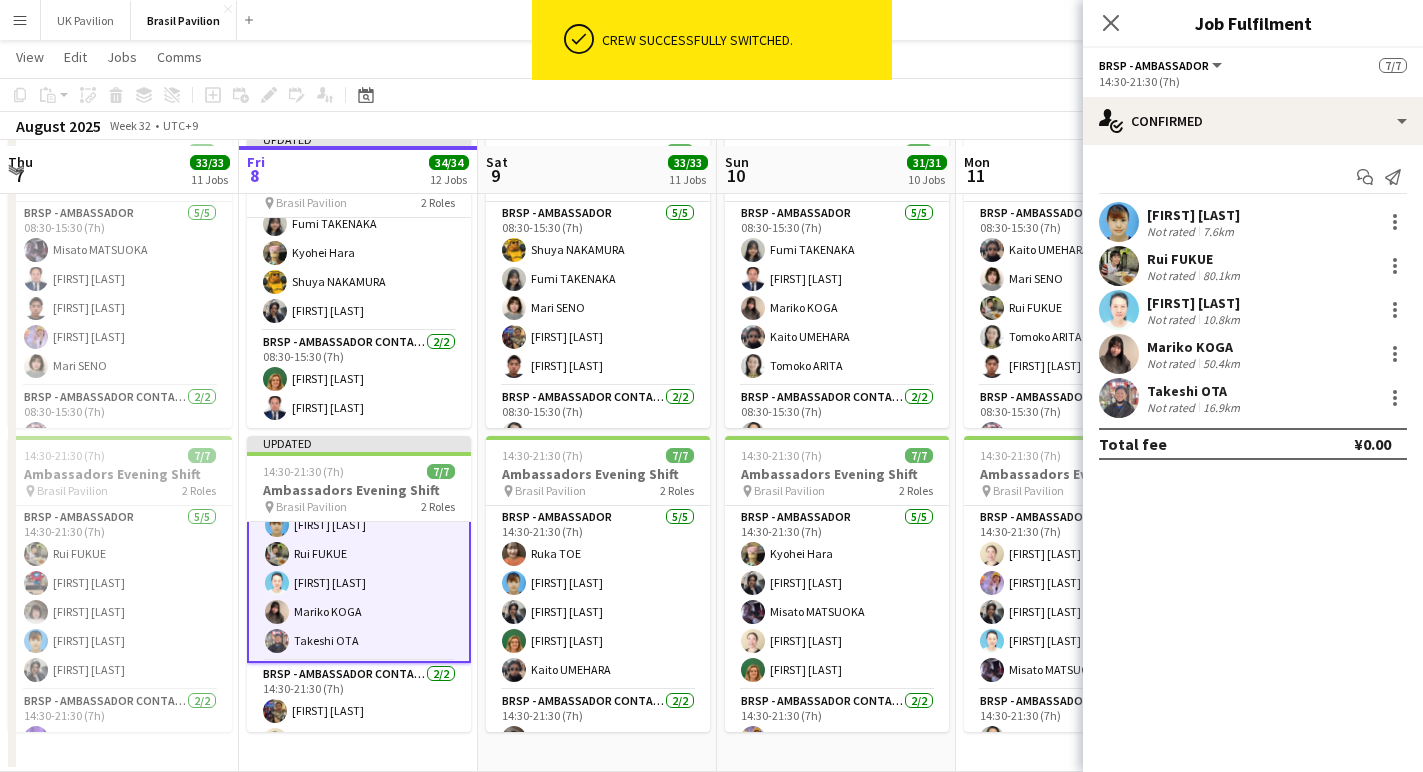 drag, startPoint x: 1114, startPoint y: 15, endPoint x: 985, endPoint y: 57, distance: 135.66502 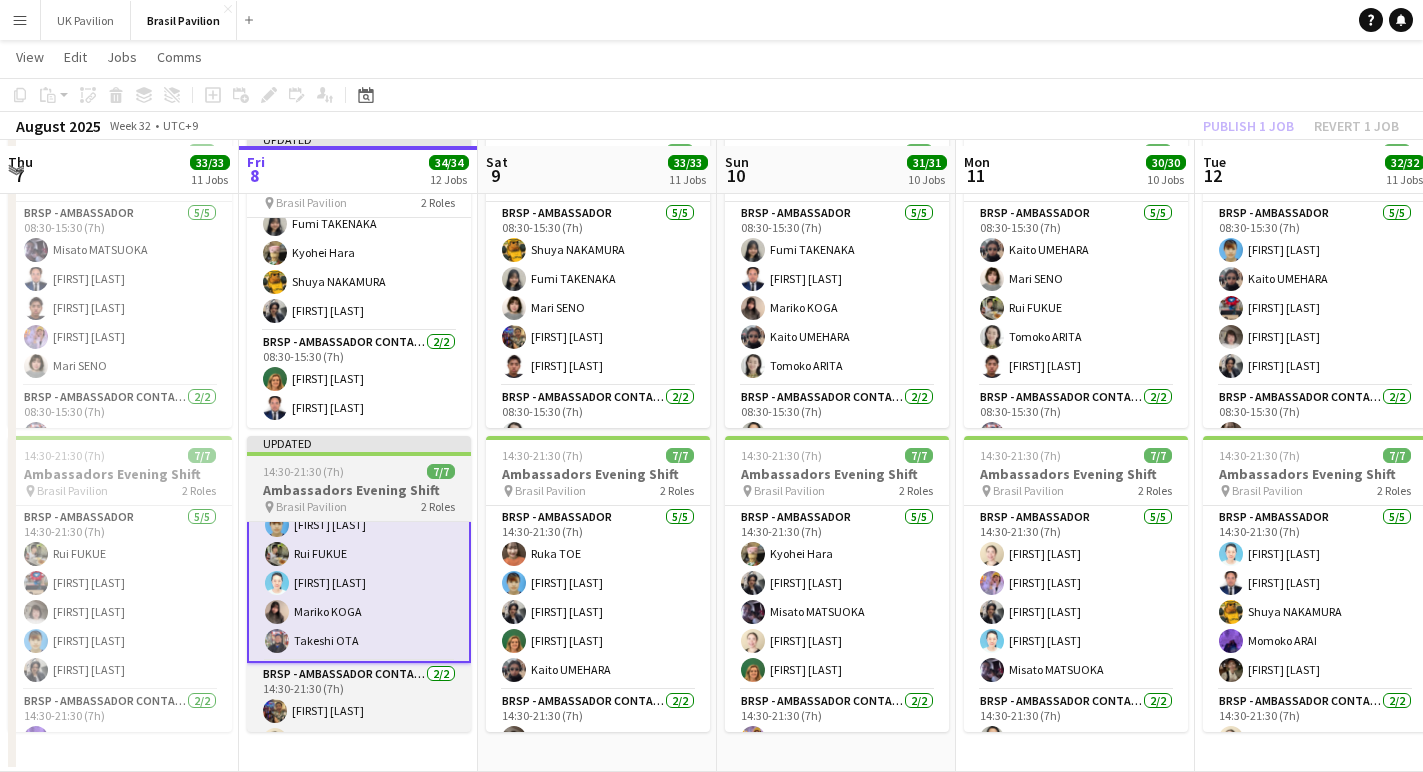 click on "14:30-21:30 (7h)" at bounding box center [303, 471] 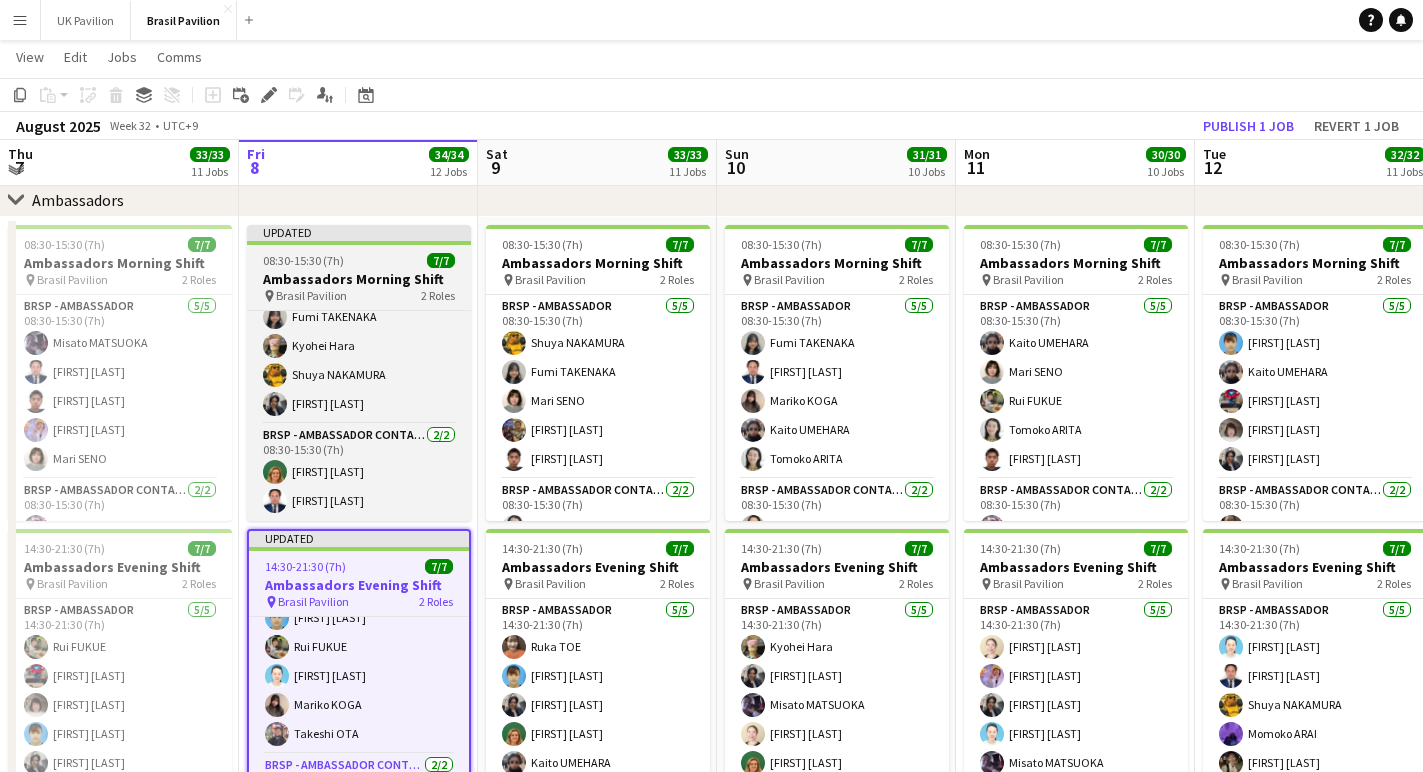 scroll, scrollTop: 2426, scrollLeft: 0, axis: vertical 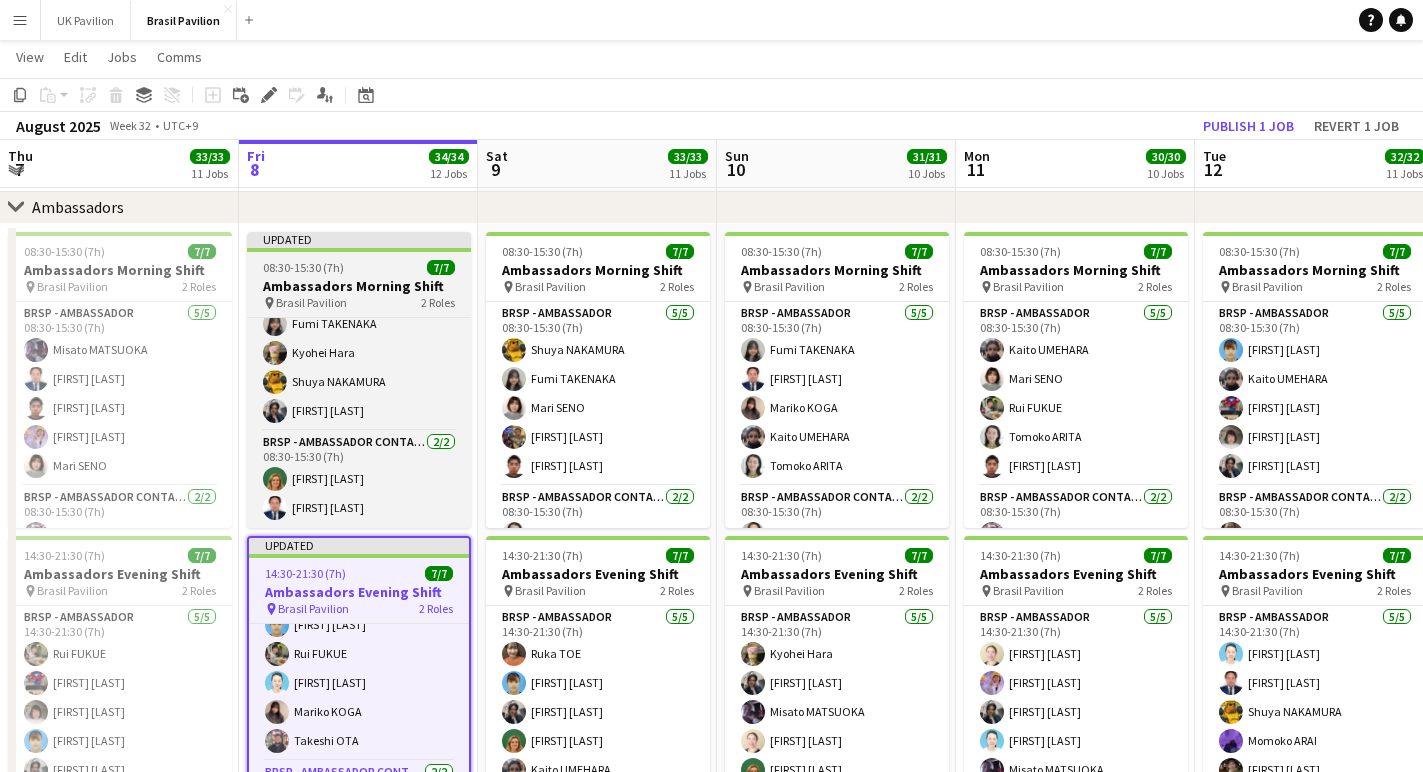 click on "Ambassadors Morning Shift" at bounding box center (359, 286) 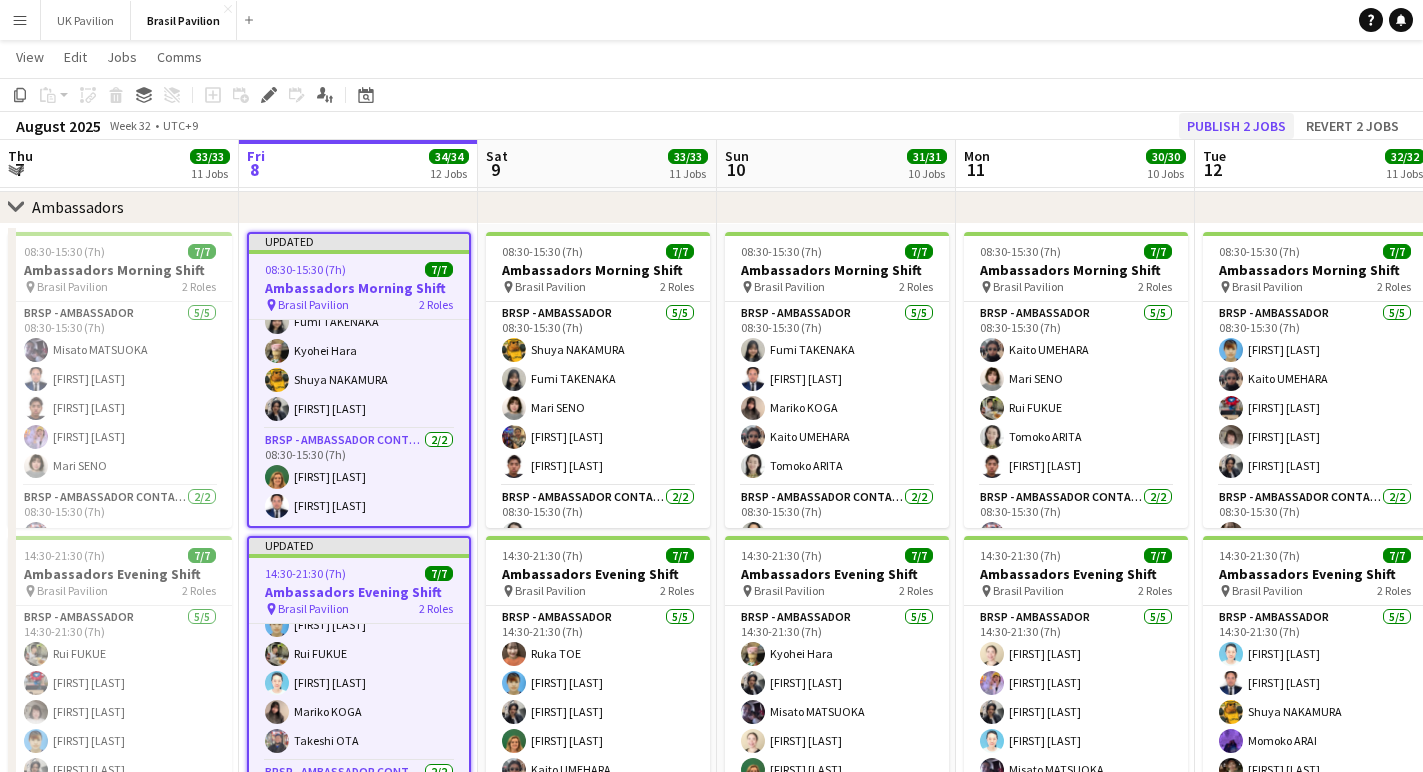 click on "Publish 2 jobs" 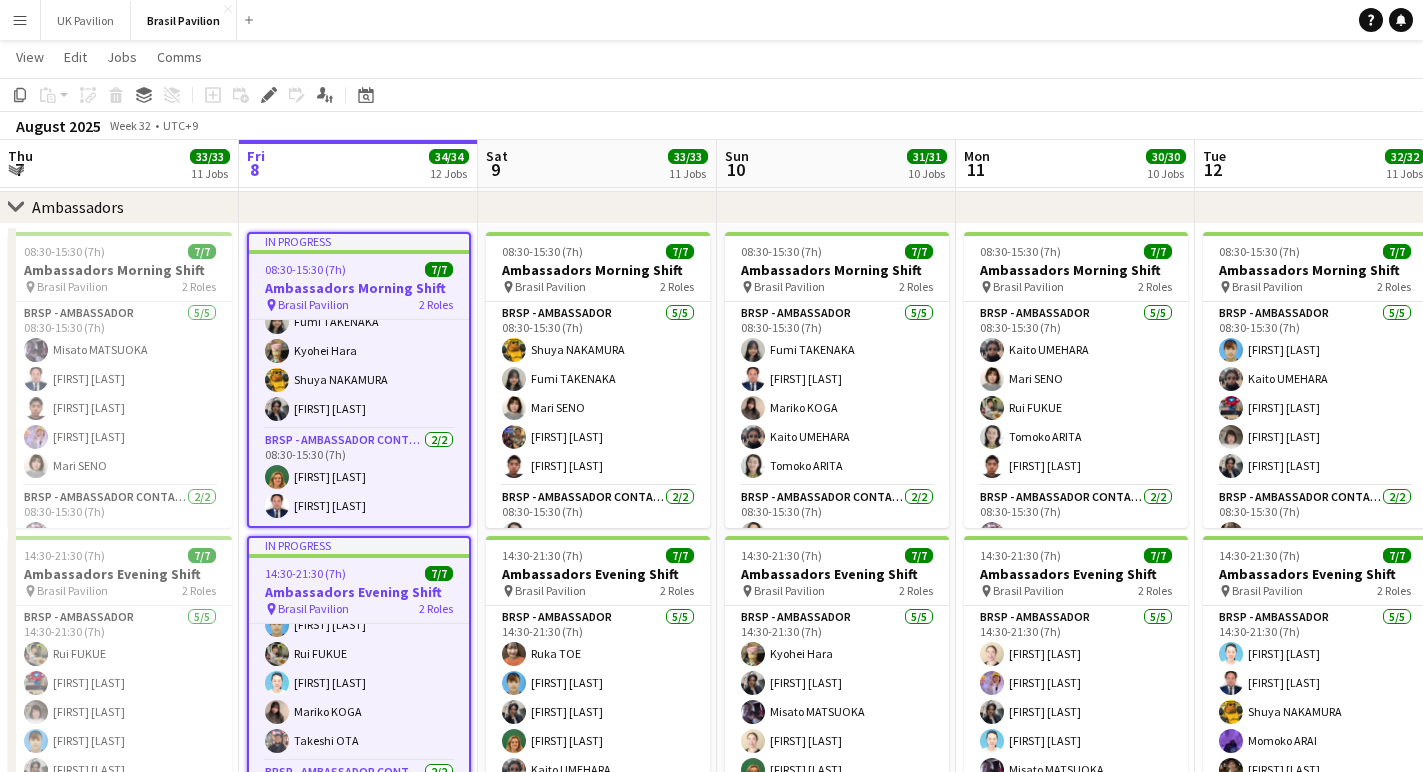 click on "Menu" at bounding box center (20, 20) 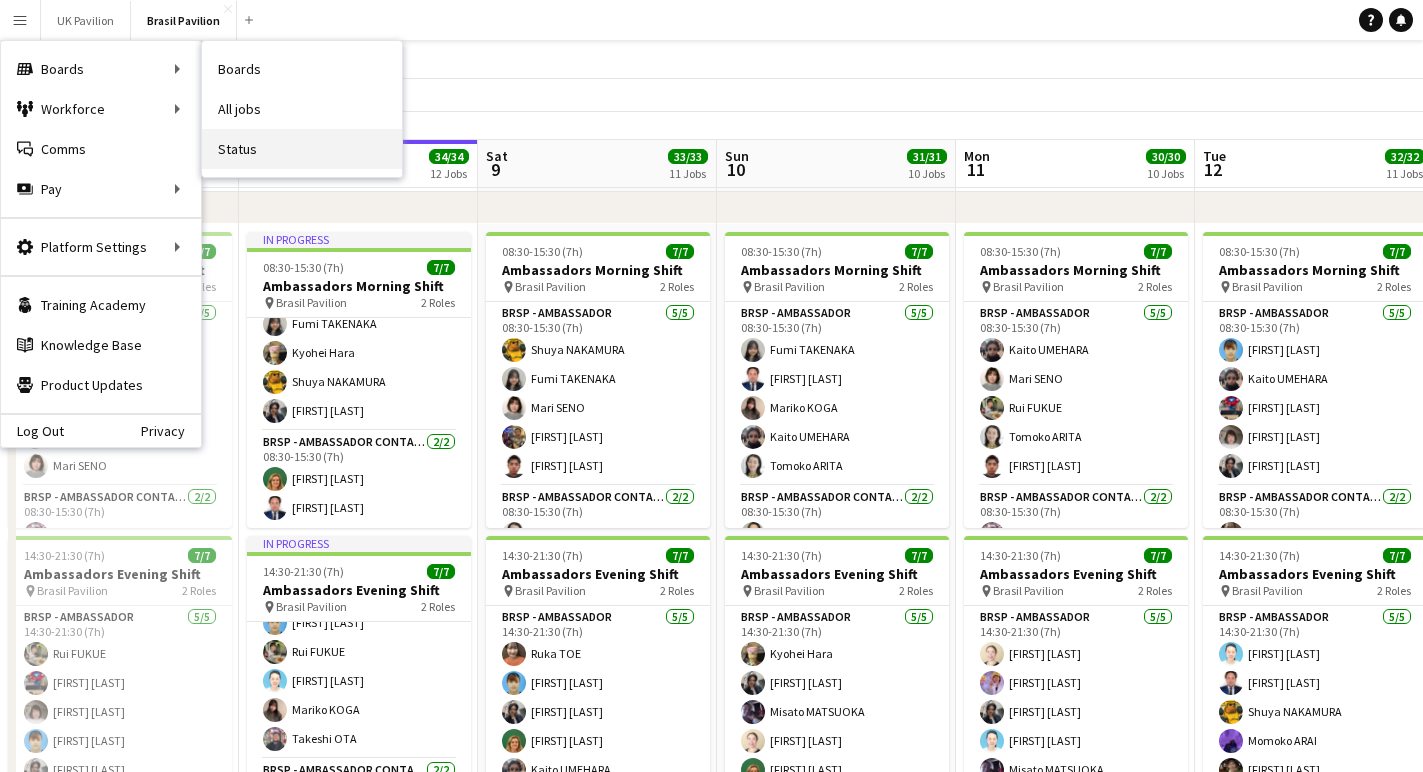 click on "Status" at bounding box center (302, 149) 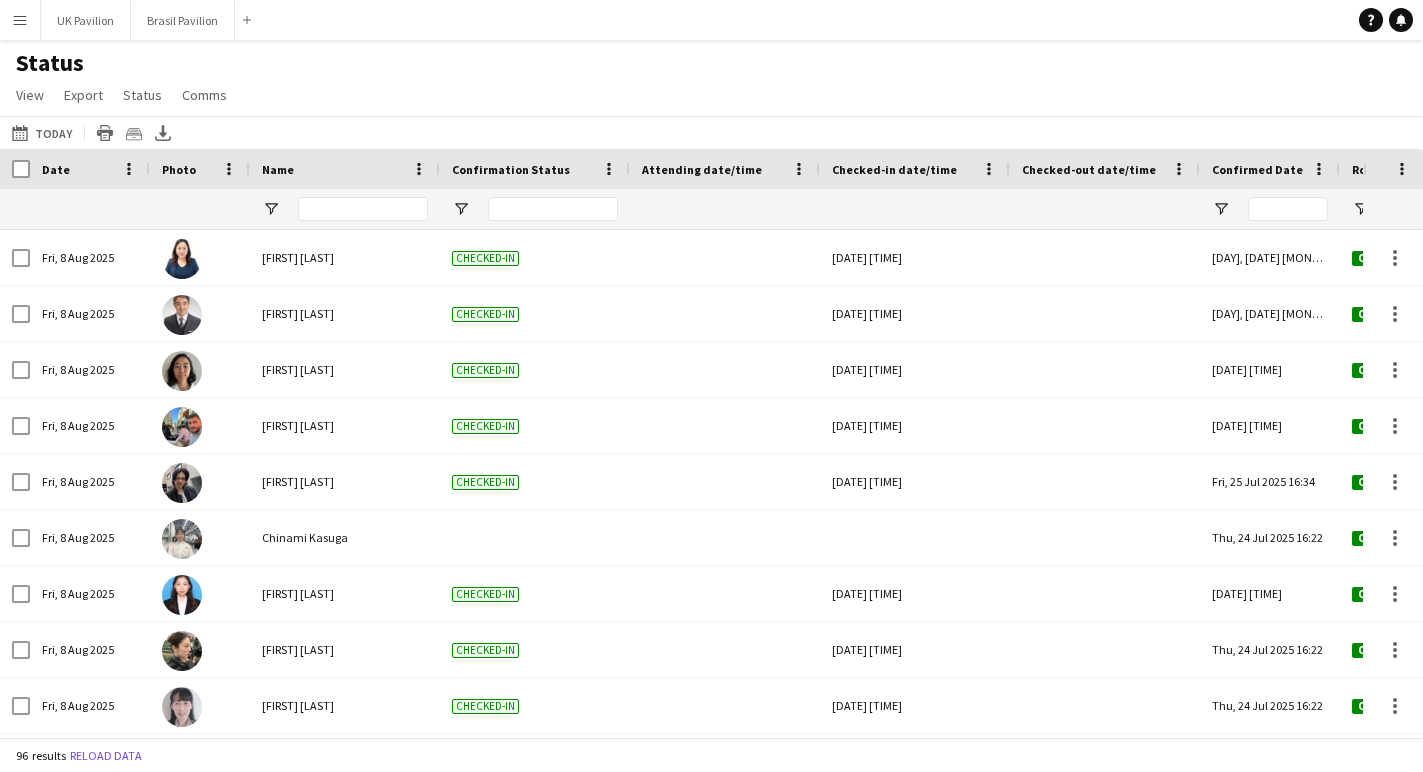 type on "**********" 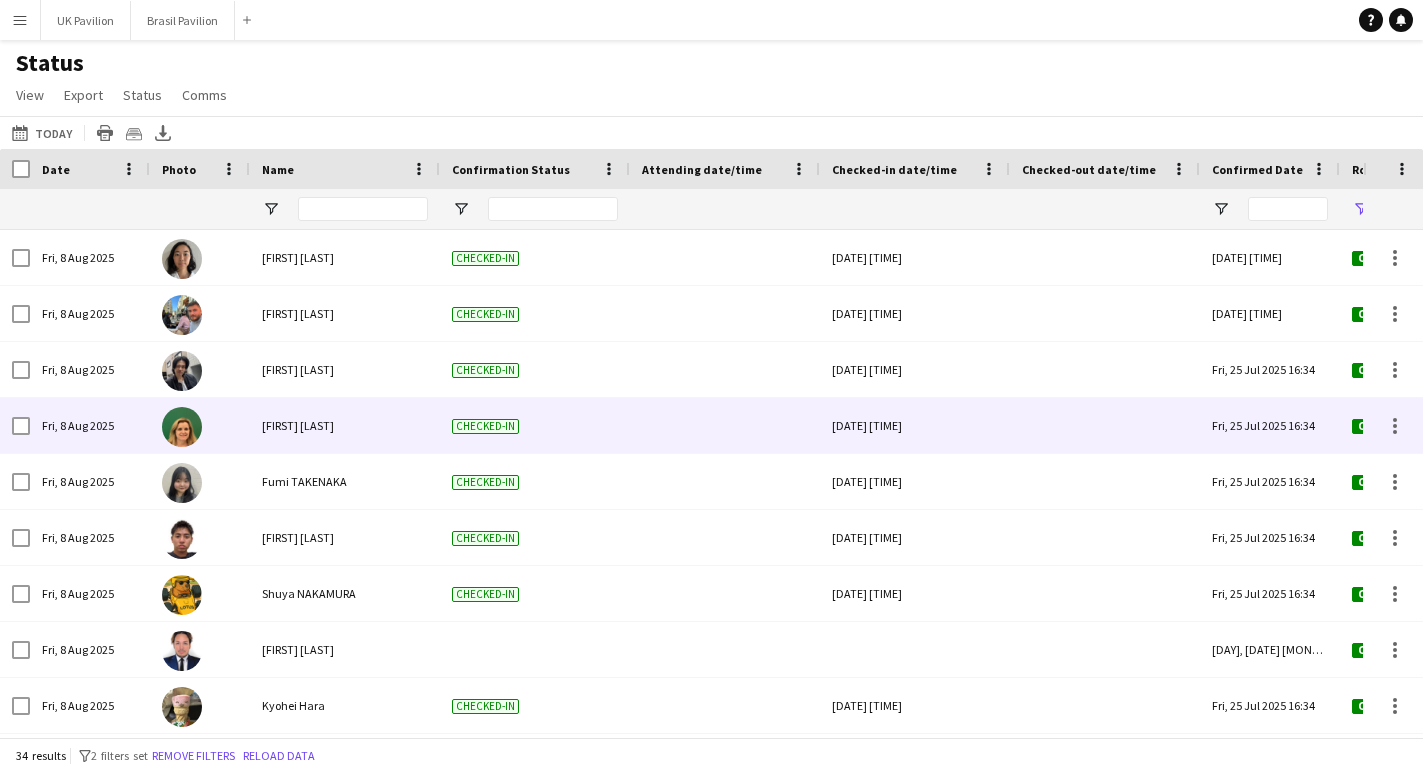 scroll, scrollTop: 184, scrollLeft: 0, axis: vertical 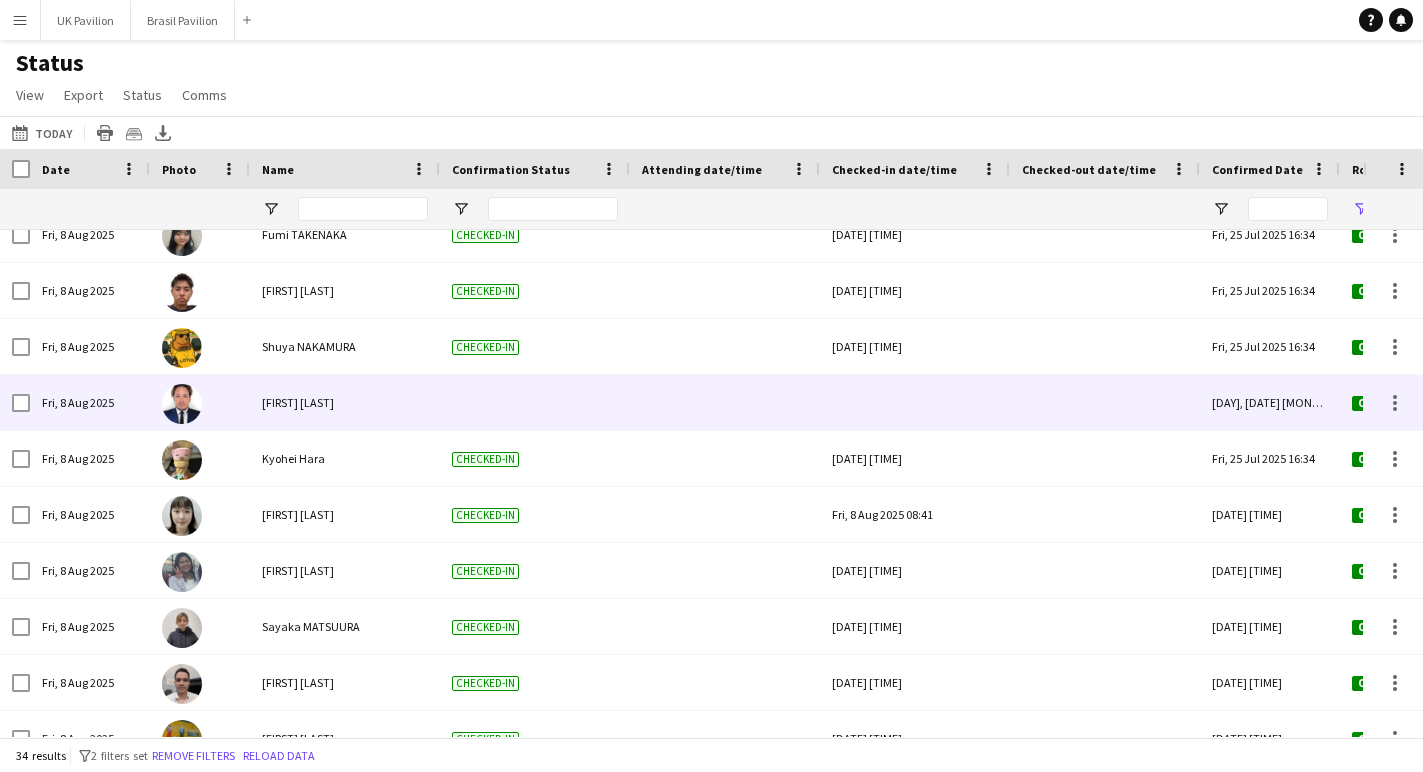 click at bounding box center (915, 402) 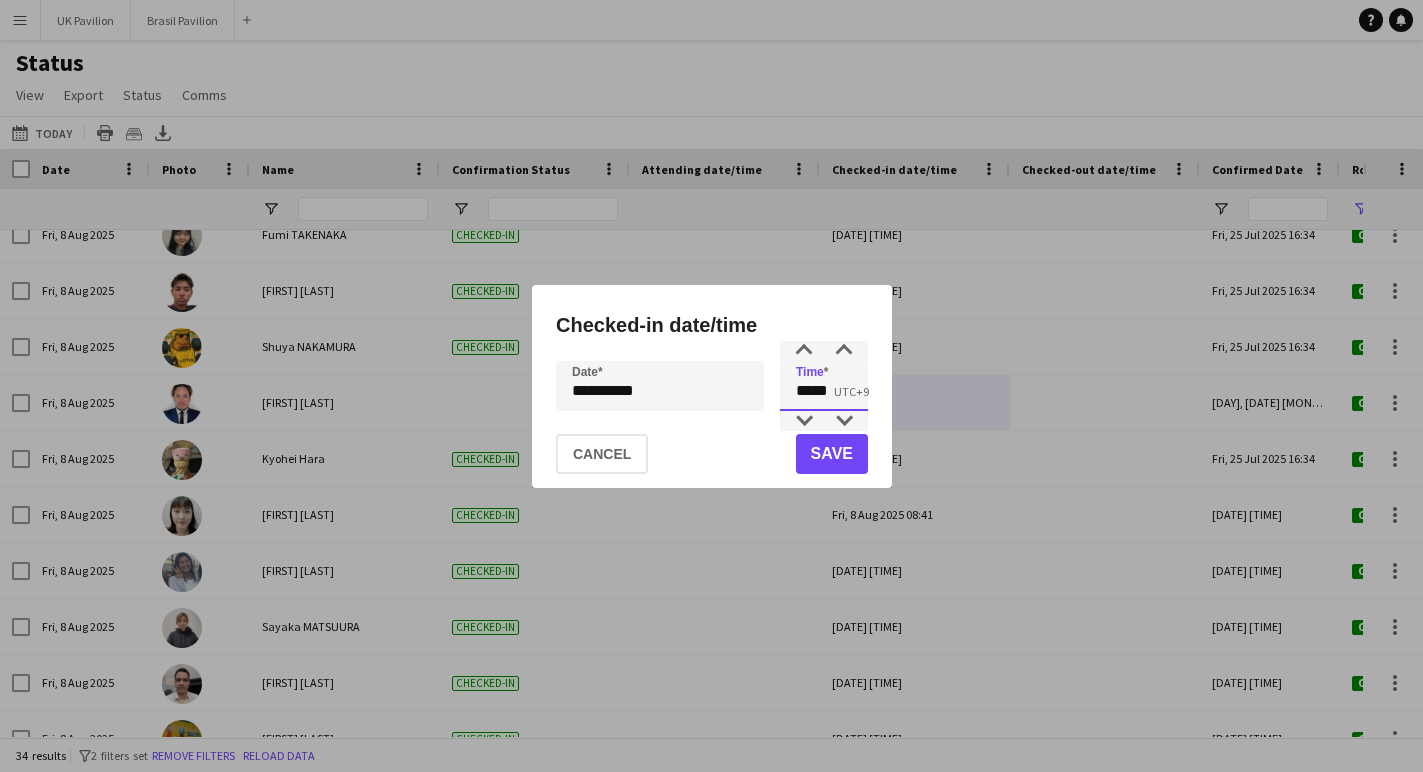 drag, startPoint x: 837, startPoint y: 397, endPoint x: 790, endPoint y: 398, distance: 47.010635 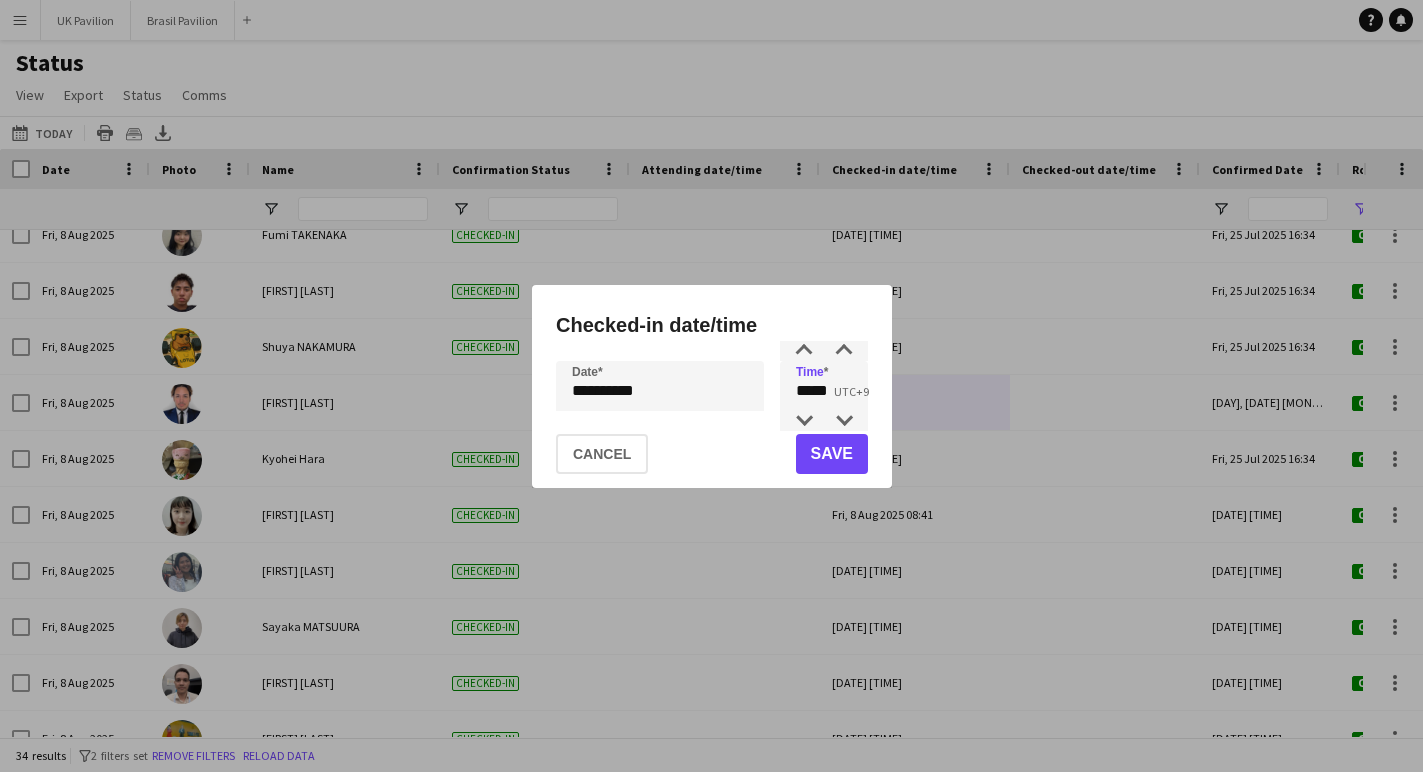 click on "Save" 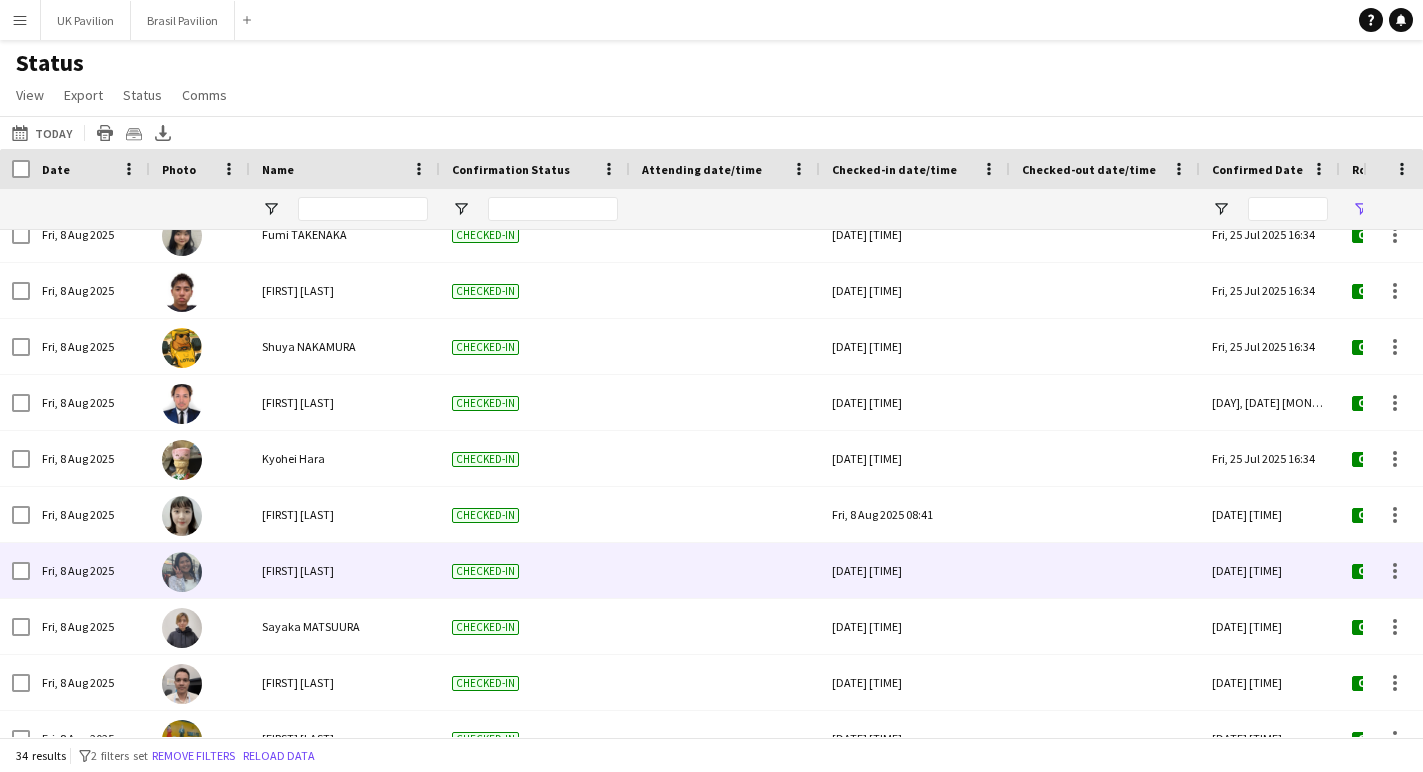 scroll, scrollTop: 376, scrollLeft: 0, axis: vertical 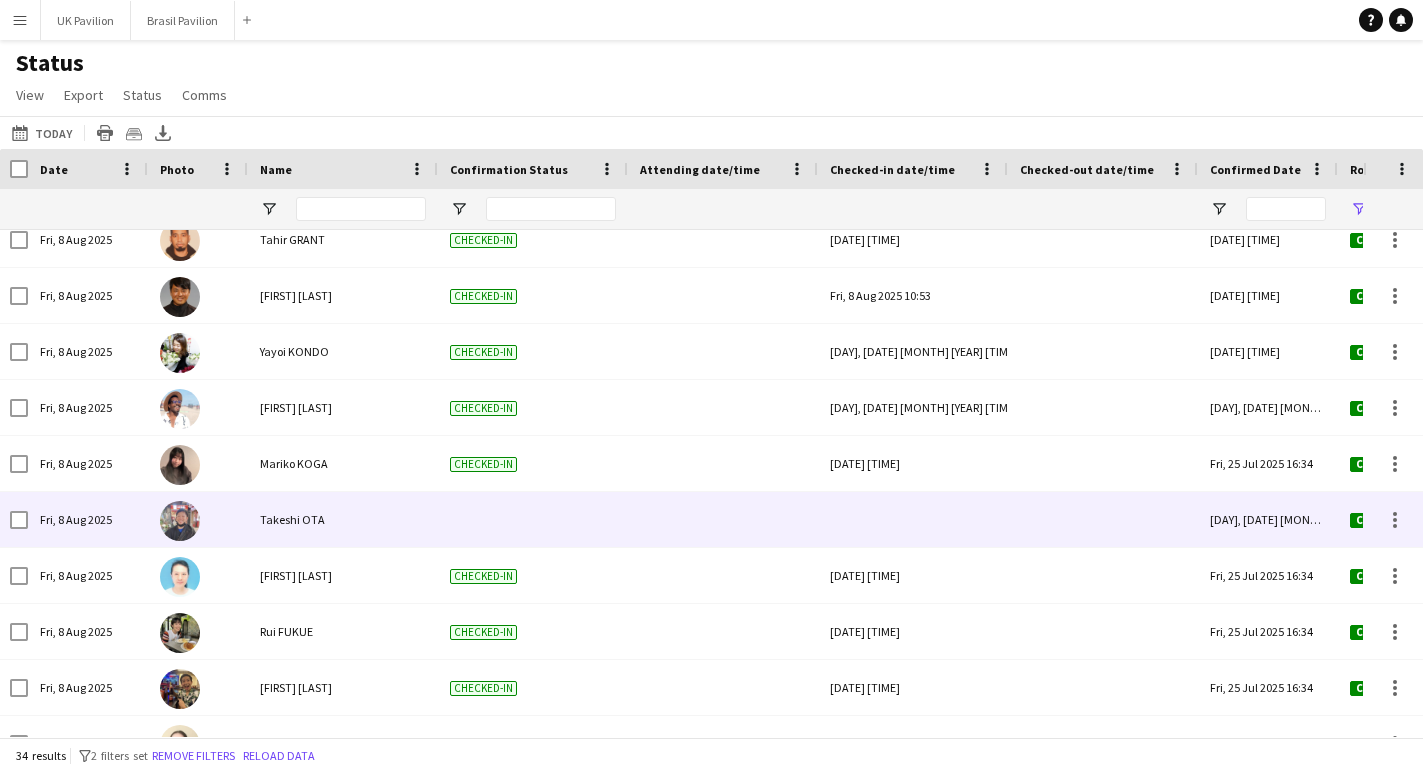 click at bounding box center [913, 519] 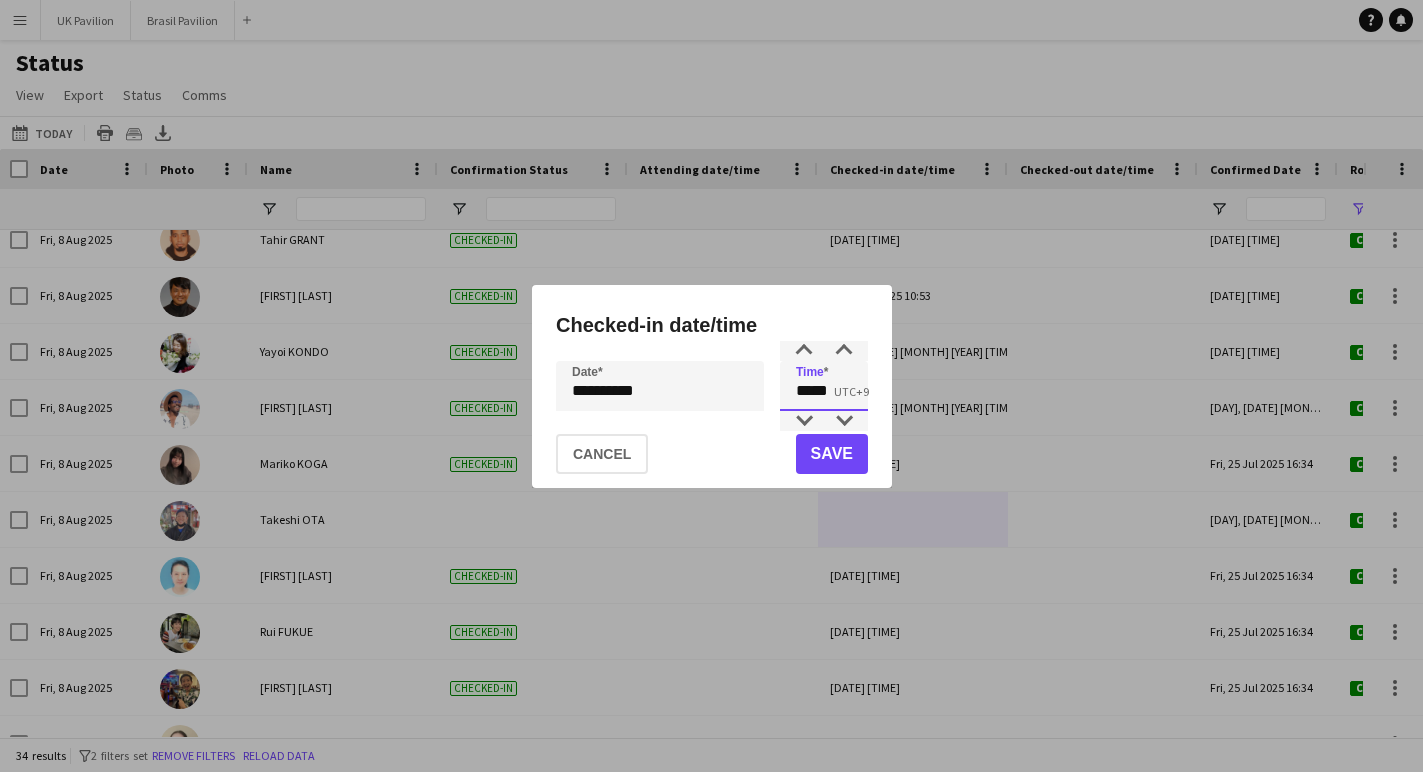 drag, startPoint x: 805, startPoint y: 395, endPoint x: 787, endPoint y: 395, distance: 18 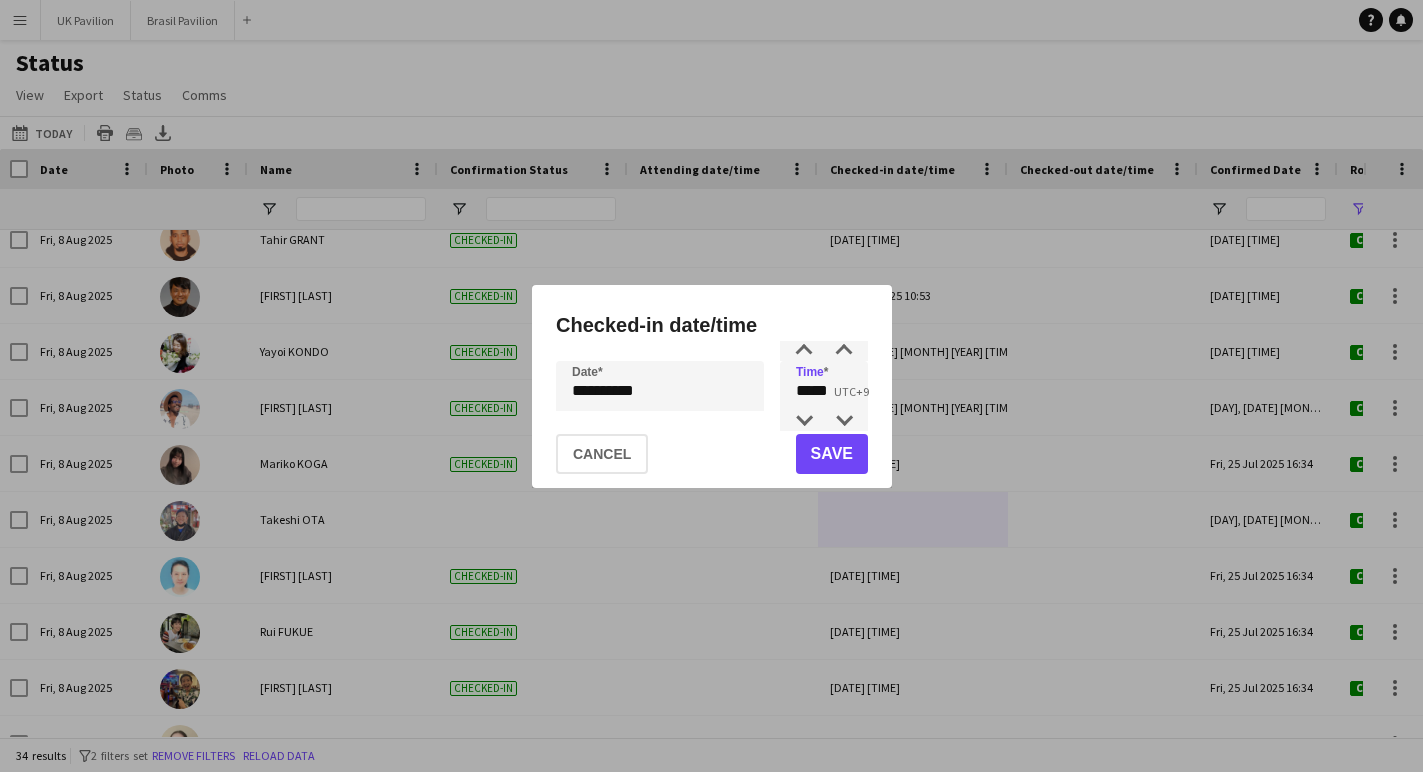 click on "Save" 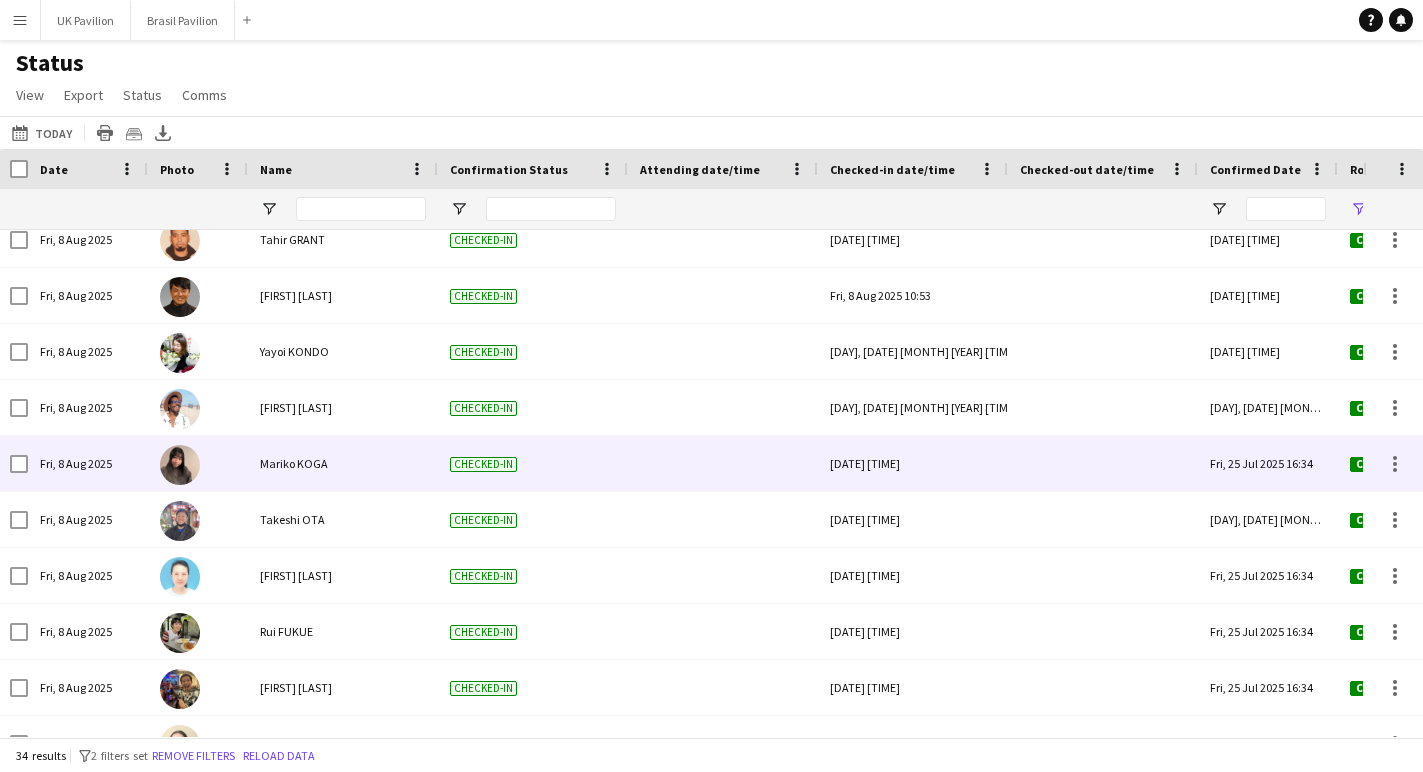 scroll, scrollTop: 1222, scrollLeft: 0, axis: vertical 